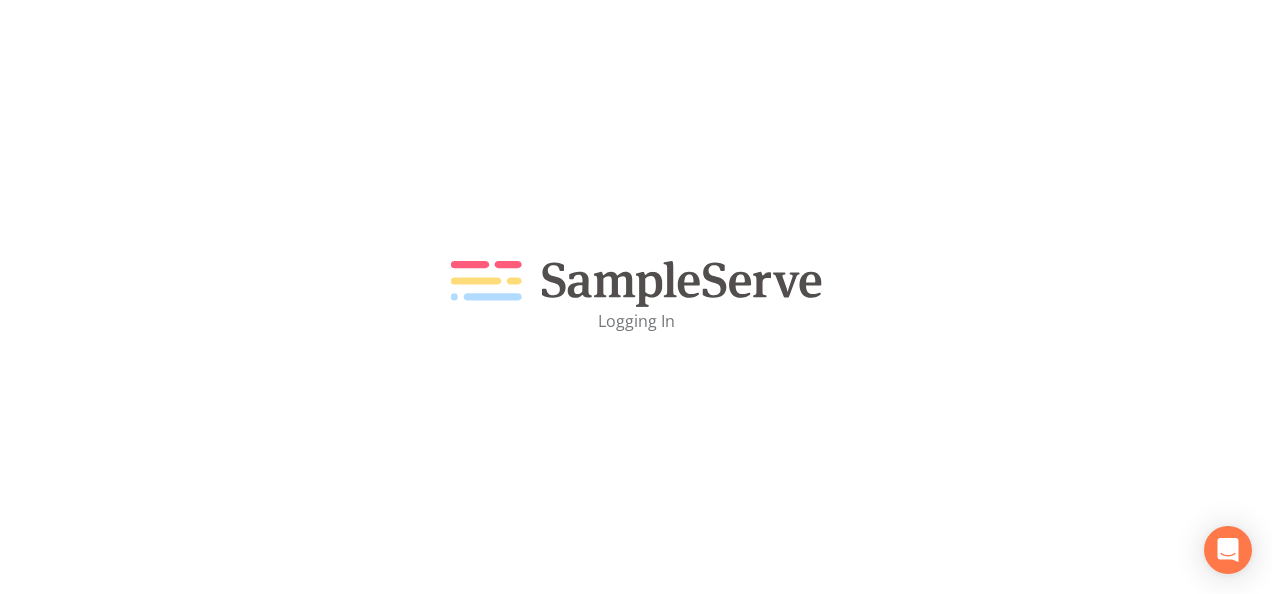 scroll, scrollTop: 0, scrollLeft: 0, axis: both 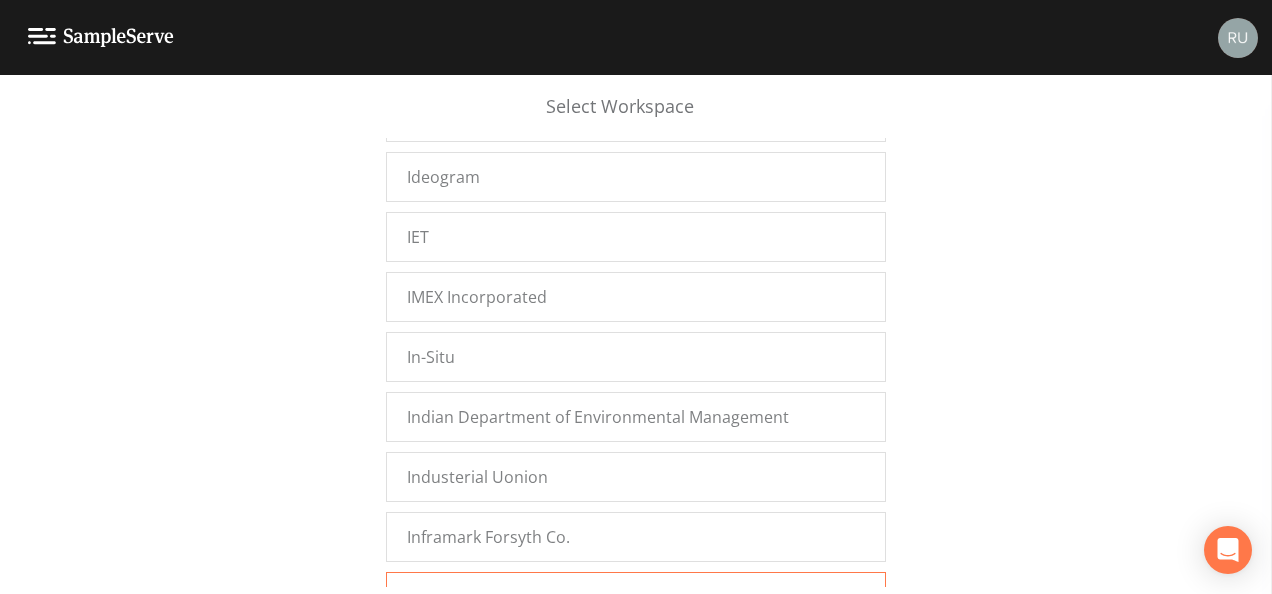 click on "Inframark OKC" at bounding box center [462, 597] 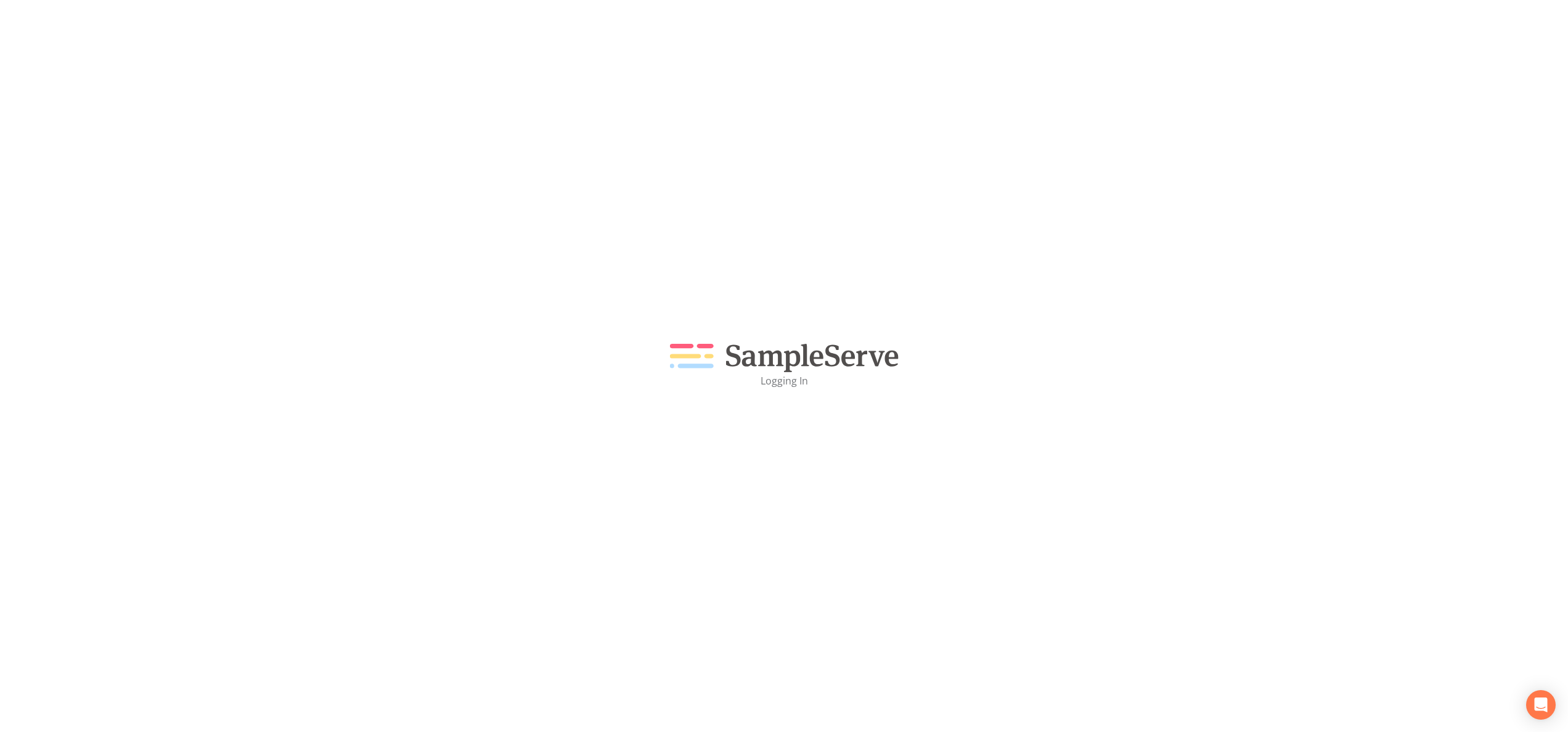 scroll, scrollTop: 0, scrollLeft: 0, axis: both 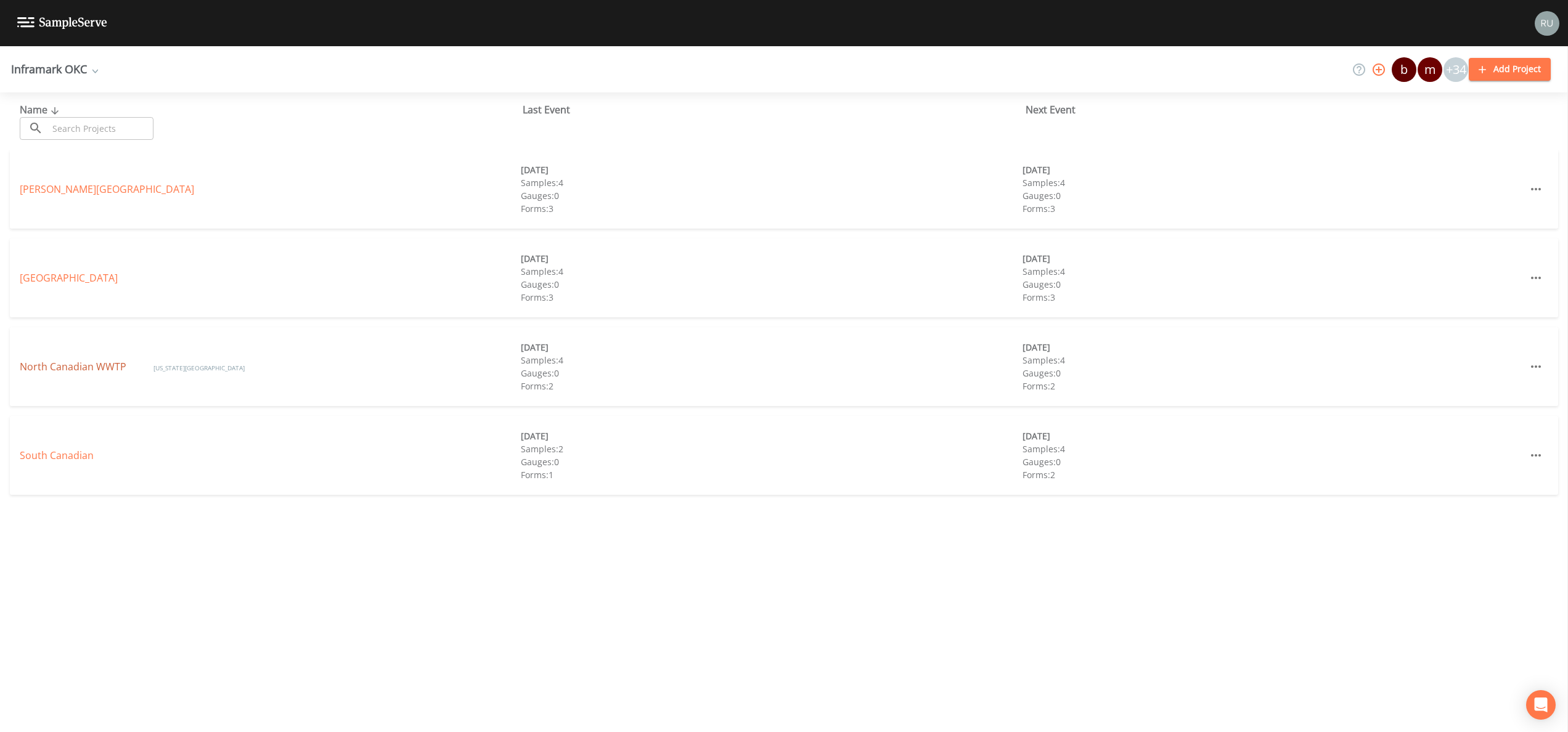 click on "North Canadian WWTP" at bounding box center (74, 367) 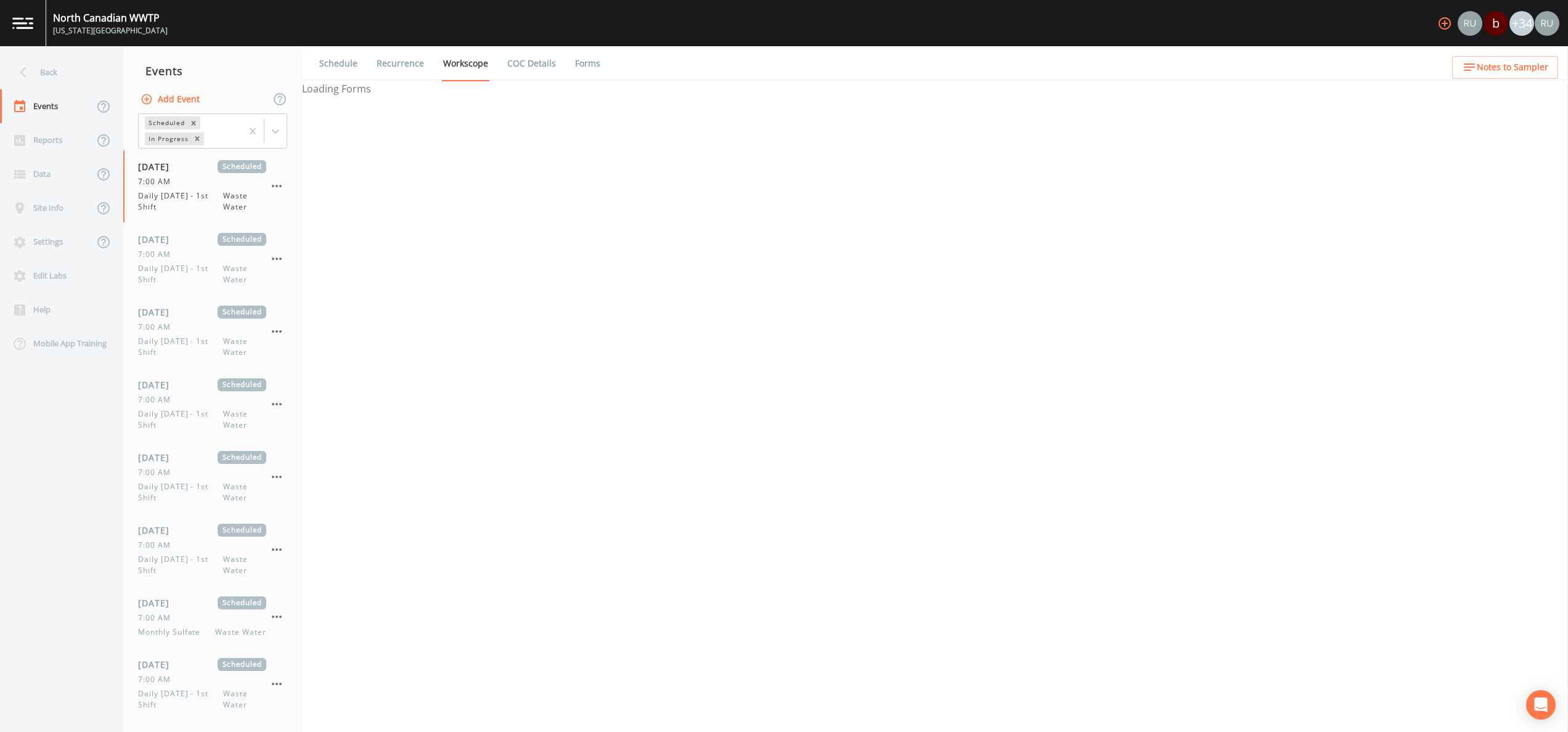 select on "b6a3c313-748b-4795-a028-792ad310bd60" 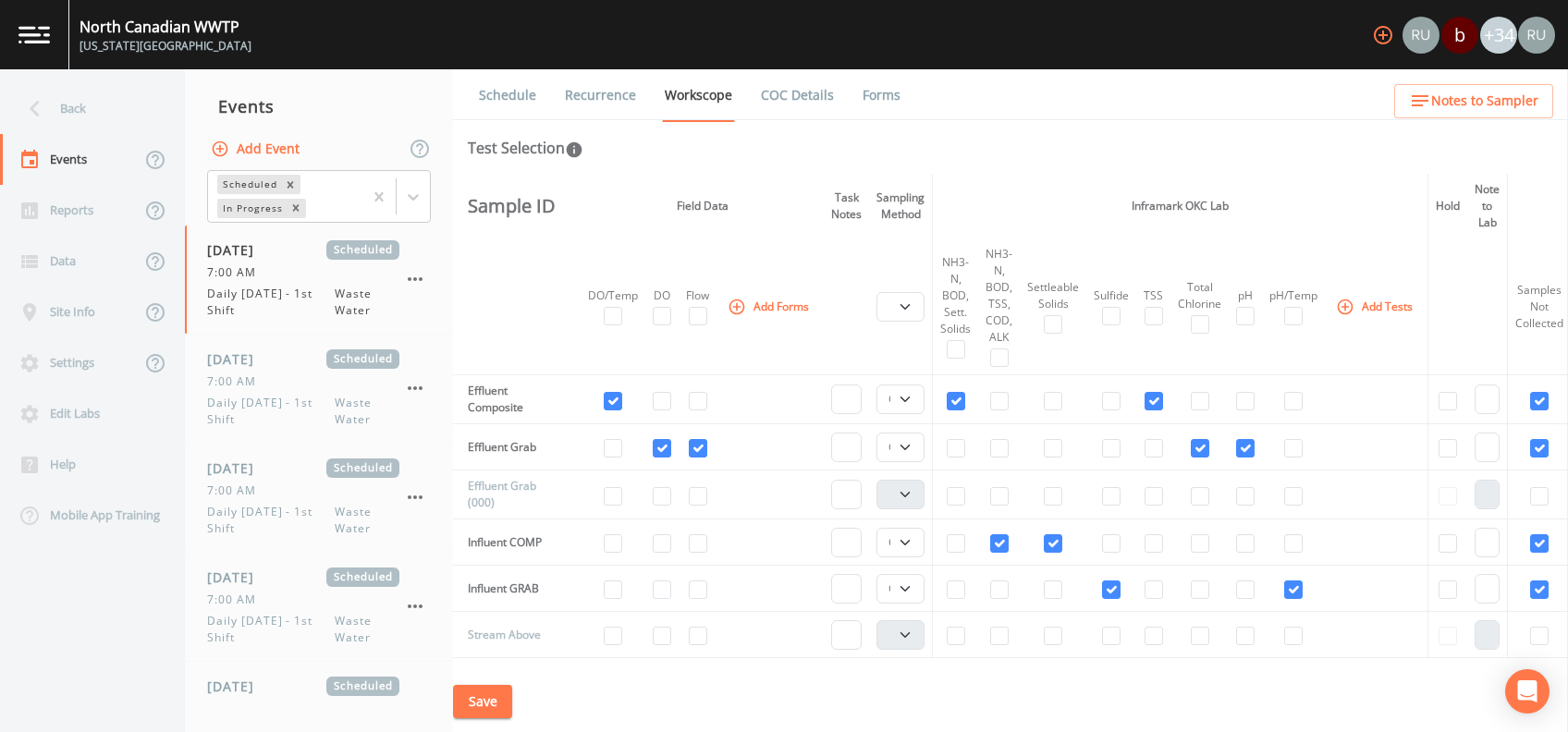 click 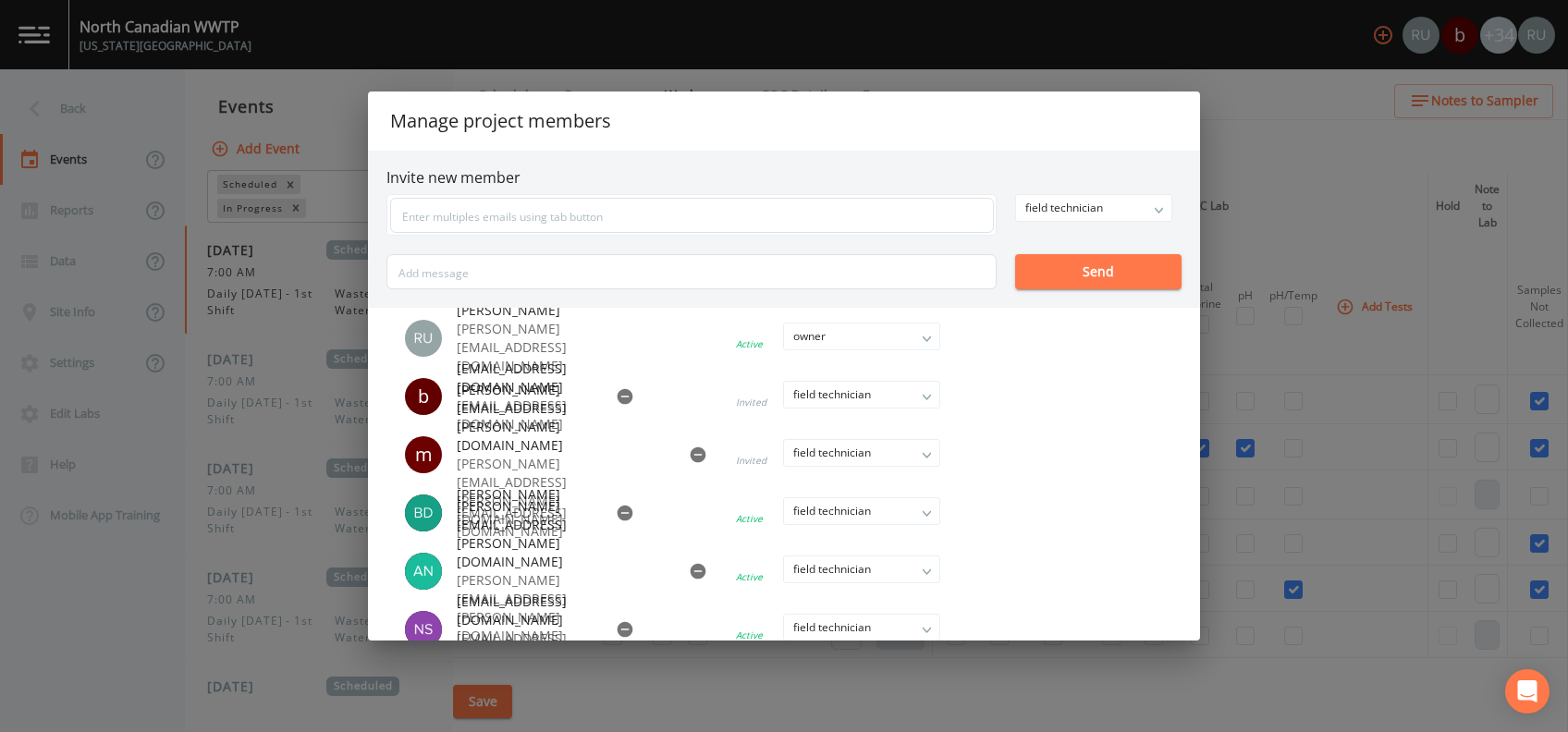 scroll, scrollTop: 0, scrollLeft: 0, axis: both 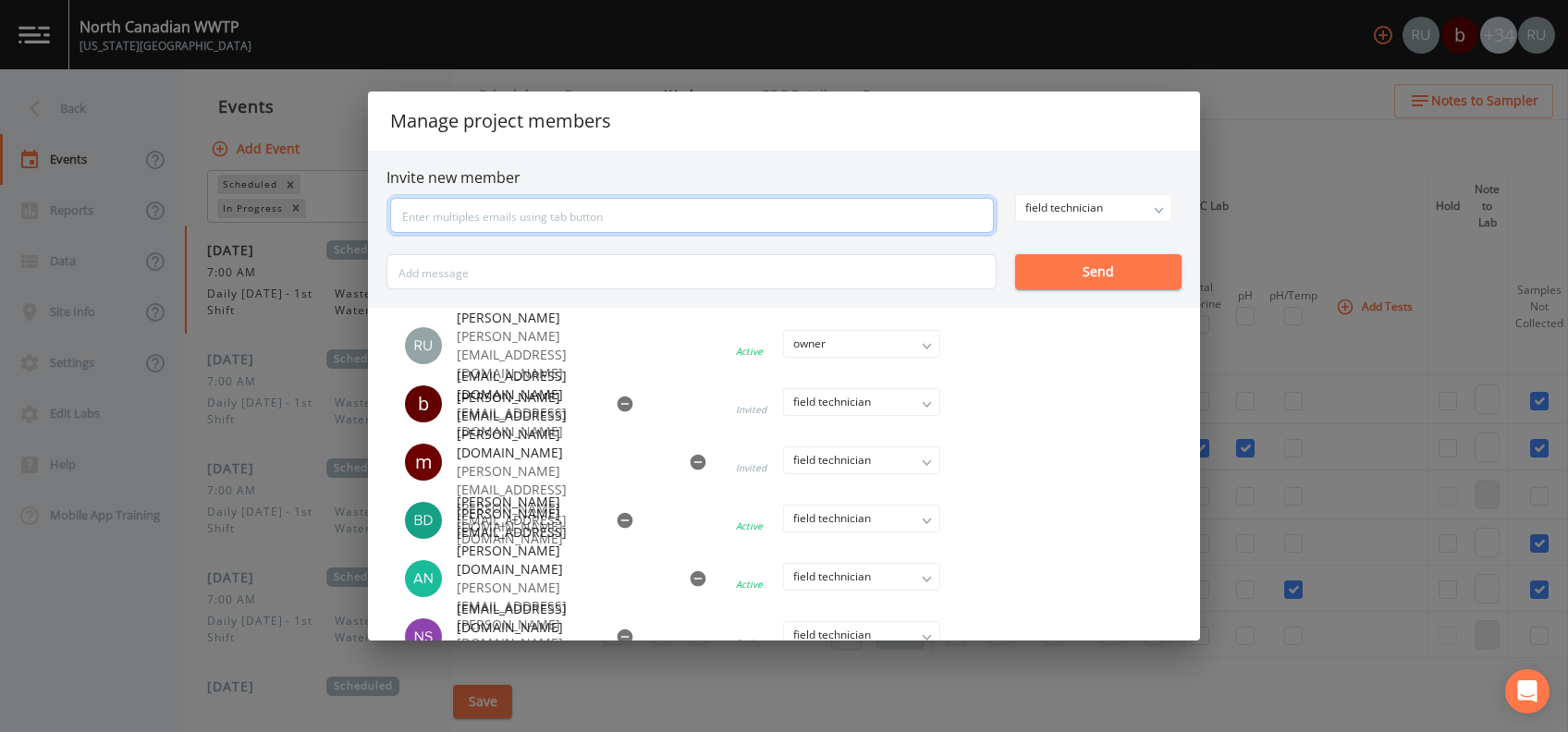 click at bounding box center (692, 215) 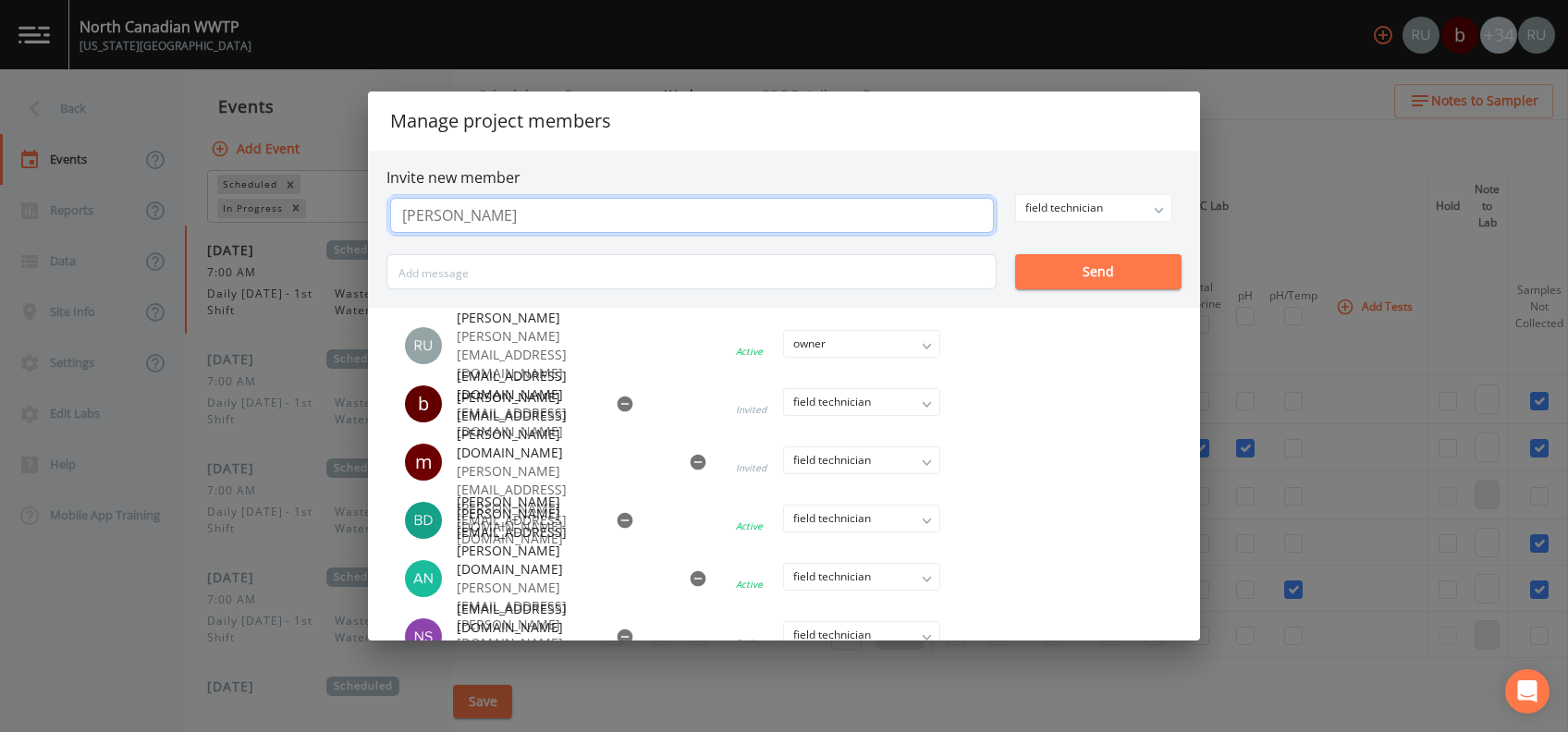 type on "russell+demo@sampleserve.com" 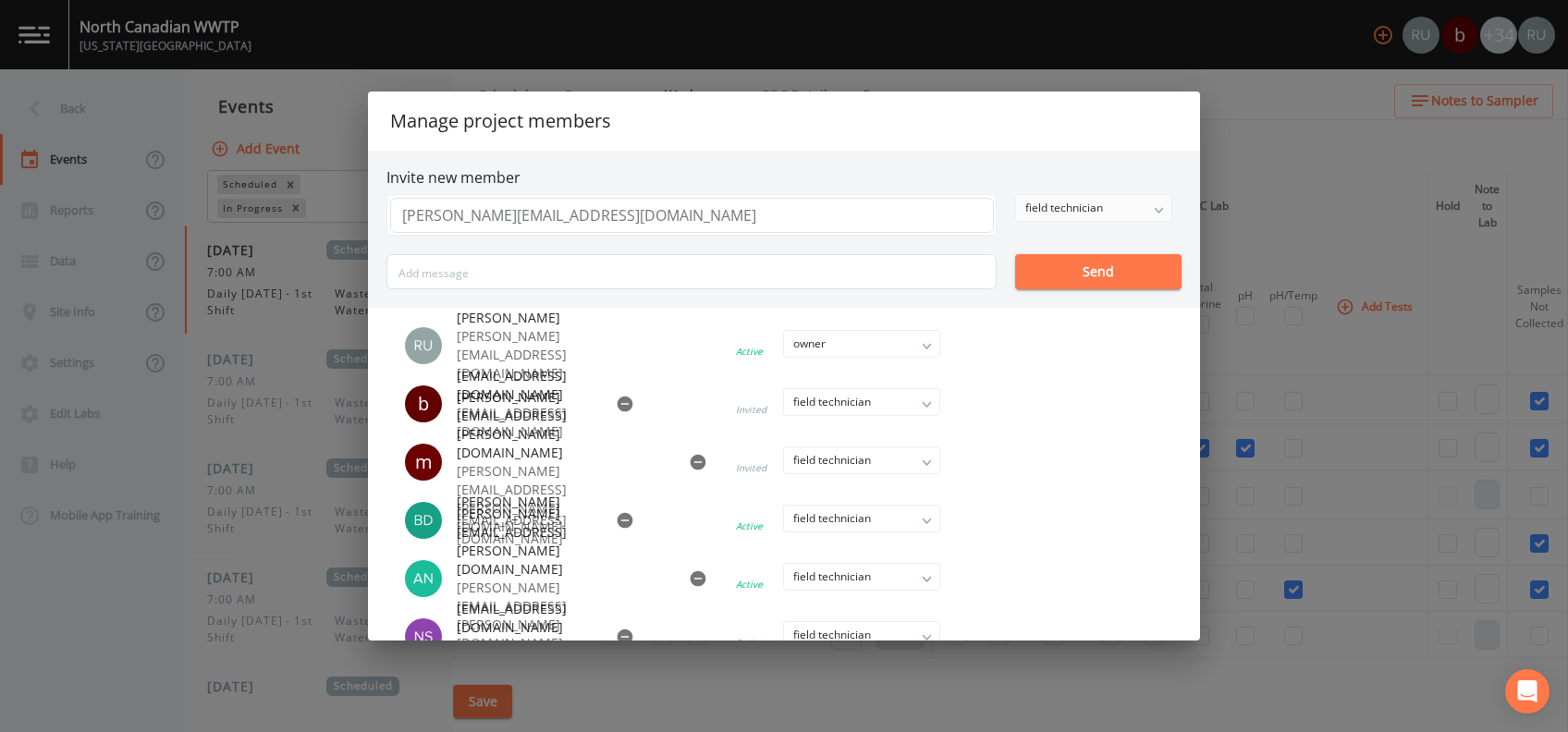 type 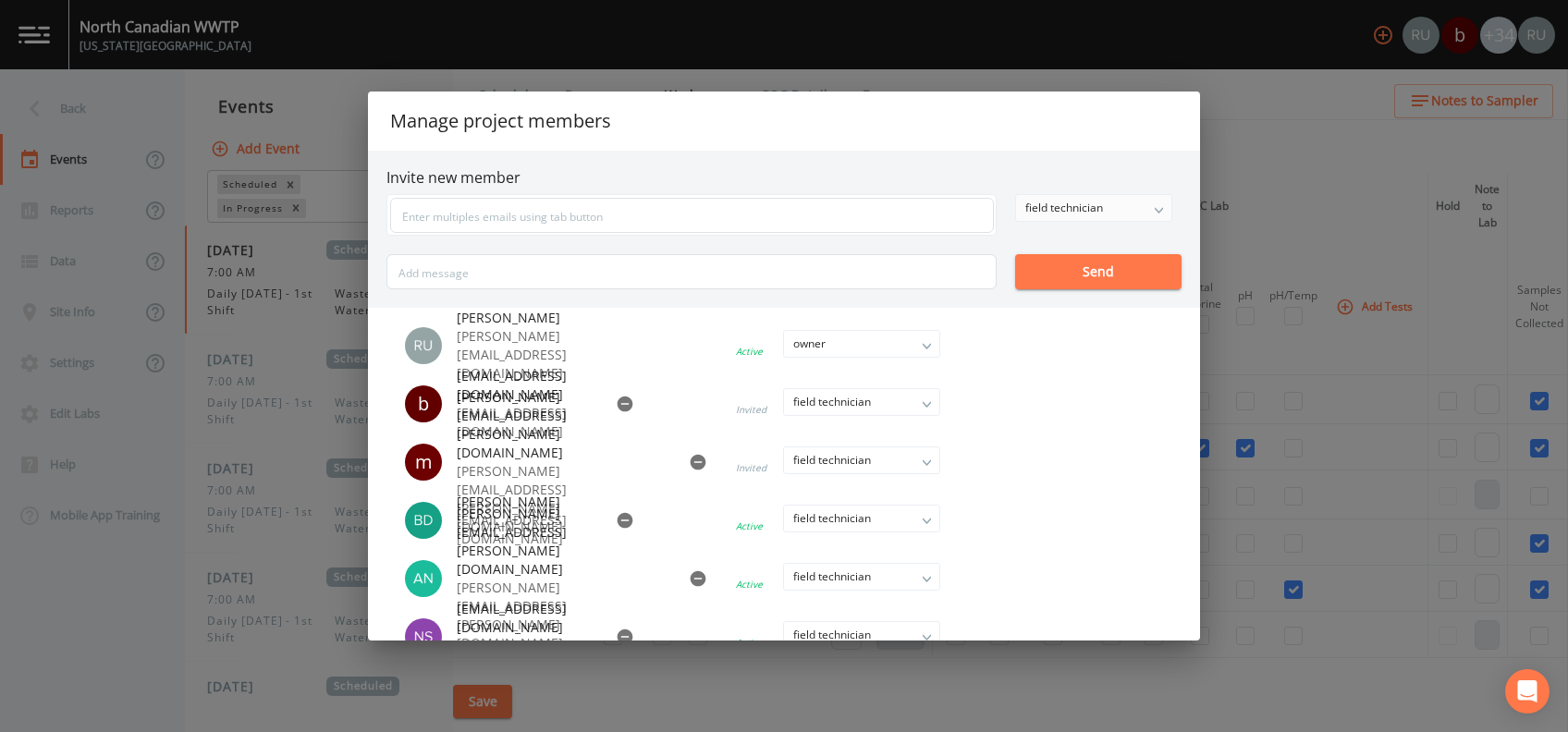 click on "field technician owner admin field technician Send" at bounding box center [784, 241] 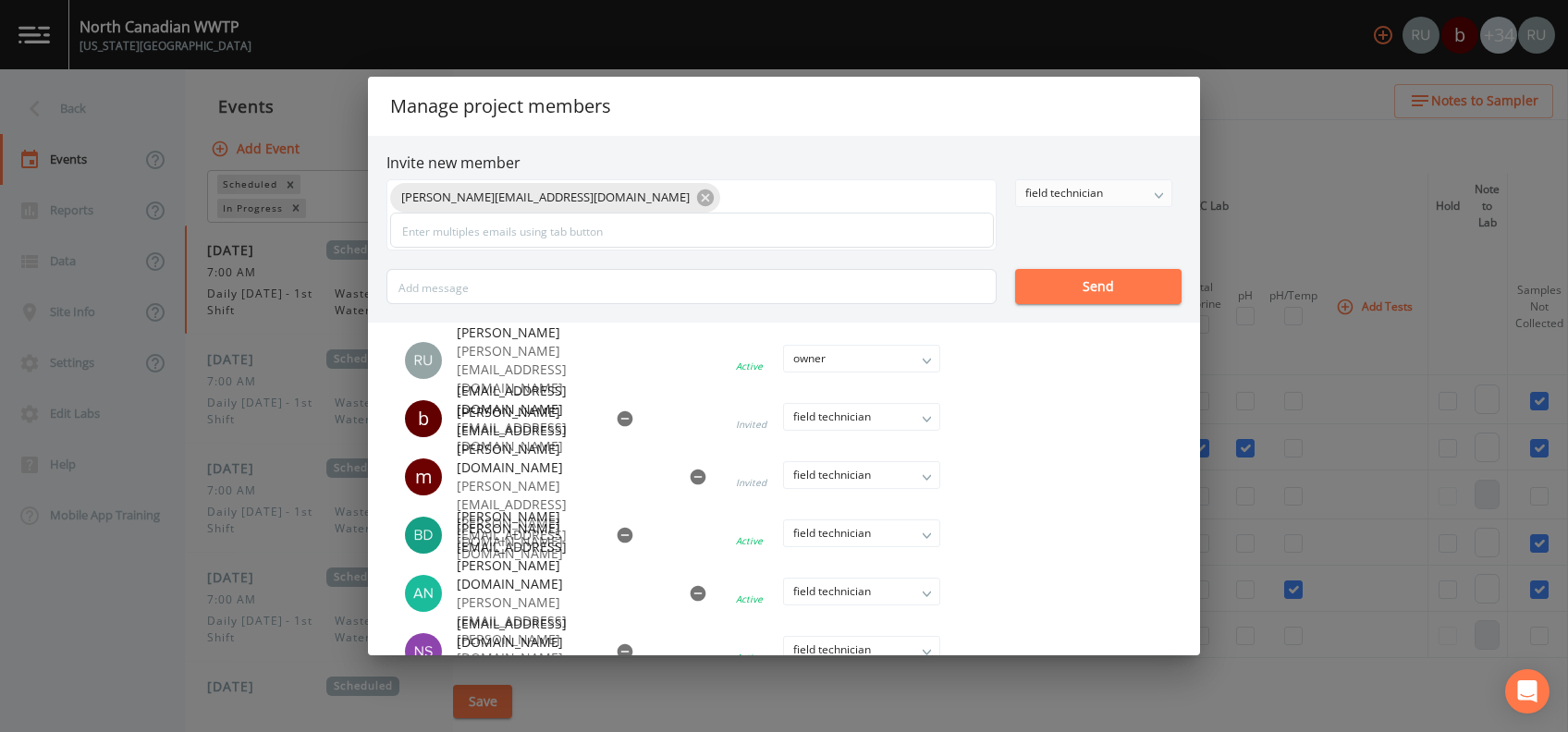 click on "field technician" at bounding box center [1094, 193] 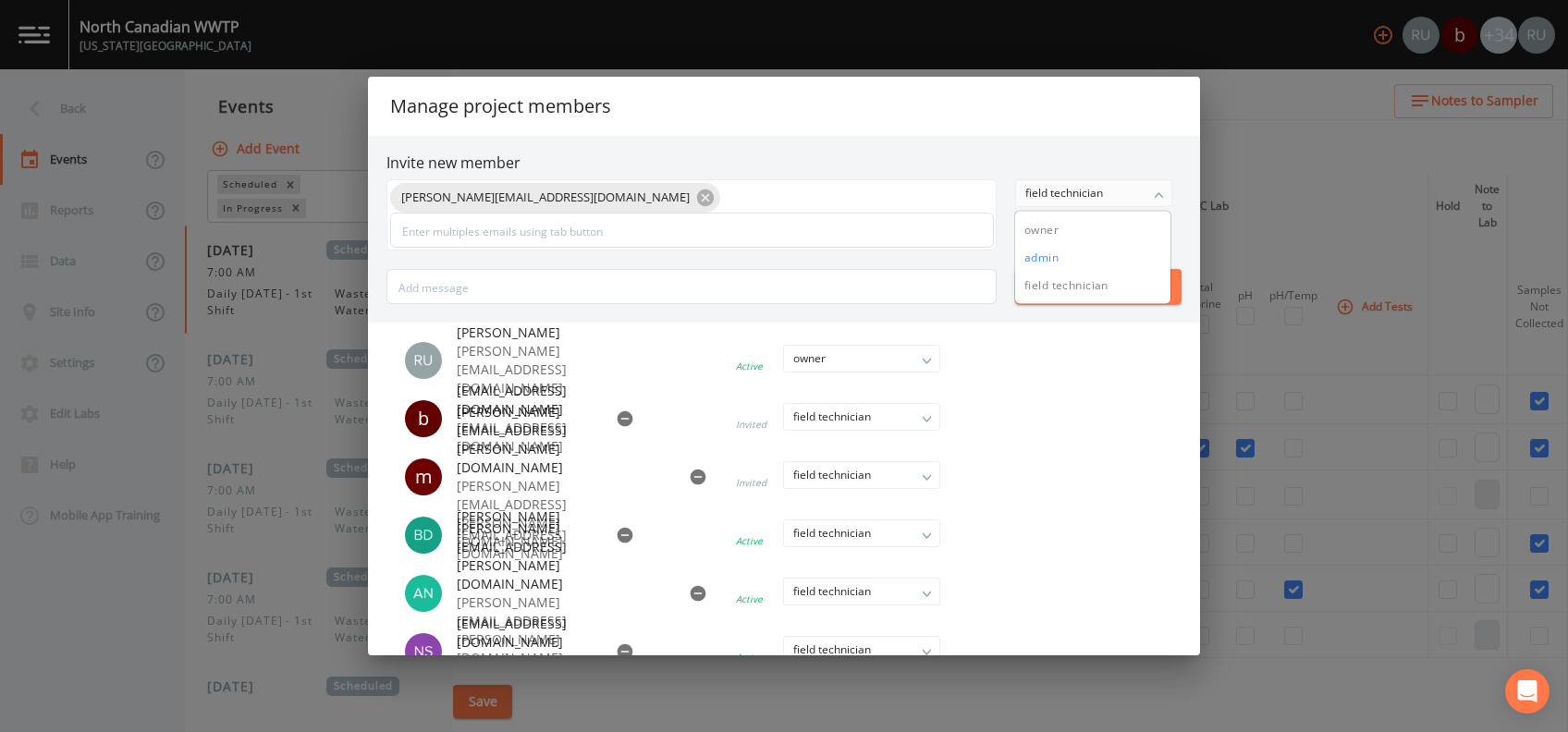 click on "admin" at bounding box center [1093, 258] 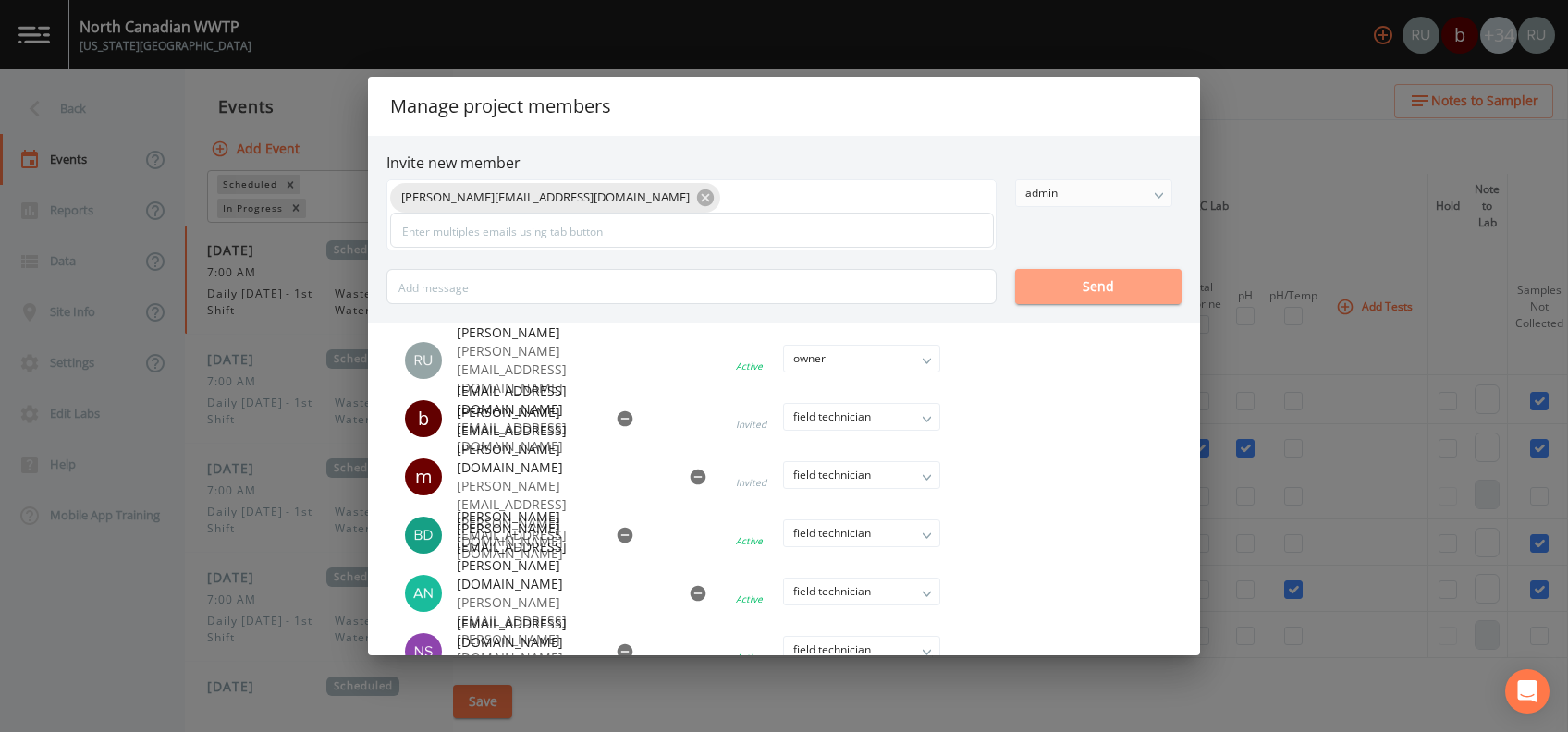 click on "Send" at bounding box center (1098, 287) 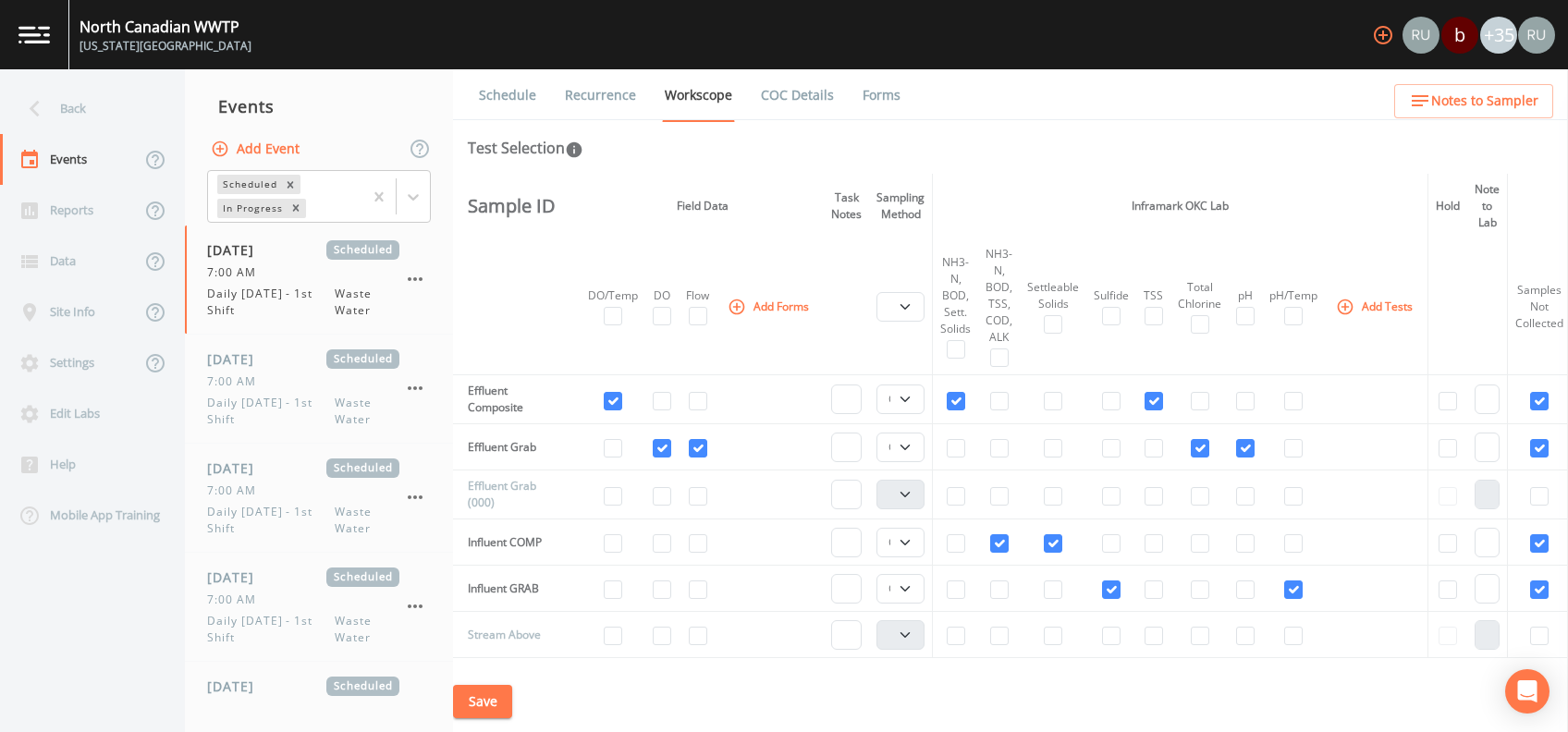 click 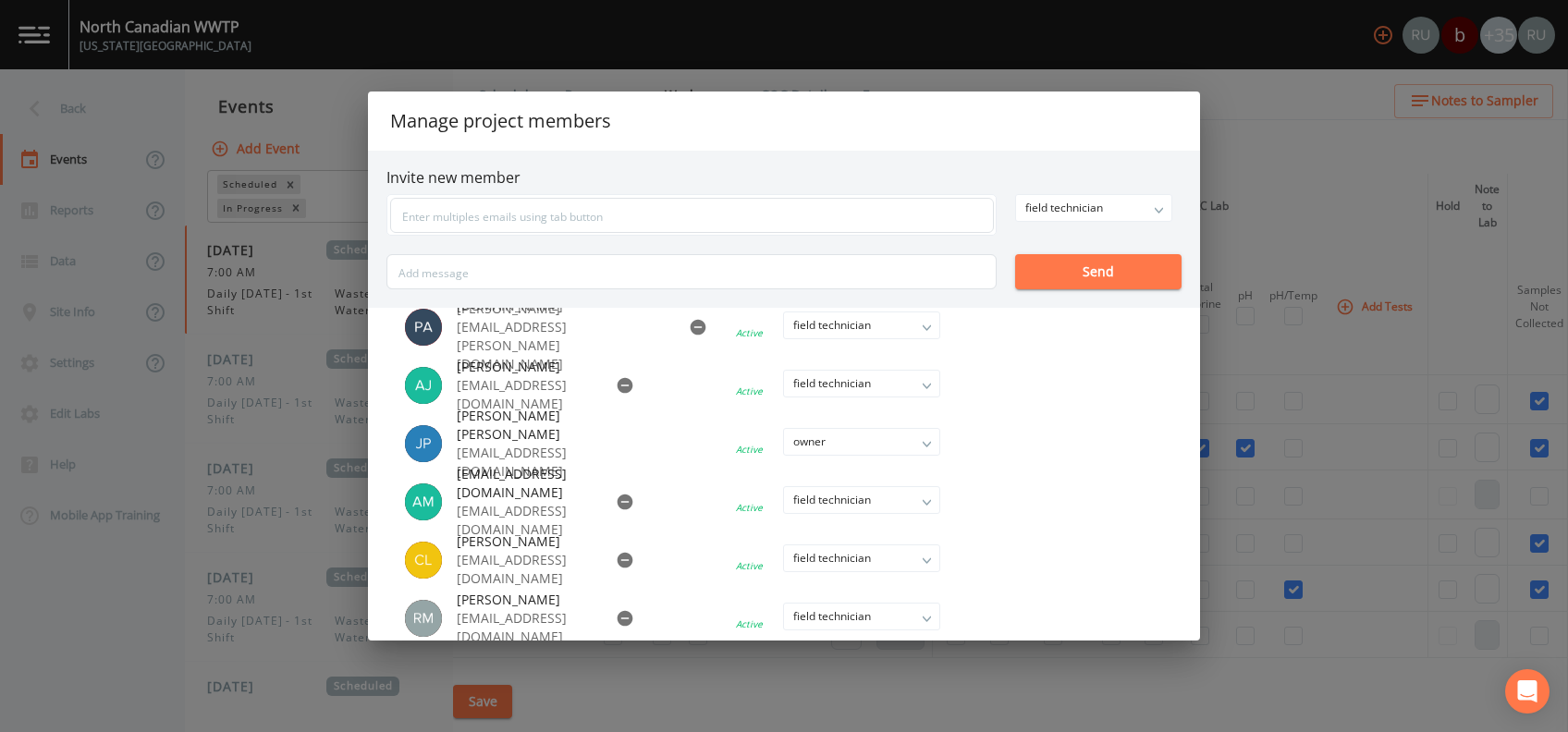 scroll, scrollTop: 1220, scrollLeft: 0, axis: vertical 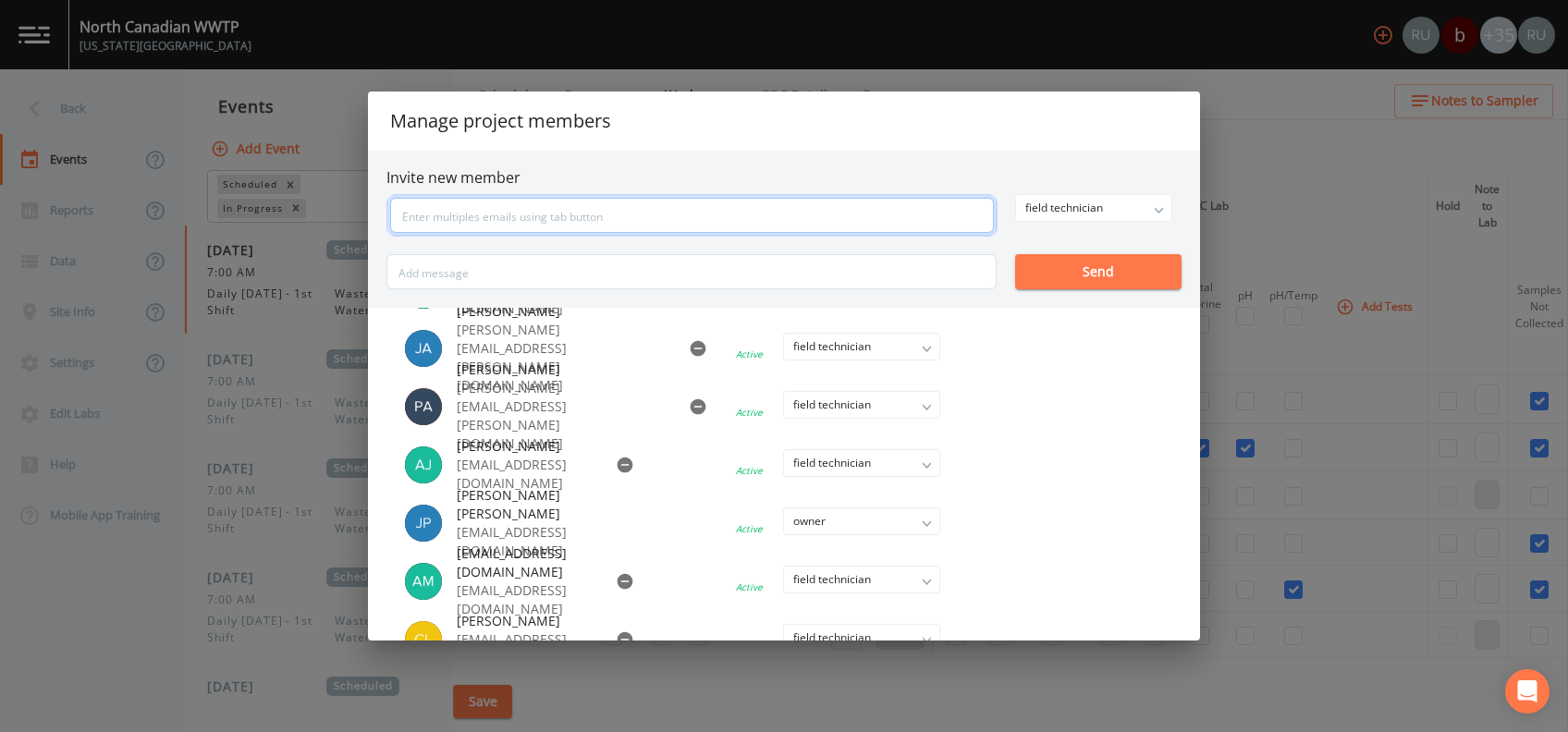 click at bounding box center (692, 215) 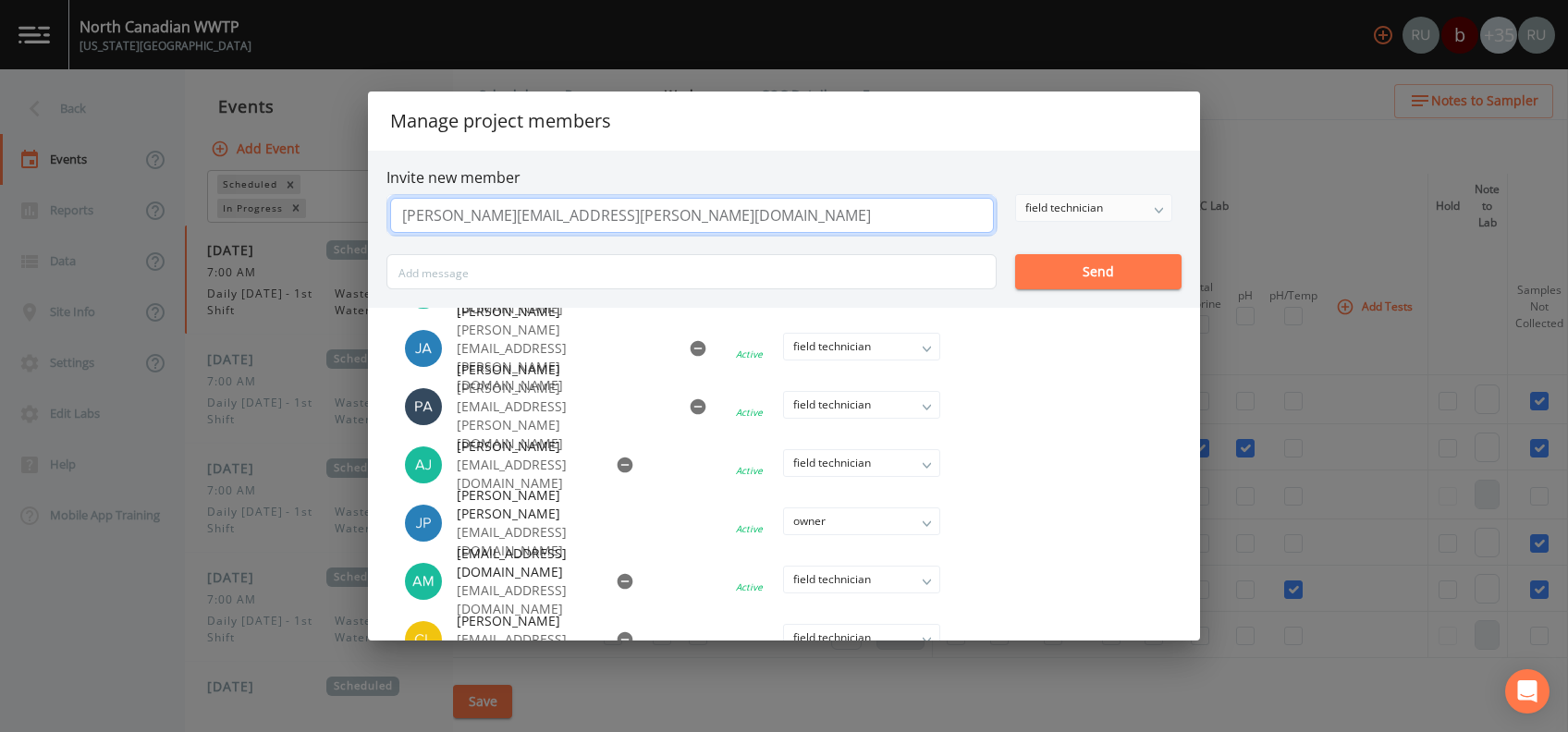 type on "john.brown@inframark.com" 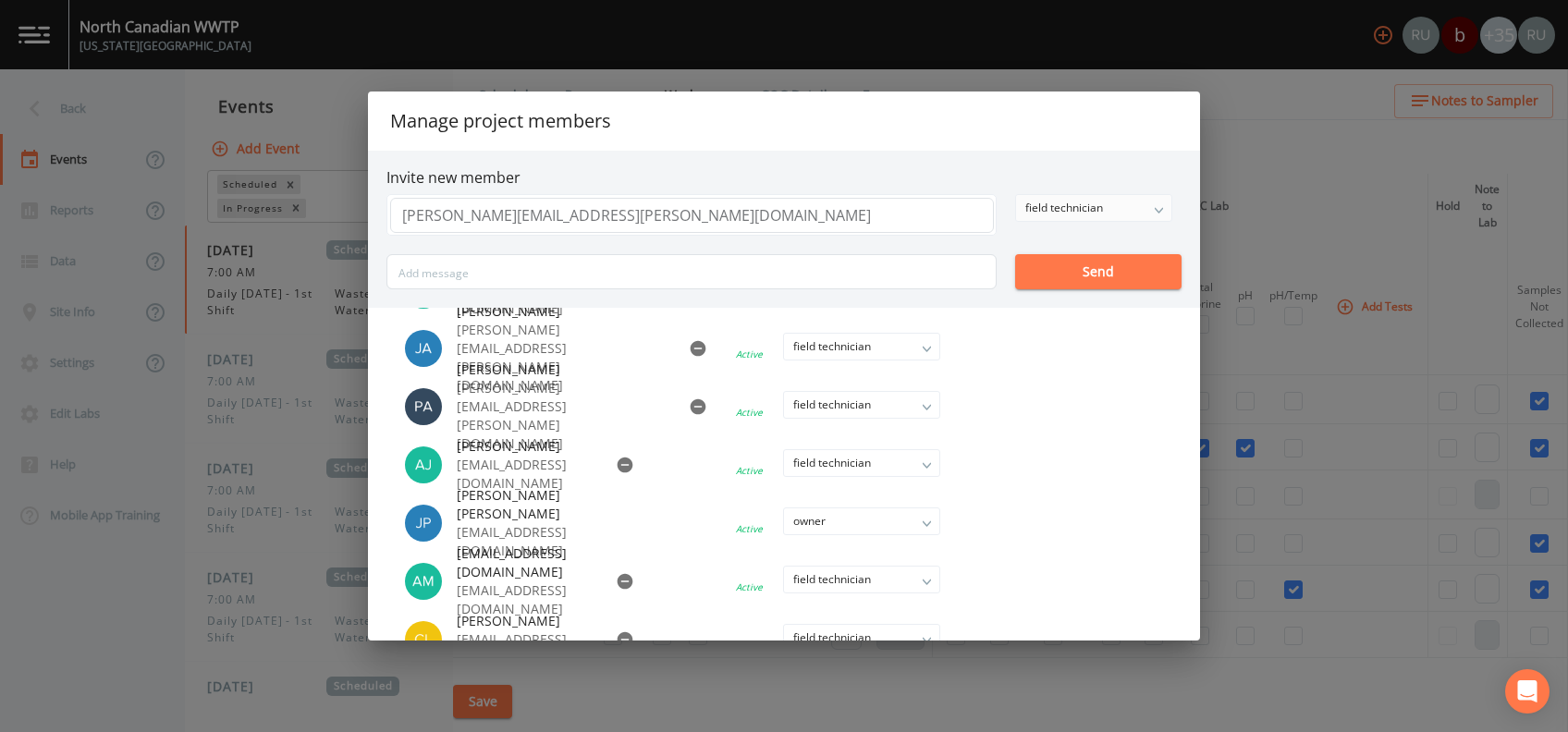 type 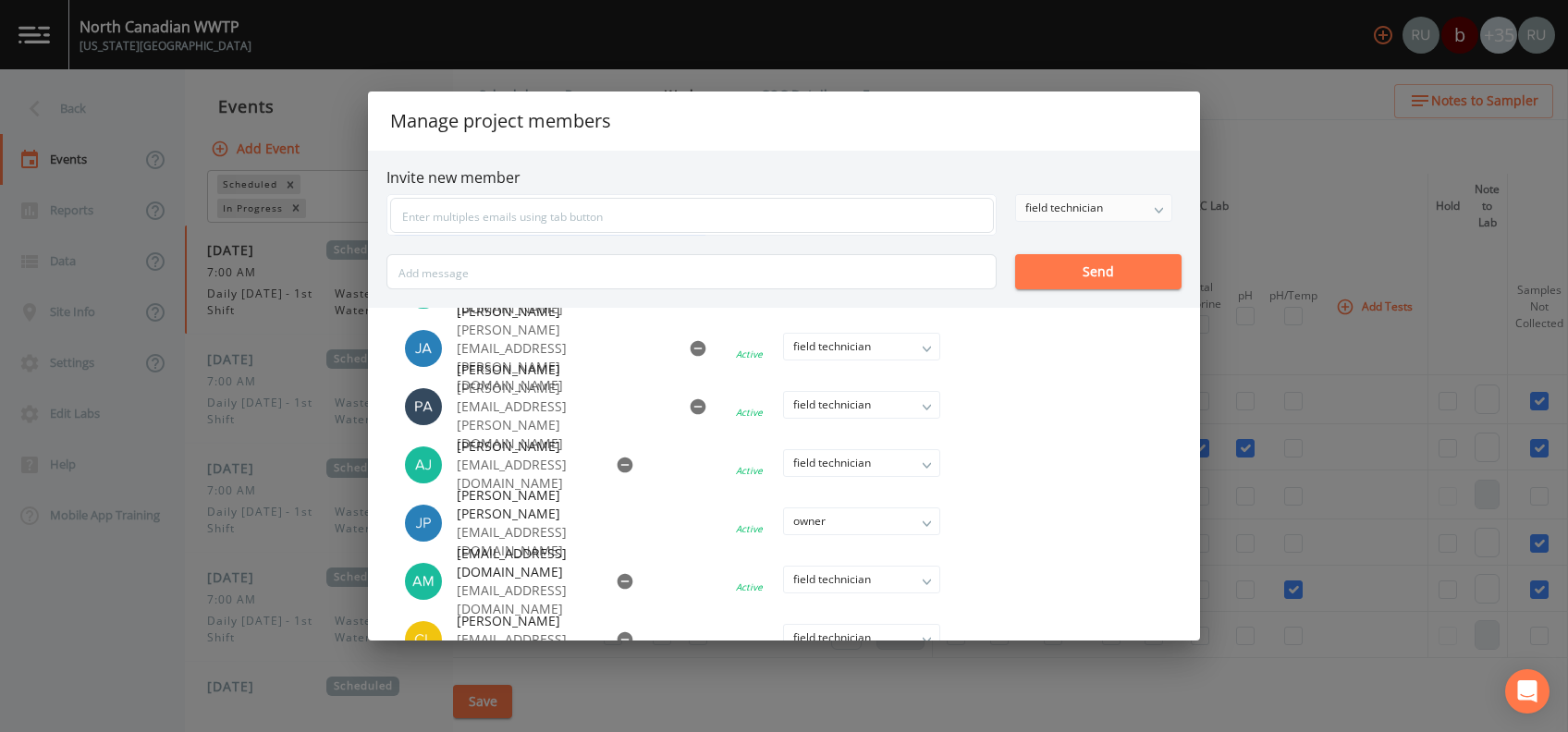 click on "field technician" at bounding box center [1094, 208] 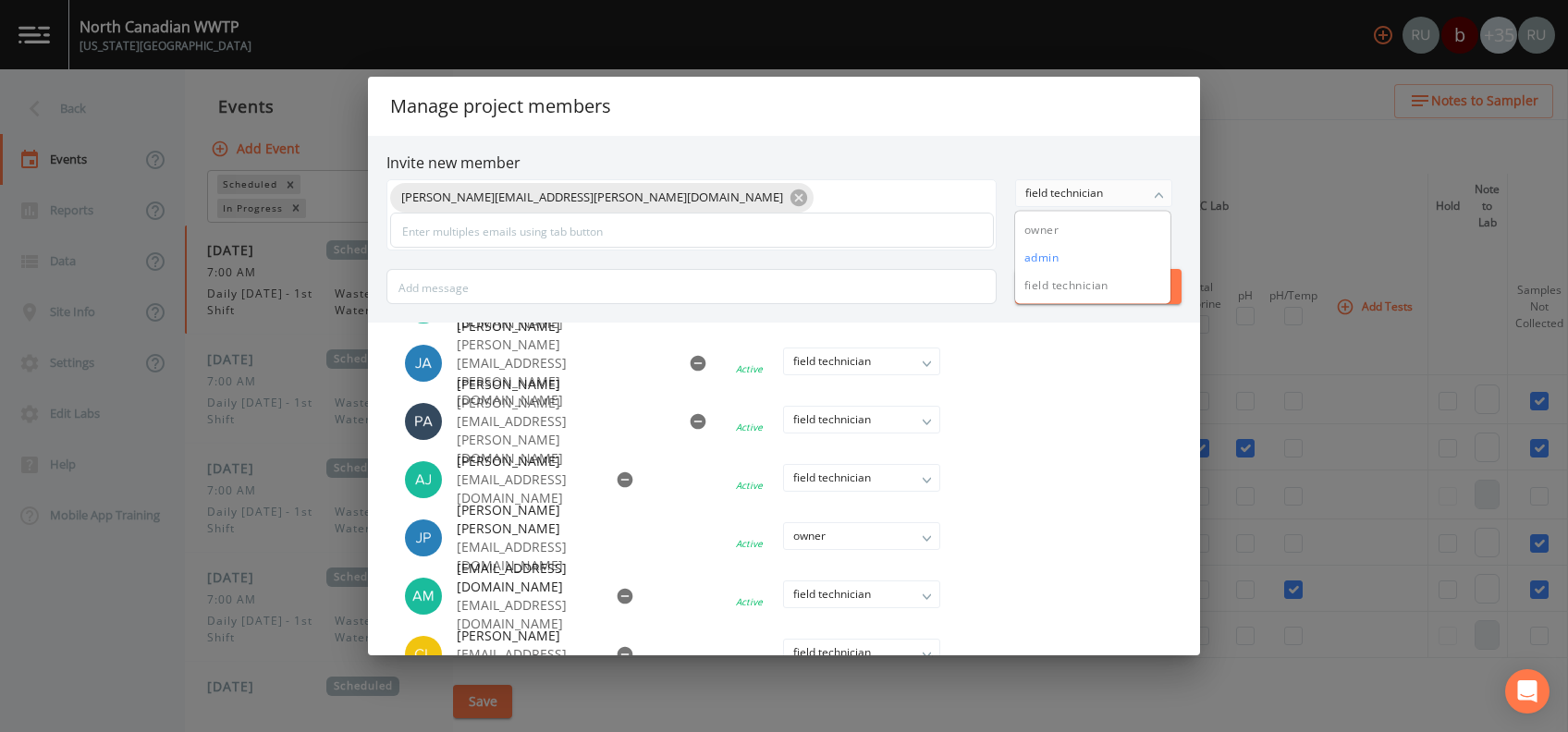 click on "admin" at bounding box center [1093, 258] 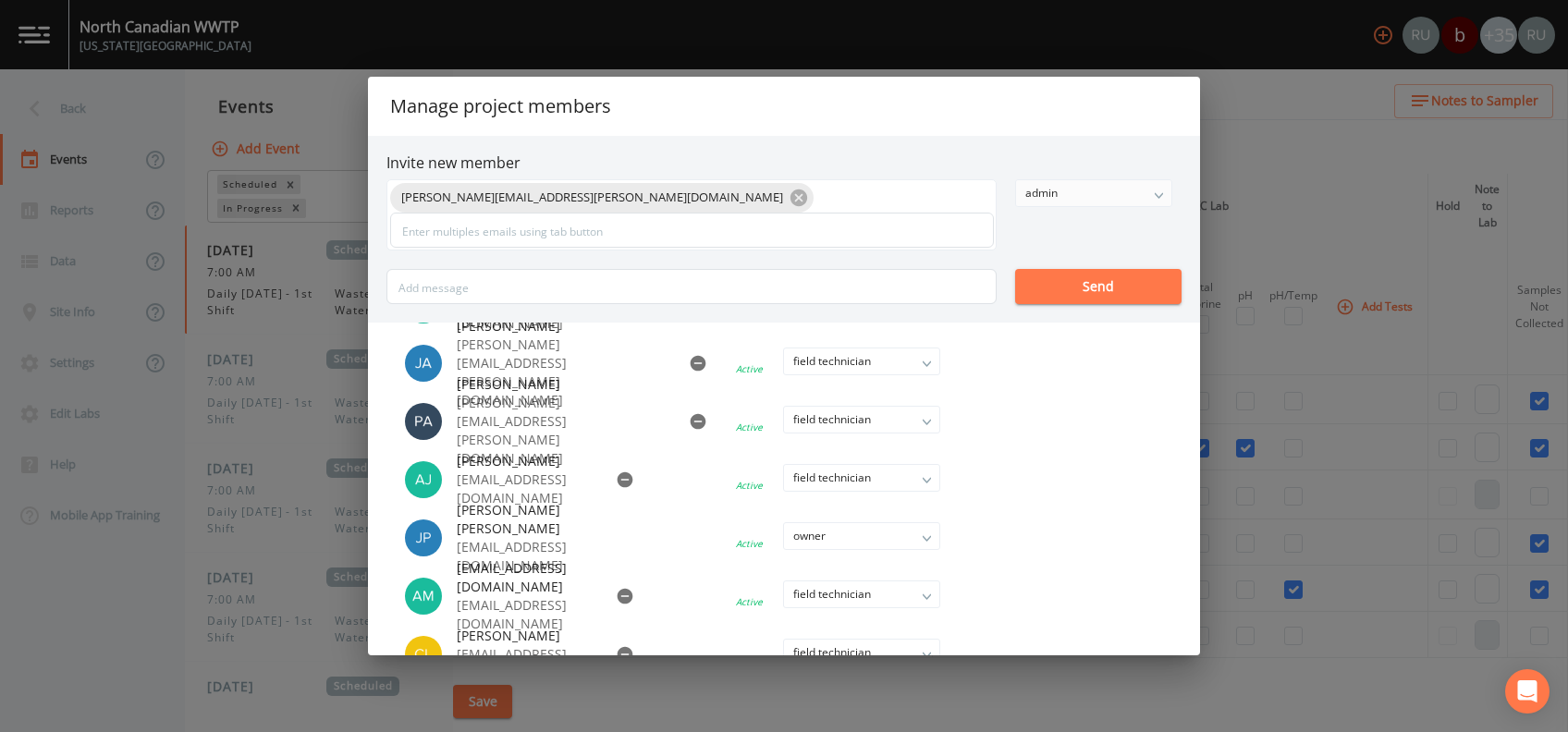 click on "Send" at bounding box center (1098, 287) 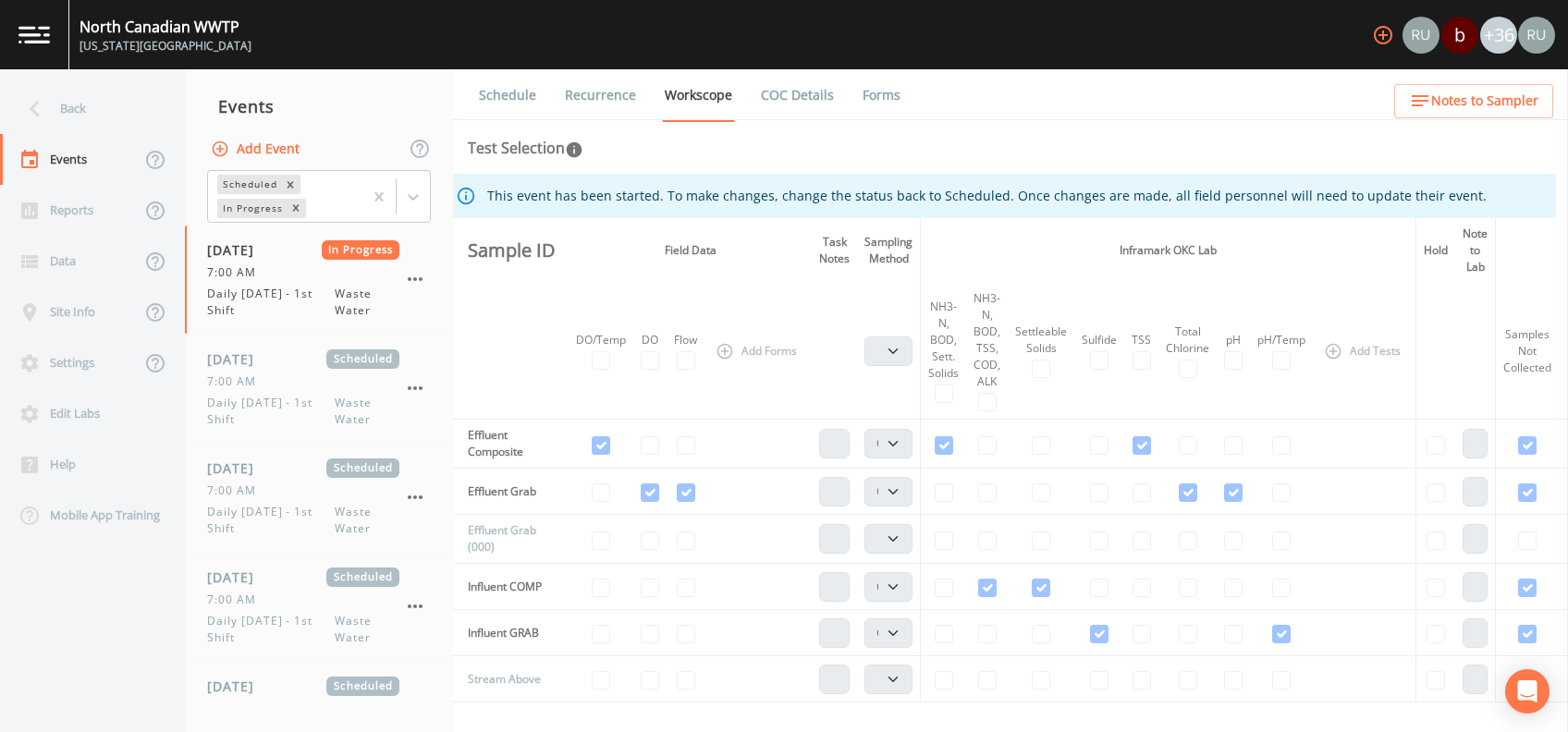 scroll, scrollTop: 0, scrollLeft: 4, axis: horizontal 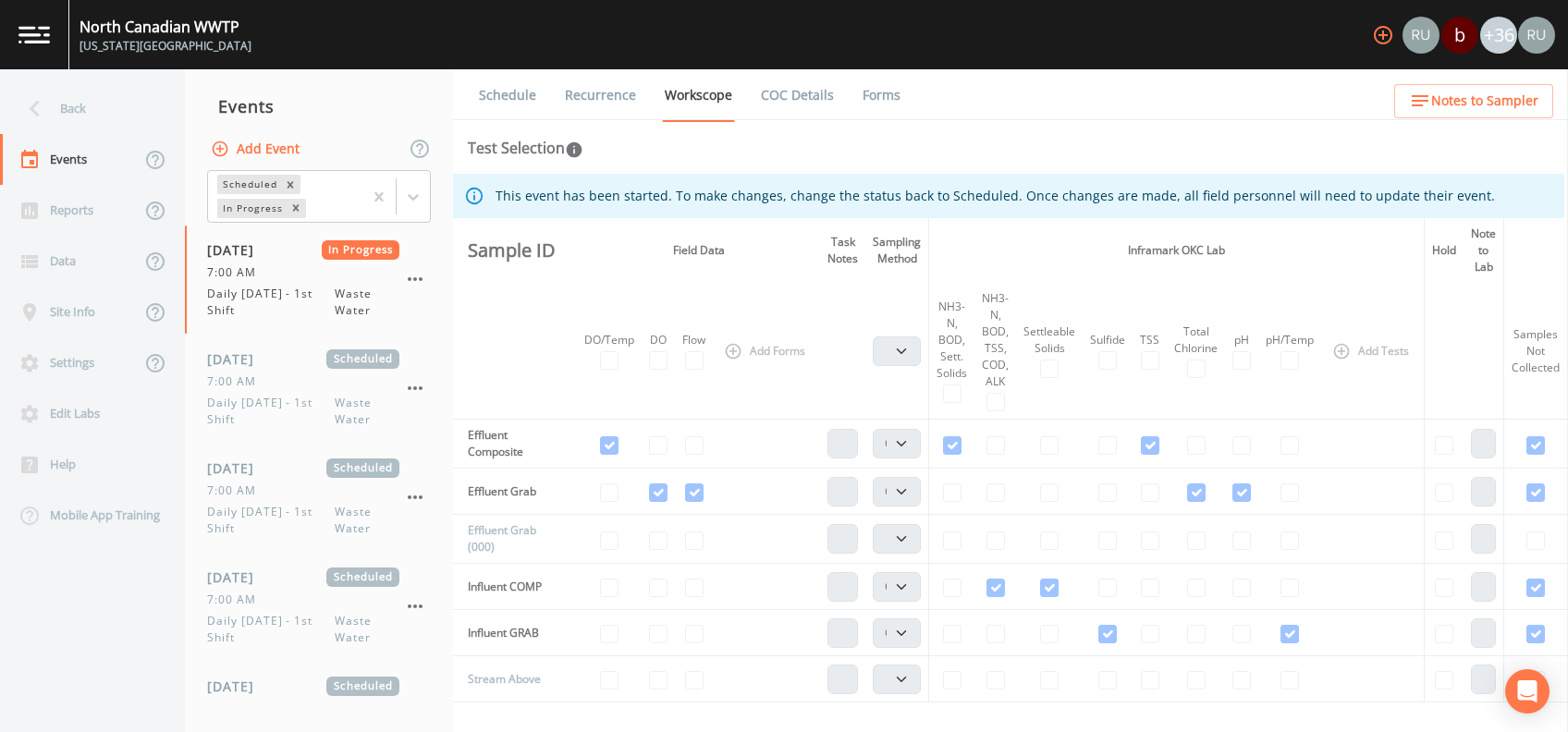 click on "Schedule Recurrence Workscope COC Details Forms Test Selection This event has been started. To make changes, change the status back to Scheduled. Once changes are made, all field personnel will need to update their event. Sample ID Field Data Task Notes Sampling Method Inframark OKC Lab Hold Note to Lab Alerts     DO/Temp DO Flow Add Forms   Composite Grab NH3-N, BOD, Sett. Solids  NH3-N, BOD, TSS, COD, ALK Settleable Solids Sulfide TSS Total Chlorine pH pH/Temp Add Tests Samples Not Collected Not Delivered to Lab Add Alert Effluent Composite     Composite Grab Effluent Grab     Composite Grab Effluent Grab (000)     Composite Grab Influent COMP     Composite Grab Influent GRAB     Composite Grab Stream Above     Composite Grab QA/QC Preferences & Instructions NH3-N, BOD, Sett. Solids  pH TSS Sulfide Total Chlorine pH/Temp Settleable Solids NH3-N, BOD, TSS, COD, ALK Blind Duplicate                 MS/MSD                 Field Blanks Equipment Blanks Trip Blanks Add Form Add Task" at bounding box center (1011, 400) 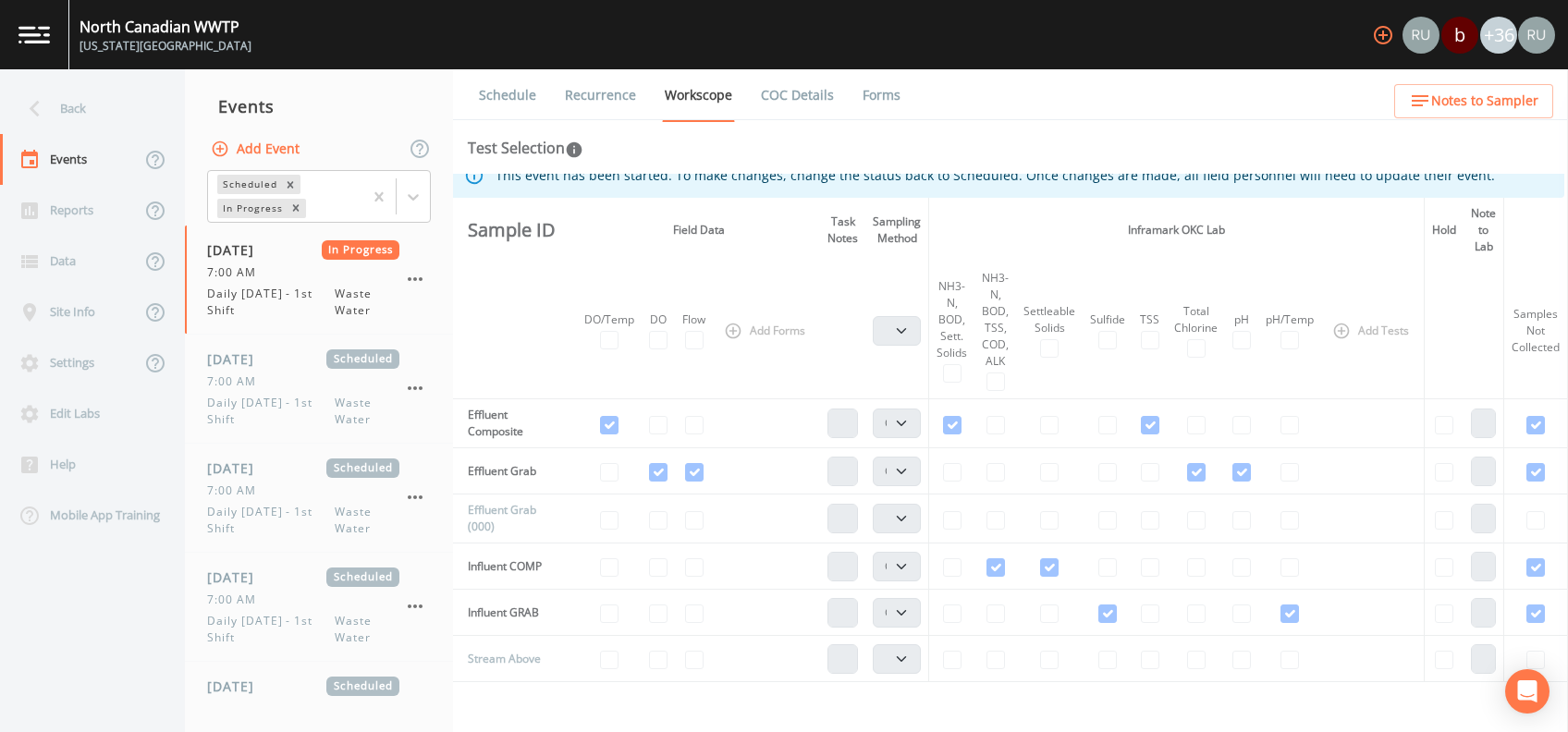 scroll, scrollTop: 20, scrollLeft: 6, axis: both 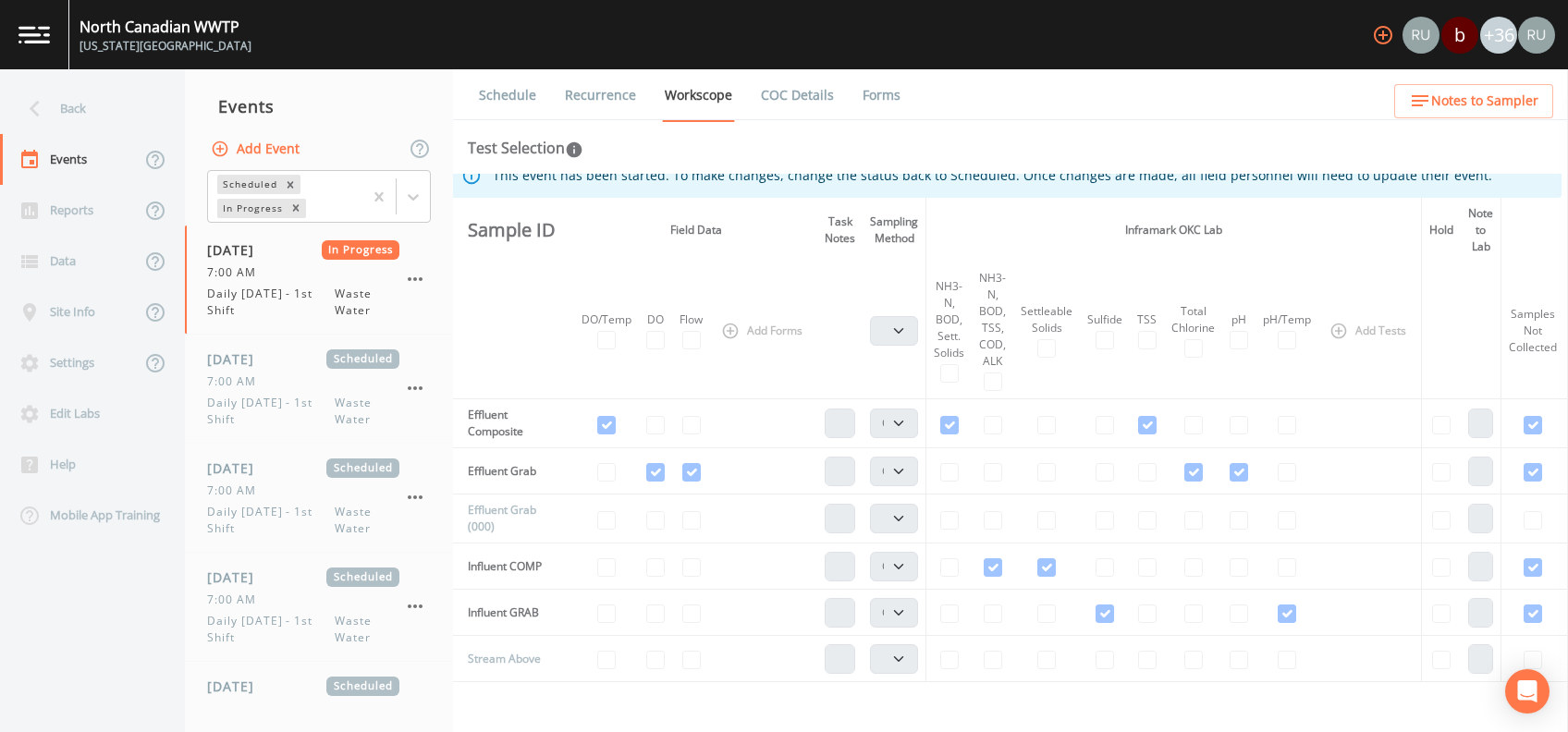 drag, startPoint x: 1317, startPoint y: 697, endPoint x: 1397, endPoint y: 701, distance: 80.09994 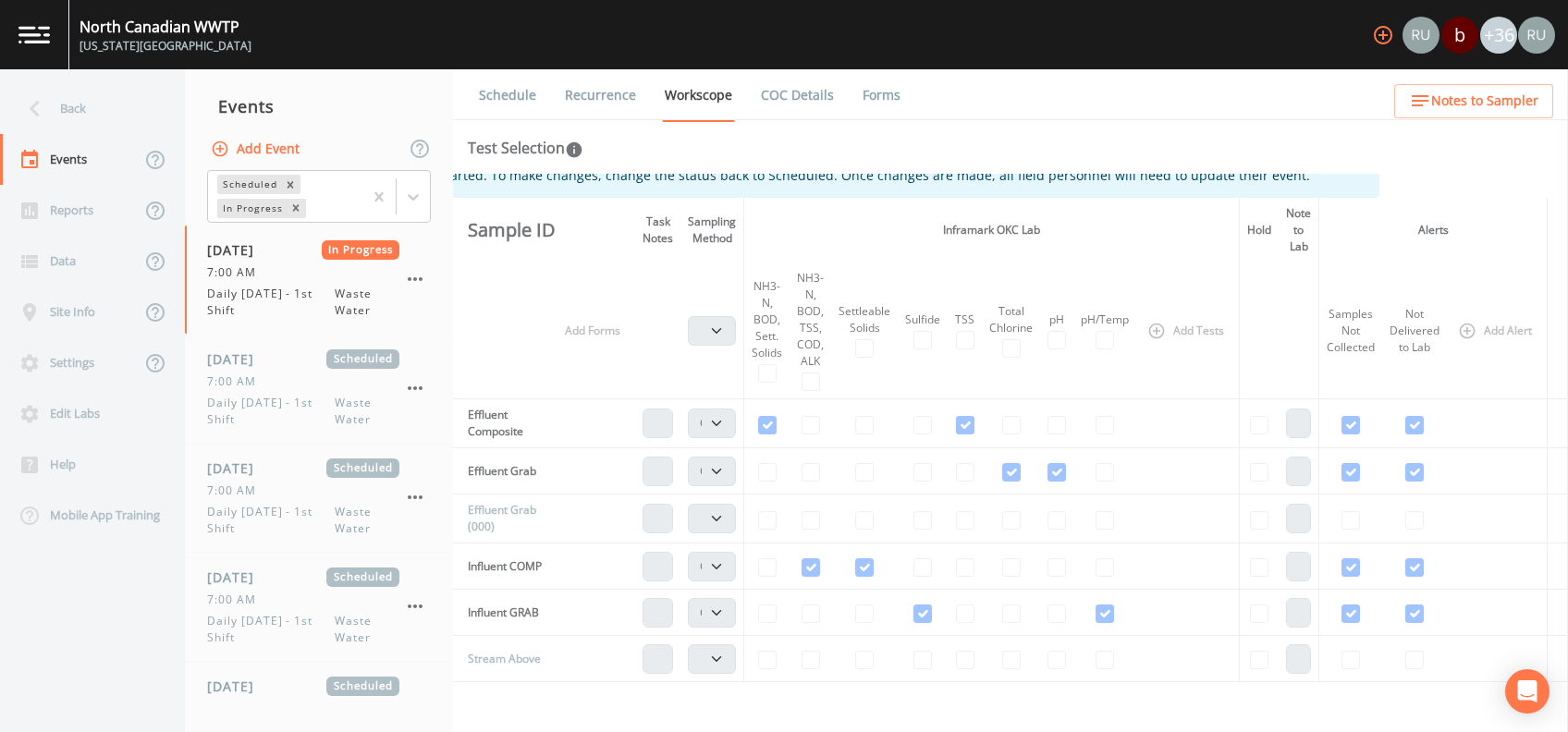 scroll, scrollTop: 0, scrollLeft: 189, axis: horizontal 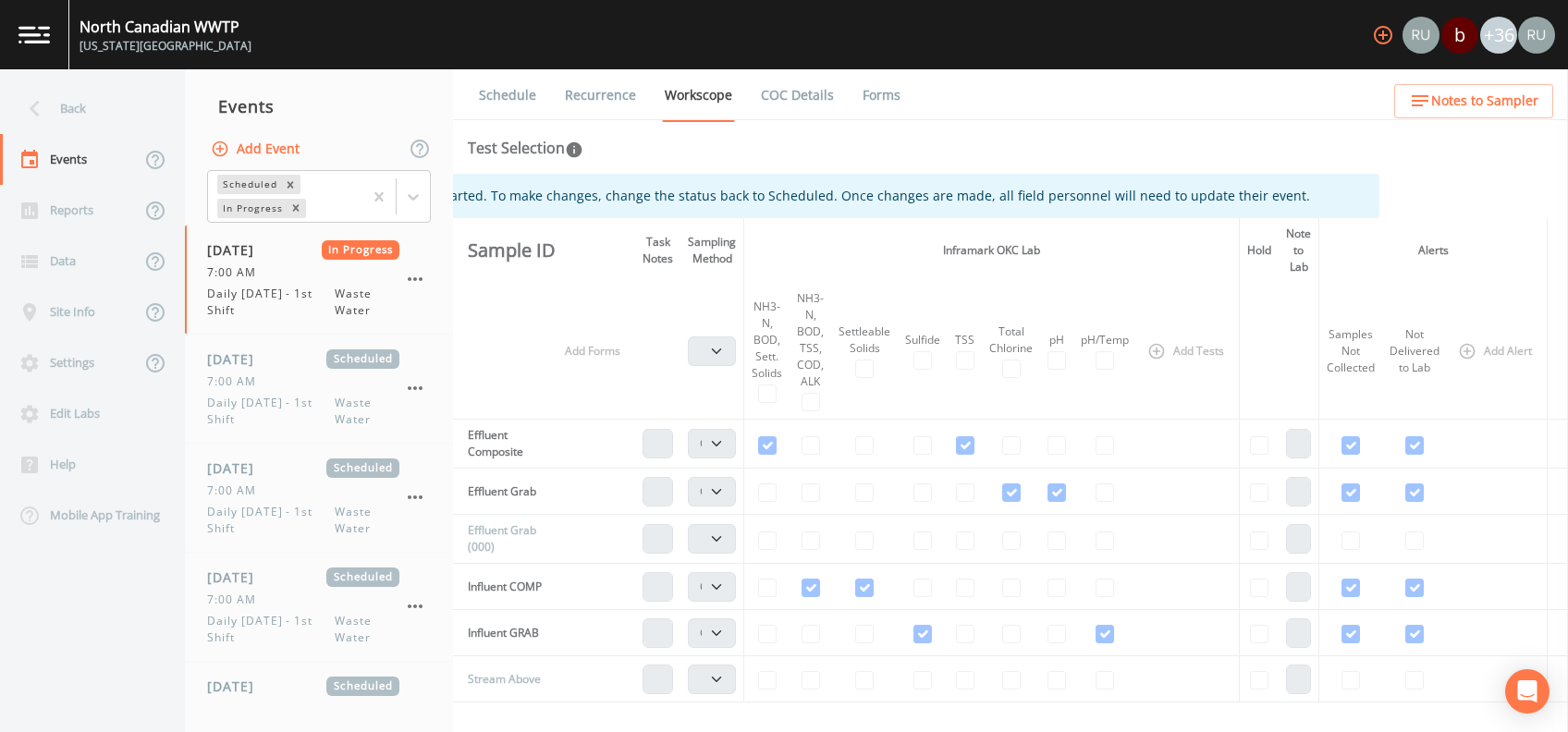click at bounding box center [1351, 492] 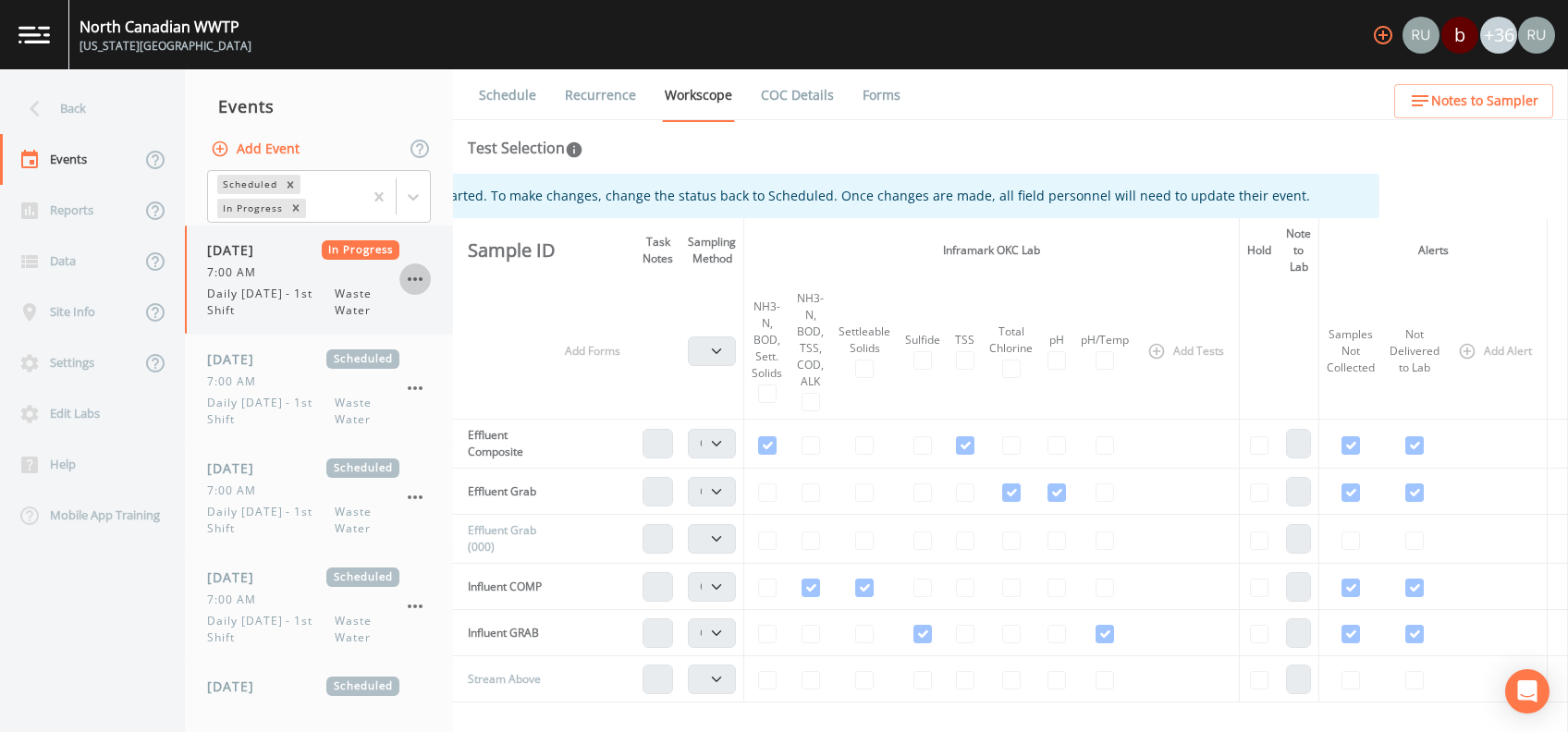 click 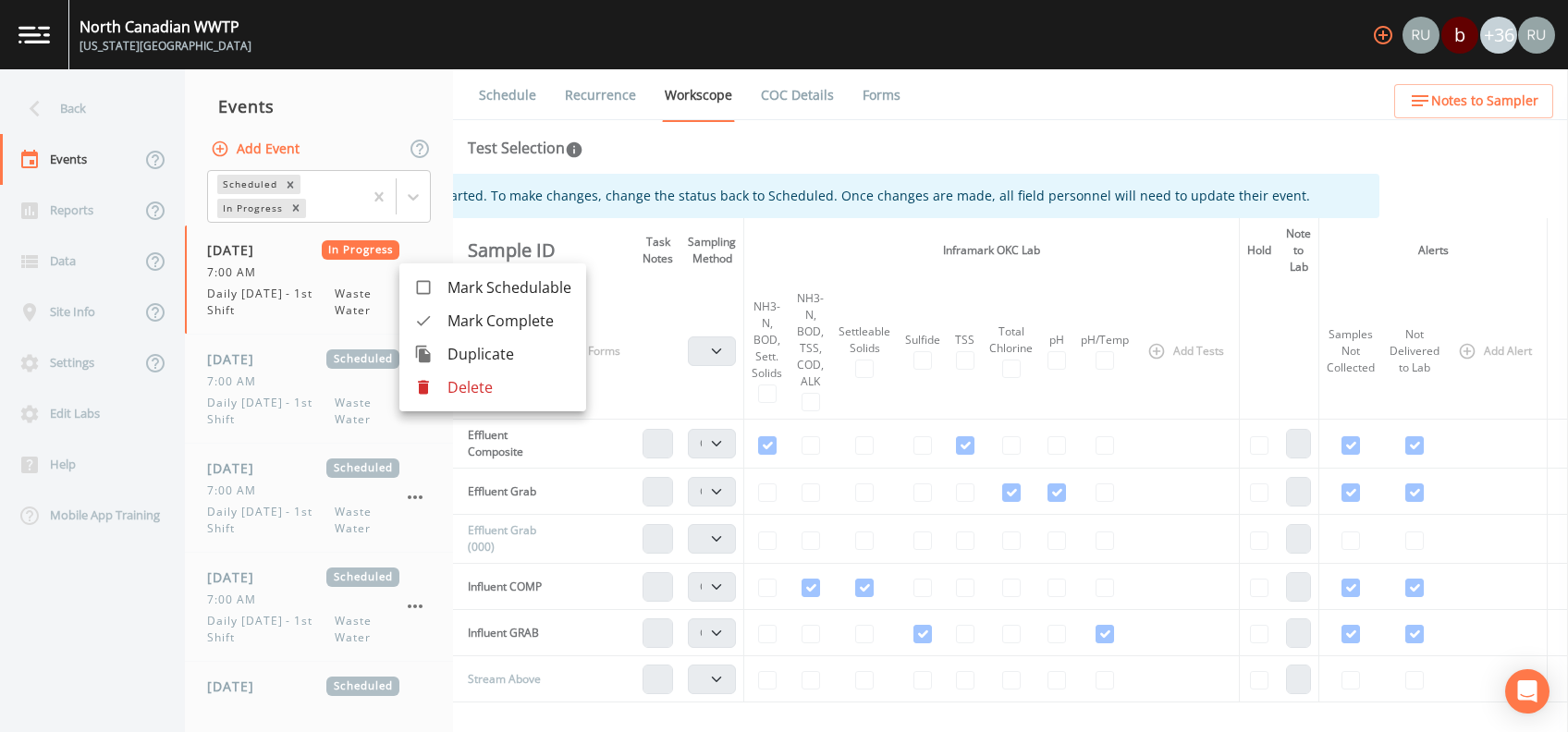 click on "Duplicate" at bounding box center [509, 354] 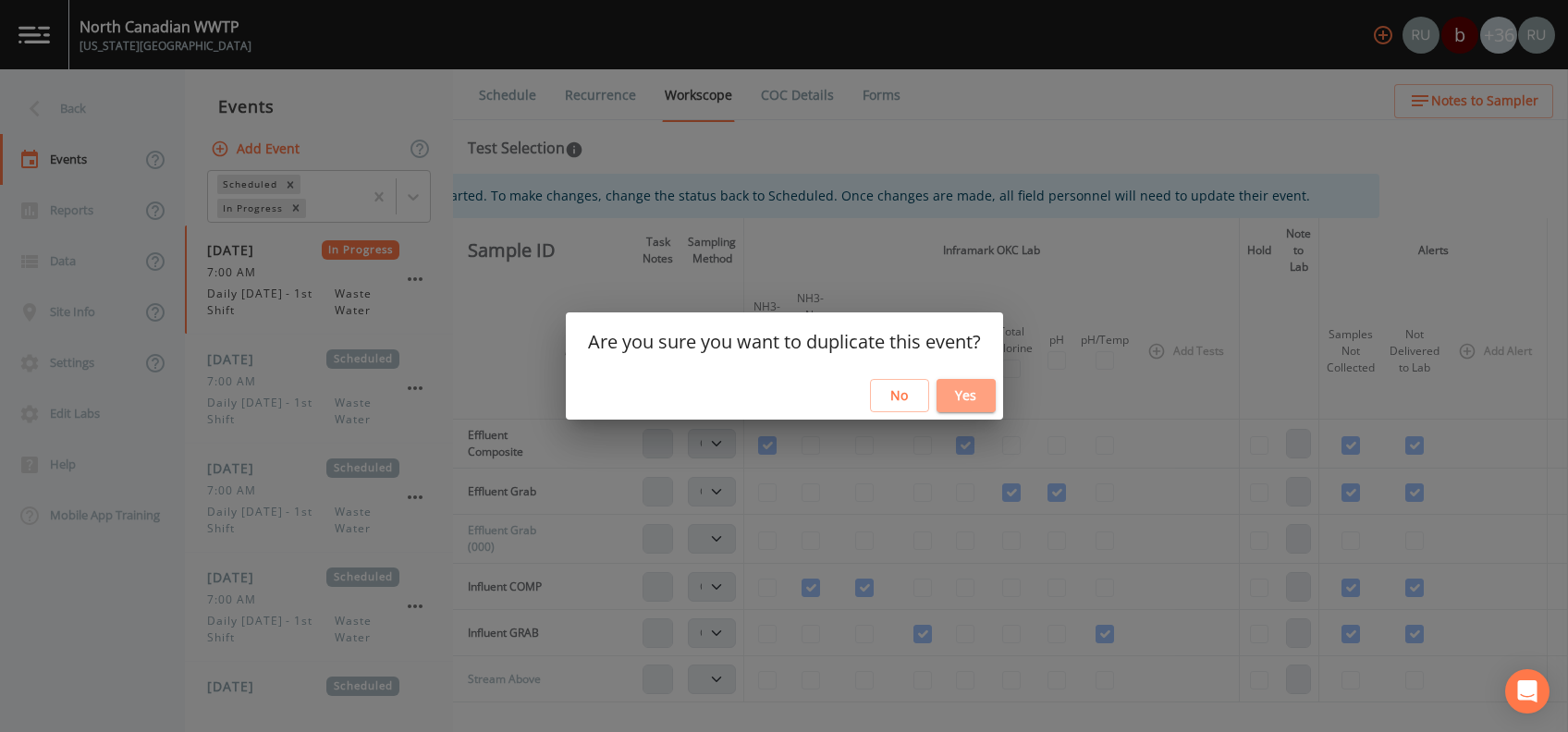 click on "Yes" at bounding box center (966, 396) 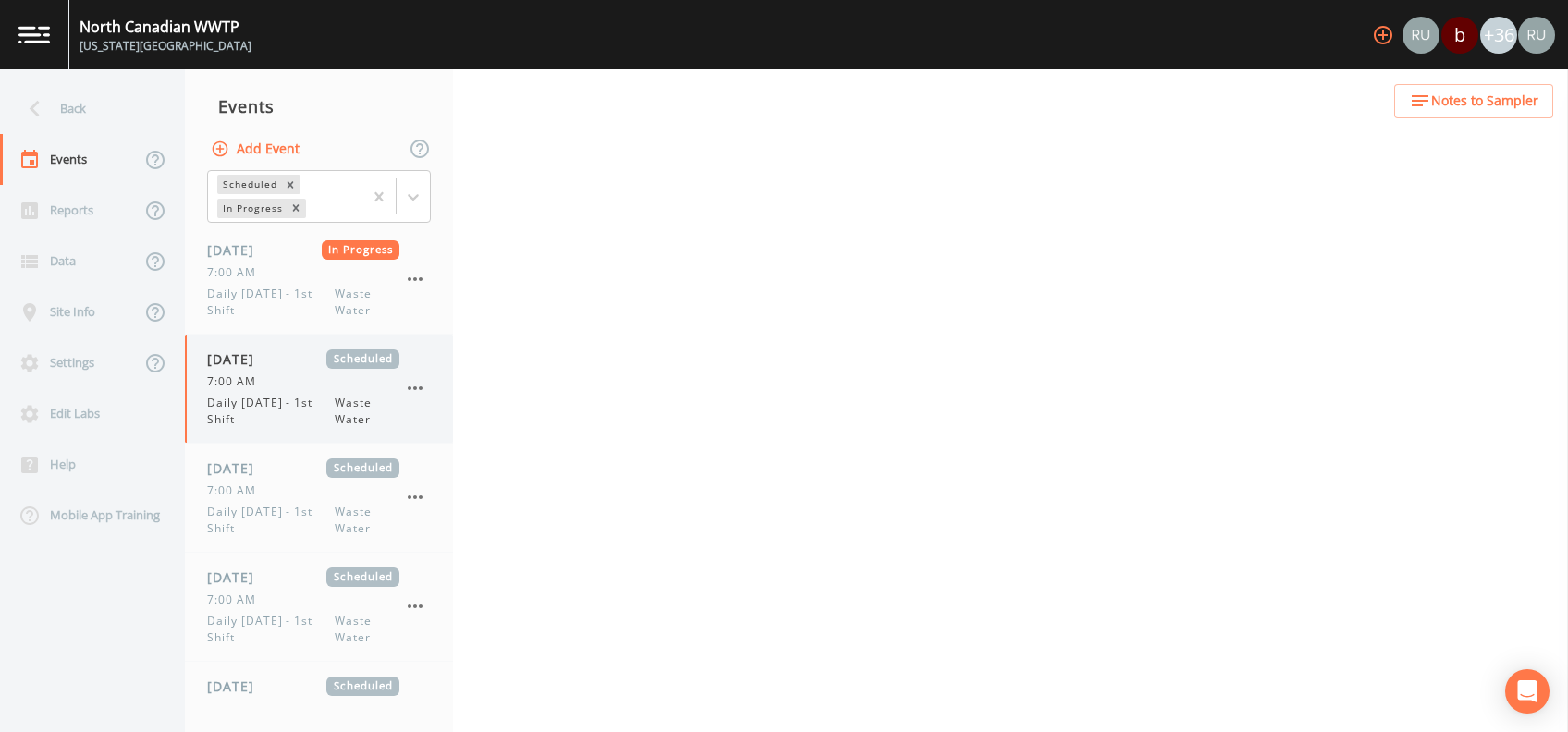 select on "b6a3c313-748b-4795-a028-792ad310bd60" 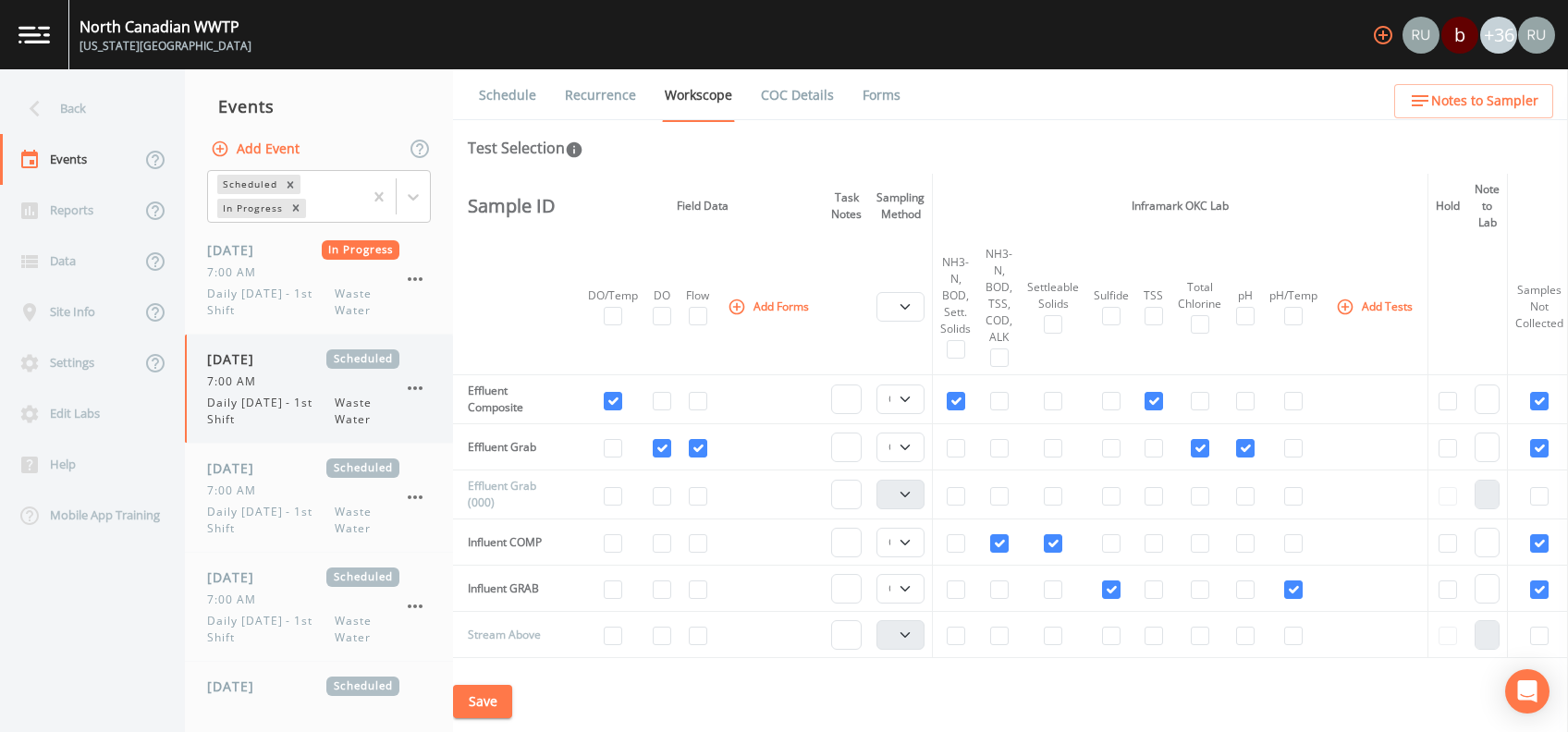 click on "7:00 AM" at bounding box center (237, 382) 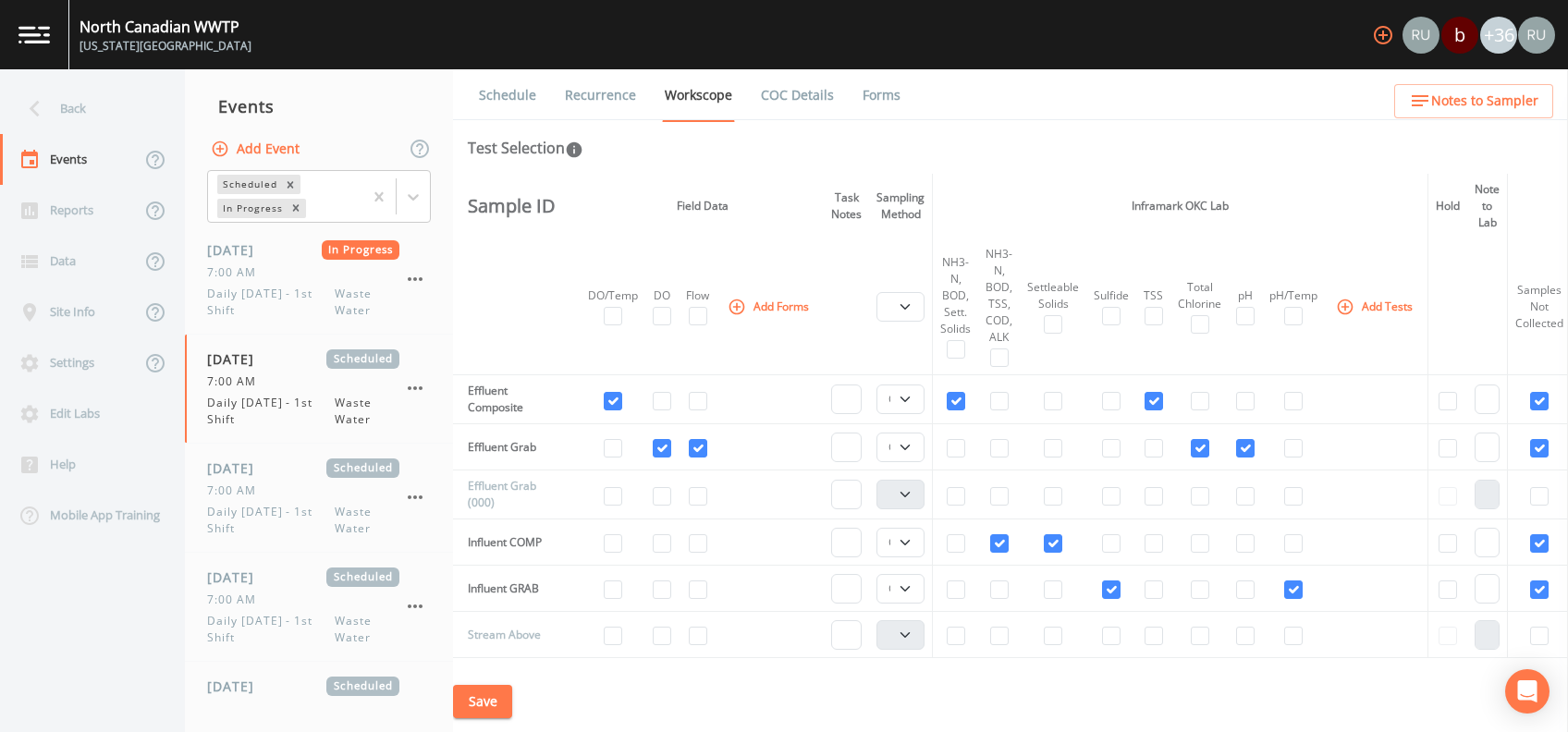 click on "Schedule" at bounding box center (508, 95) 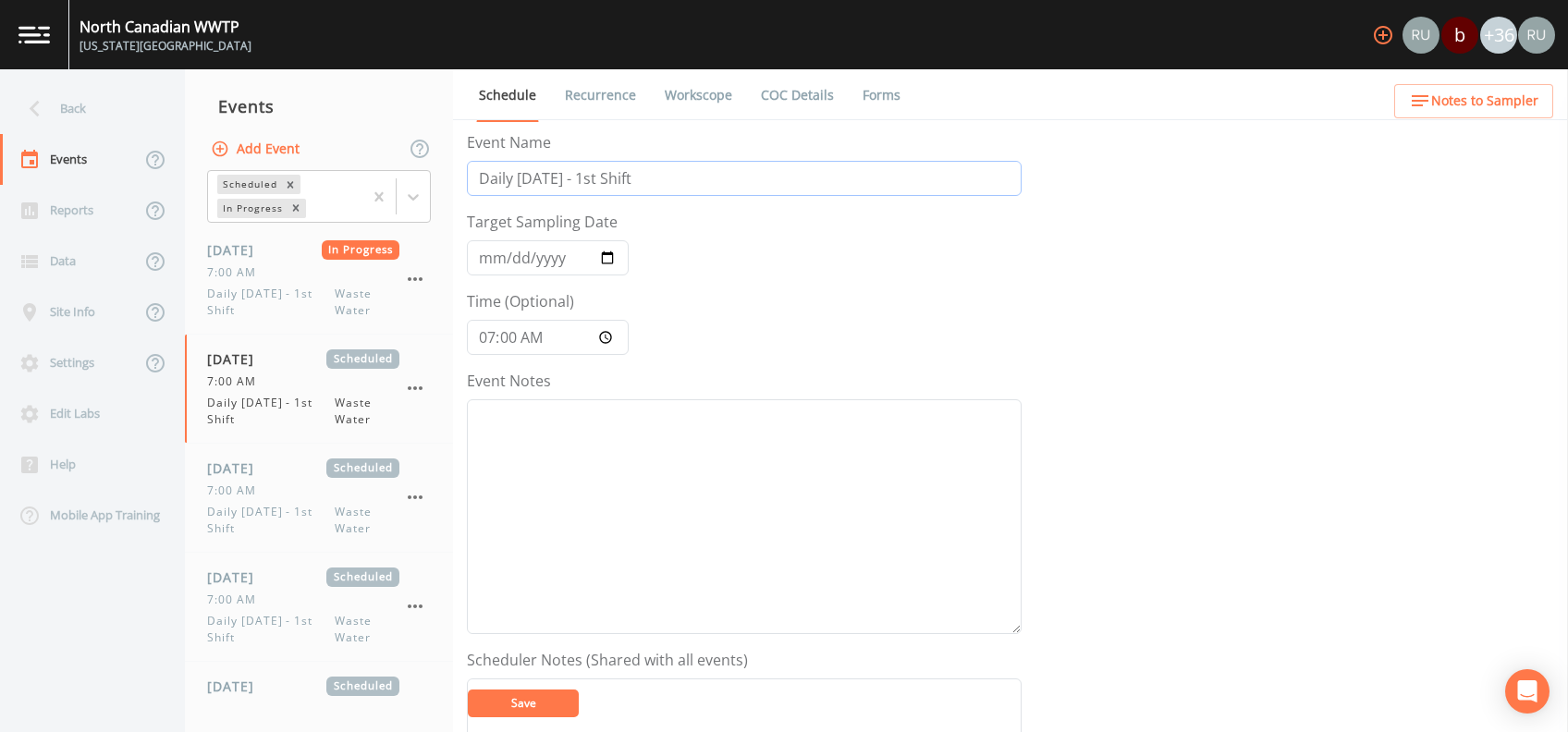 click on "Daily Friday - 1st Shift" at bounding box center [744, 178] 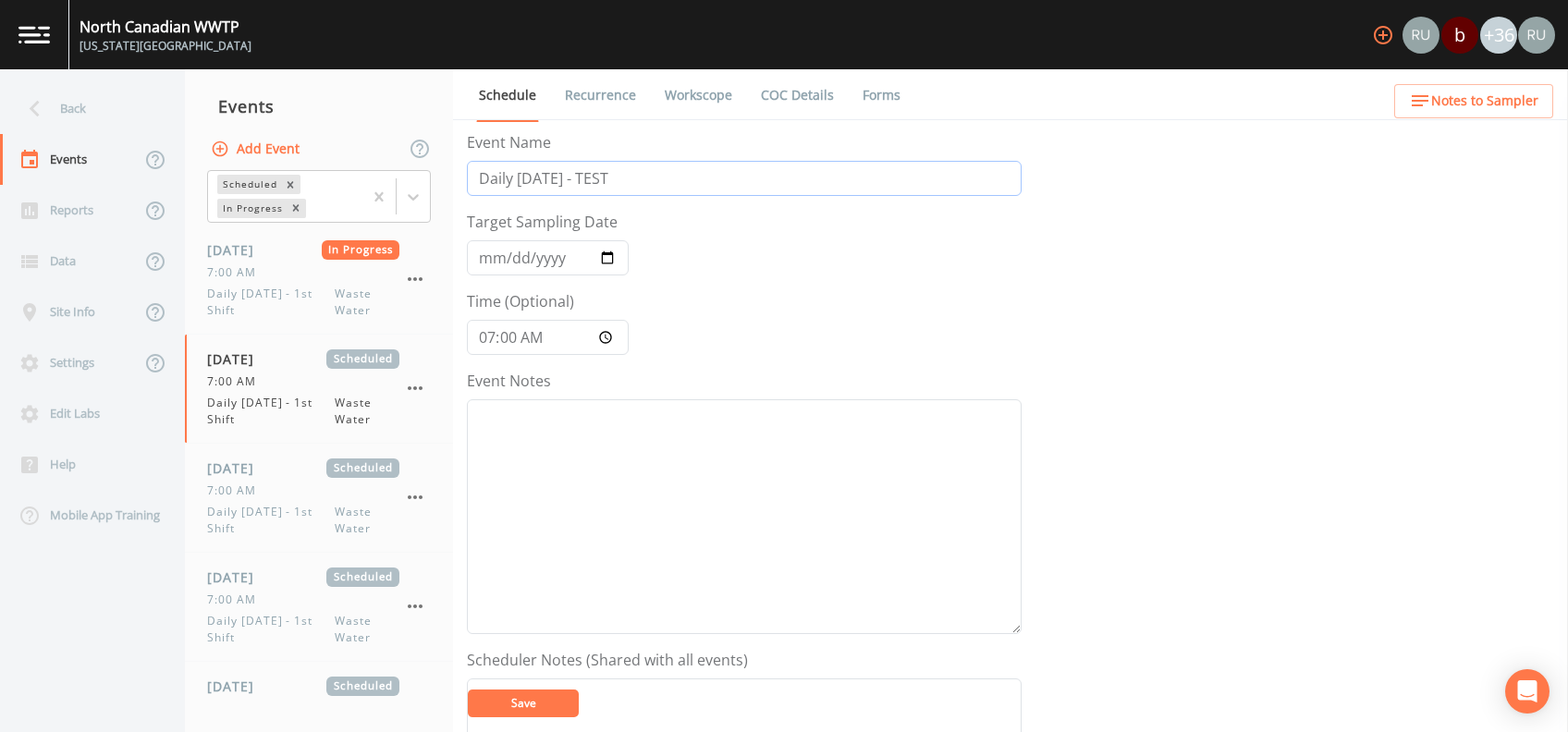 type on "Daily Friday - TEST" 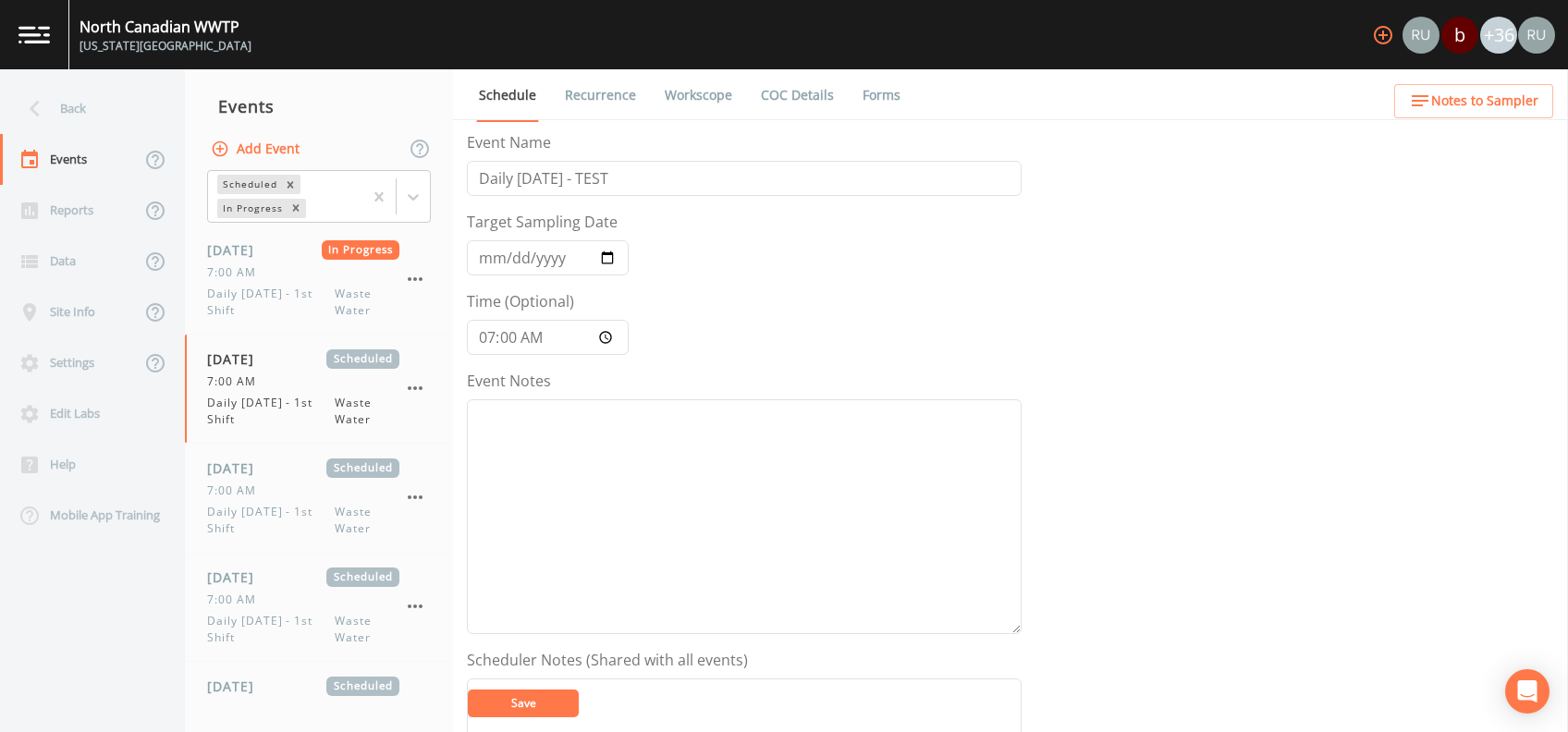 click on "Save" at bounding box center (523, 702) 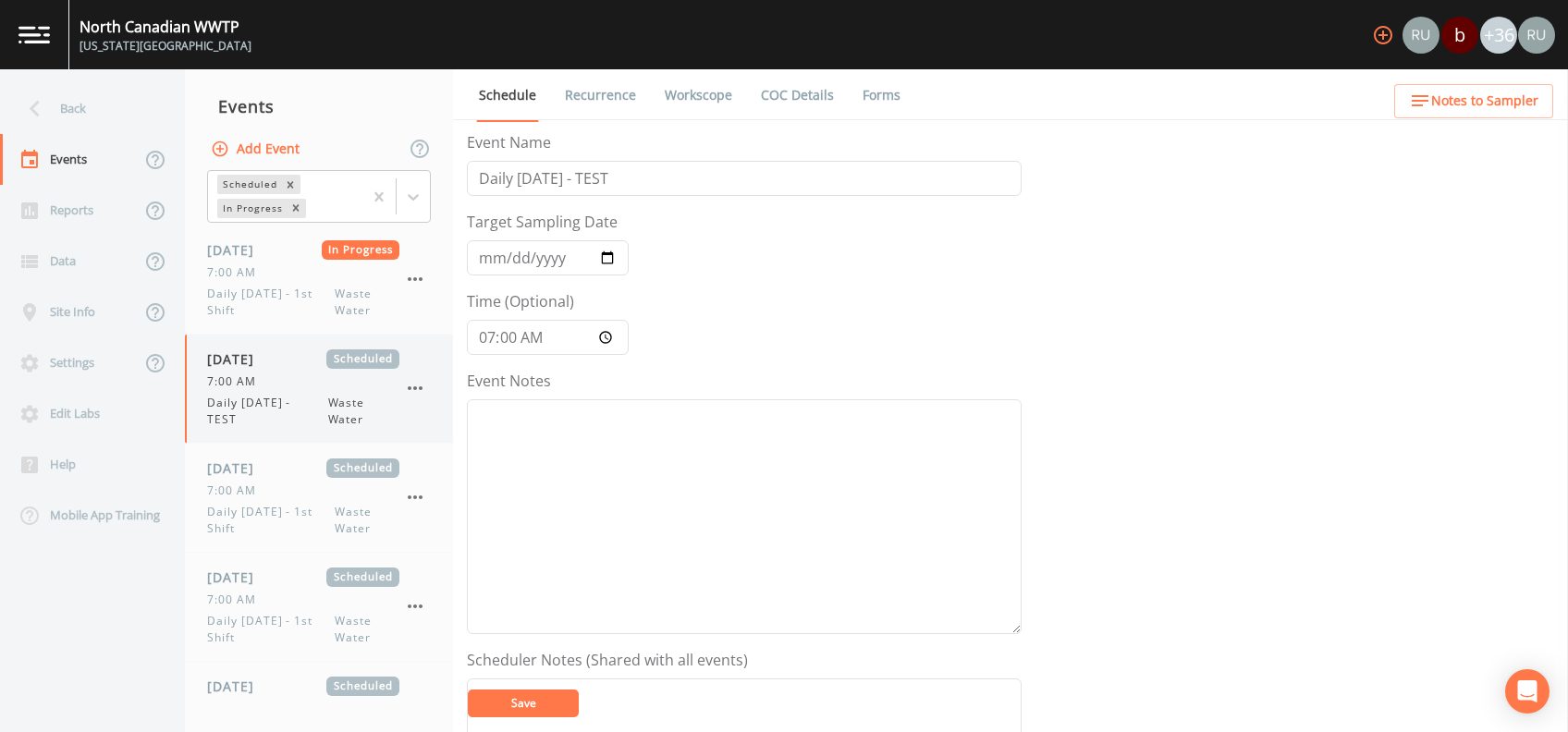 click on "Daily Friday - TEST" at bounding box center [267, 411] 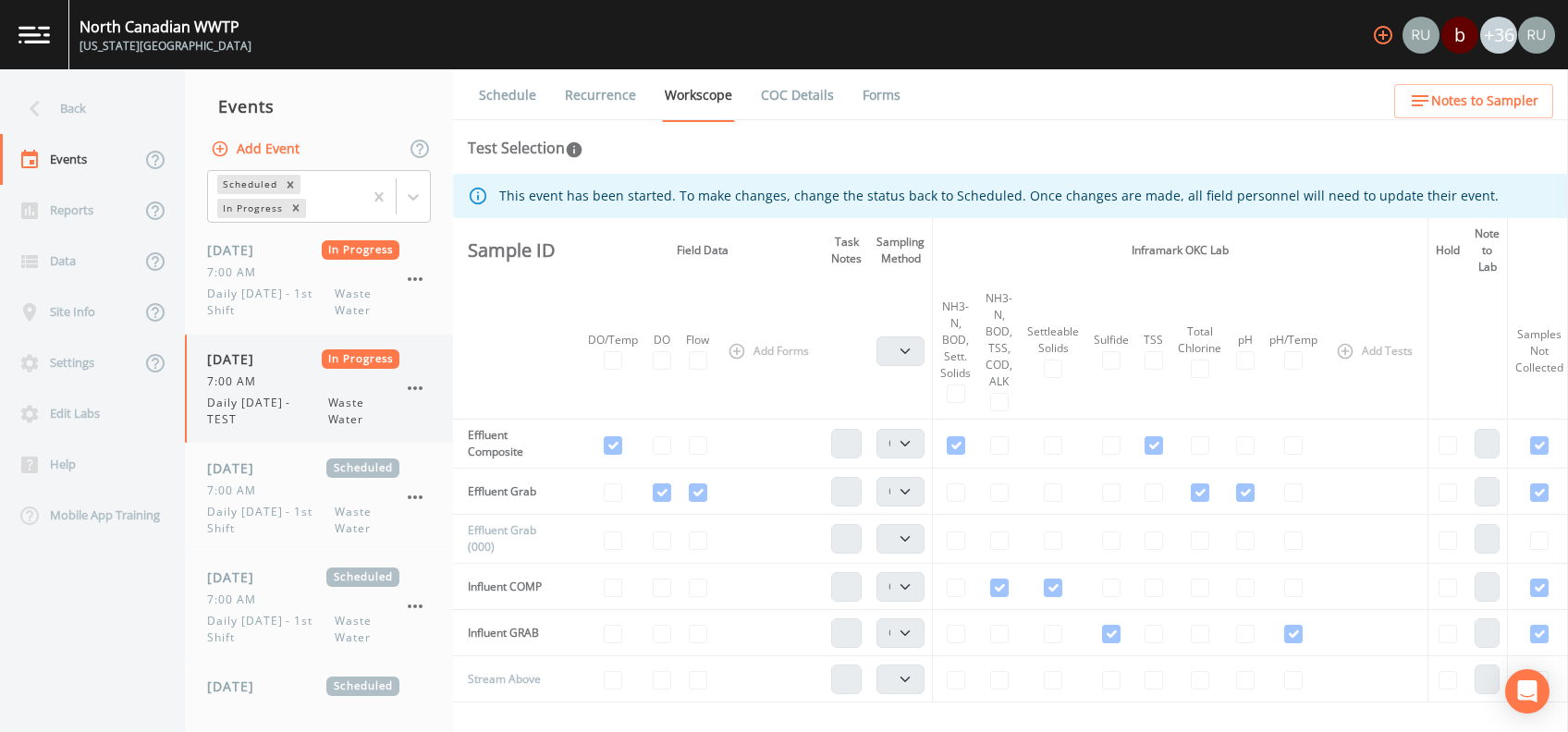 click on "Daily Friday - TEST" at bounding box center (267, 411) 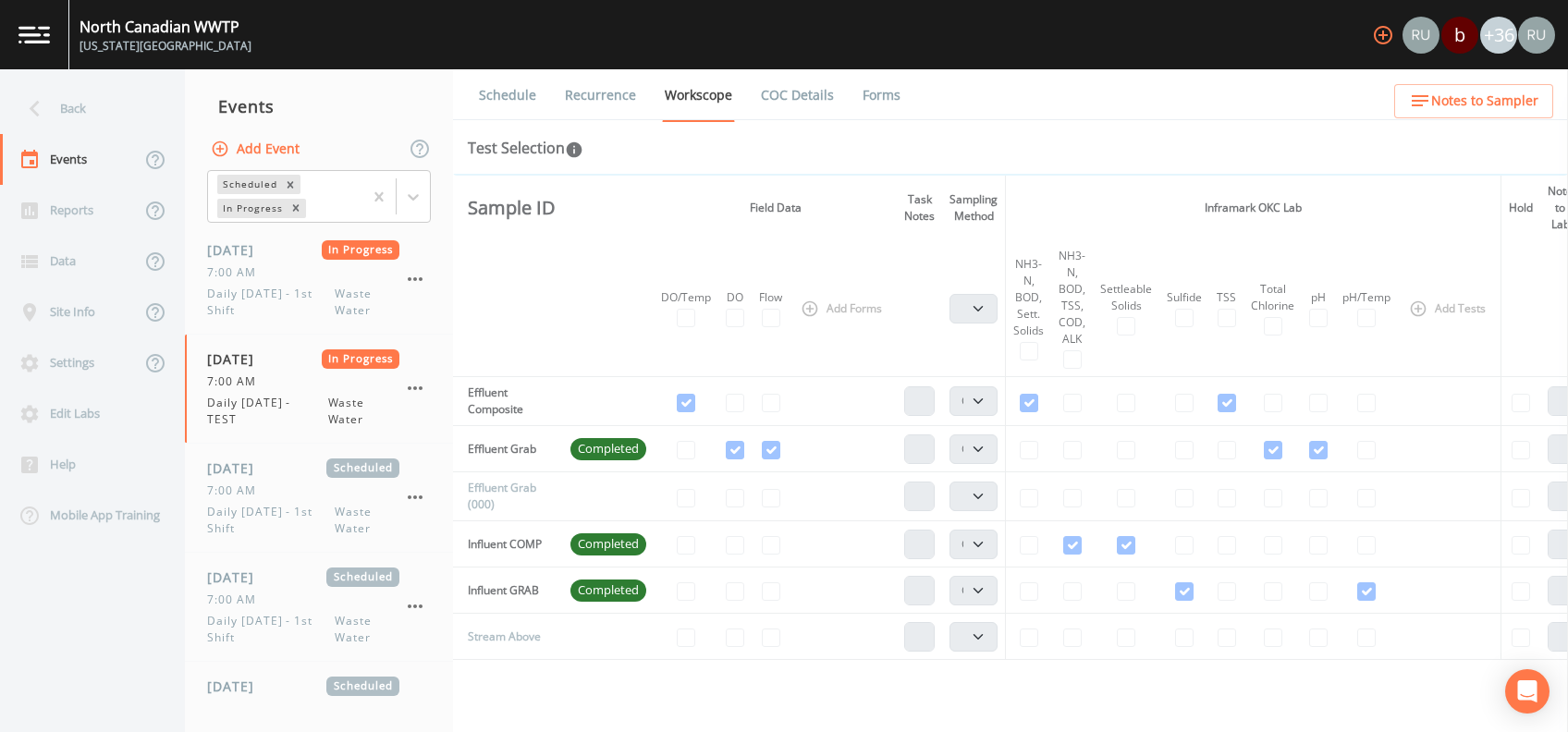 scroll, scrollTop: 0, scrollLeft: 0, axis: both 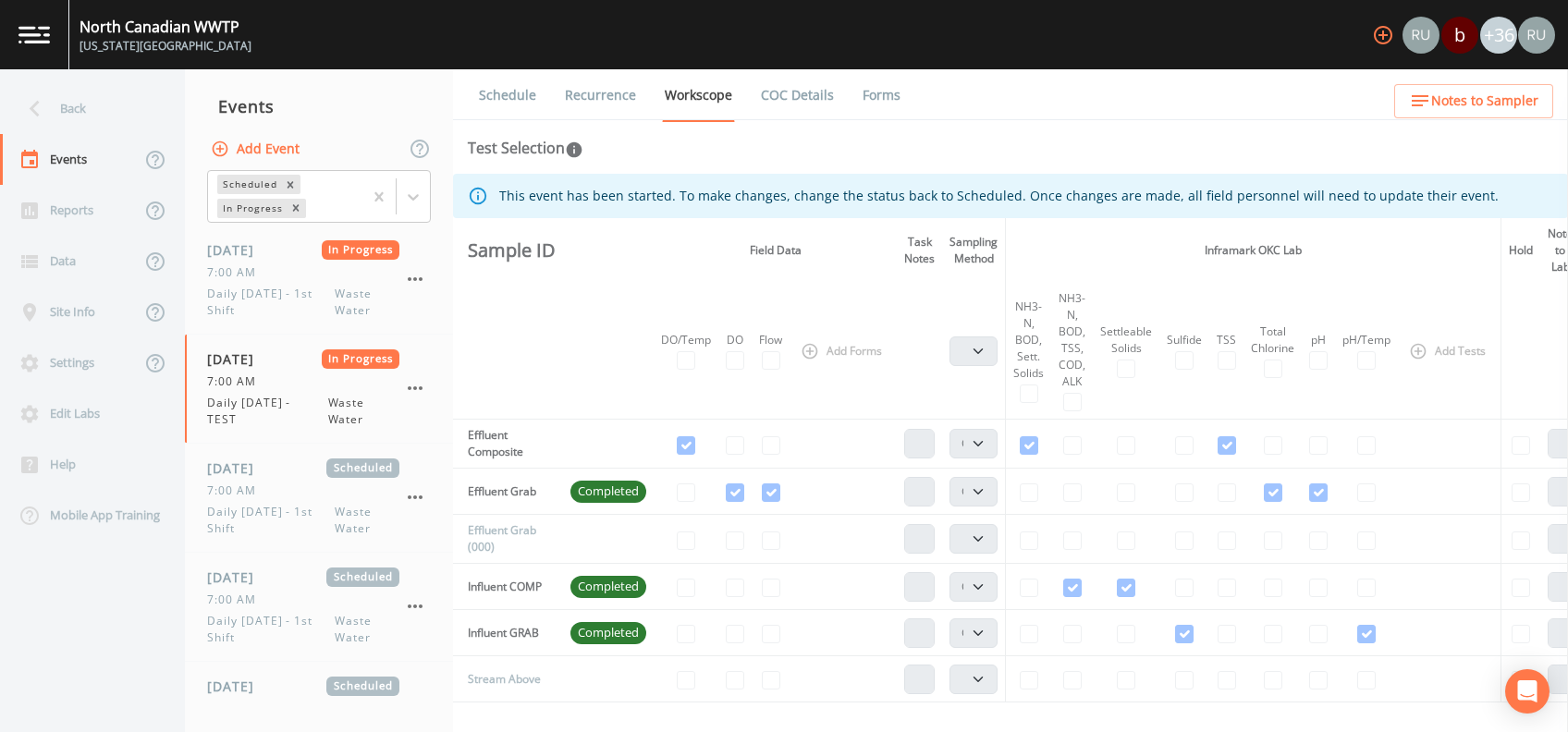 click on "Forms" at bounding box center [881, 95] 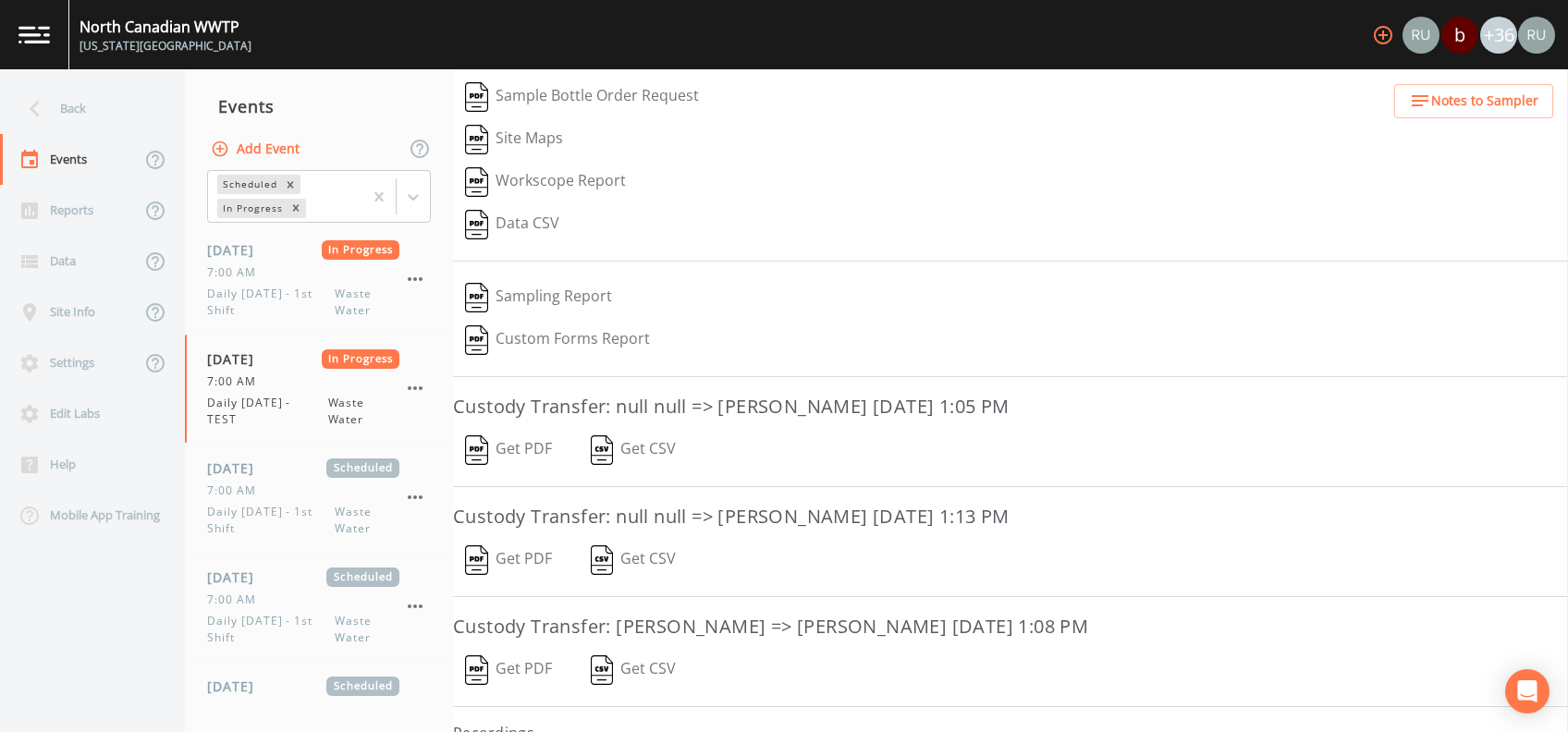 scroll, scrollTop: 223, scrollLeft: 0, axis: vertical 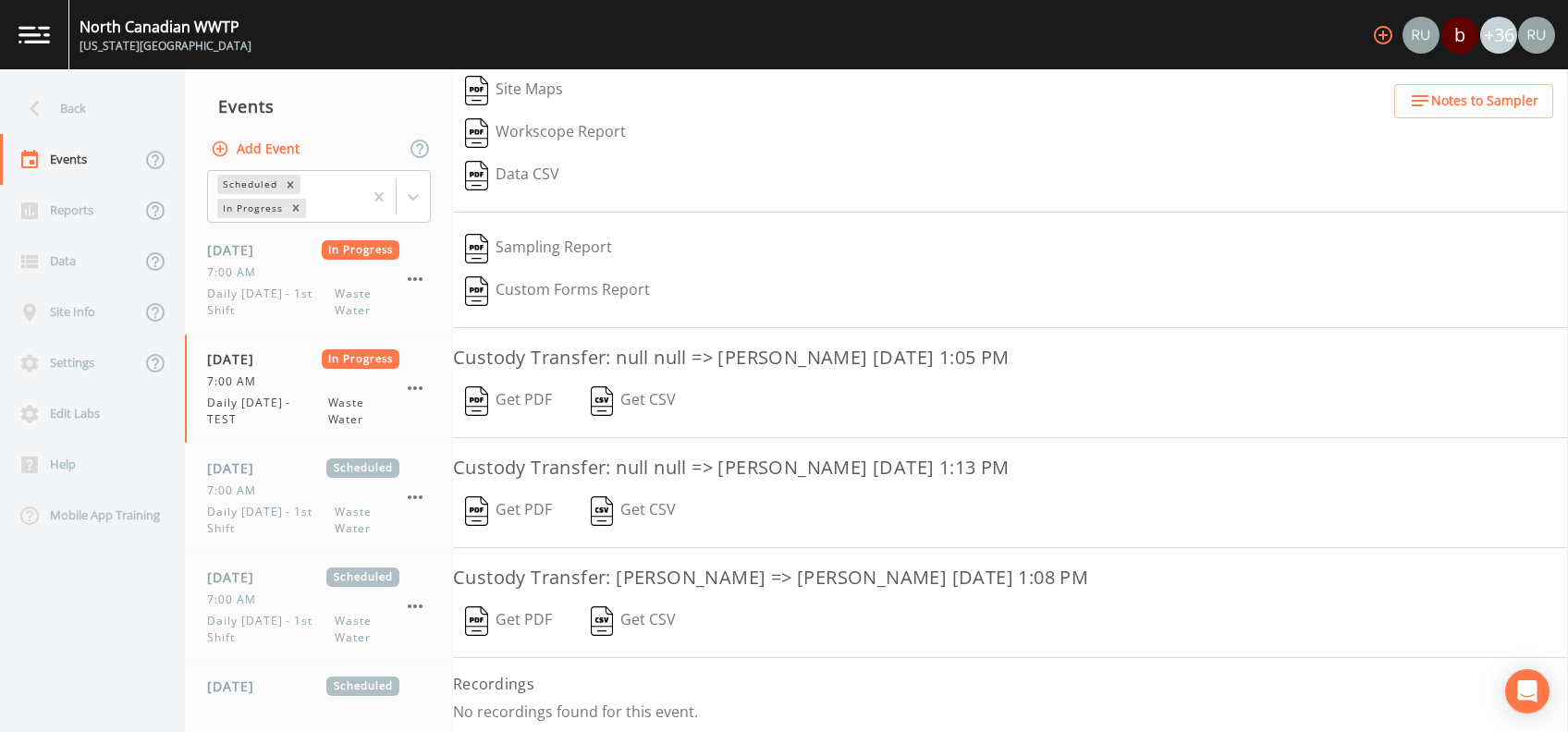 click on "Get PDF" at bounding box center (508, 401) 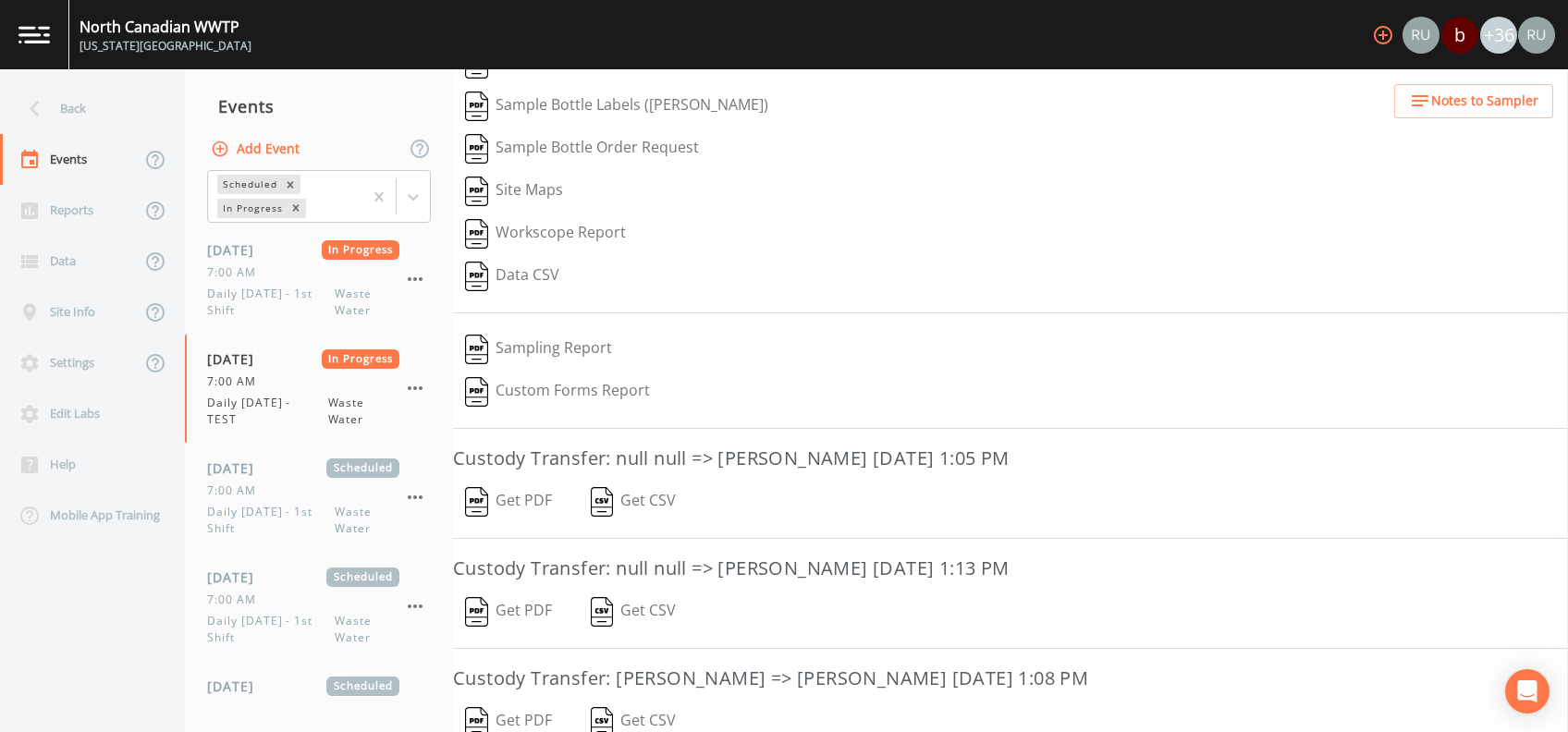 scroll, scrollTop: 0, scrollLeft: 0, axis: both 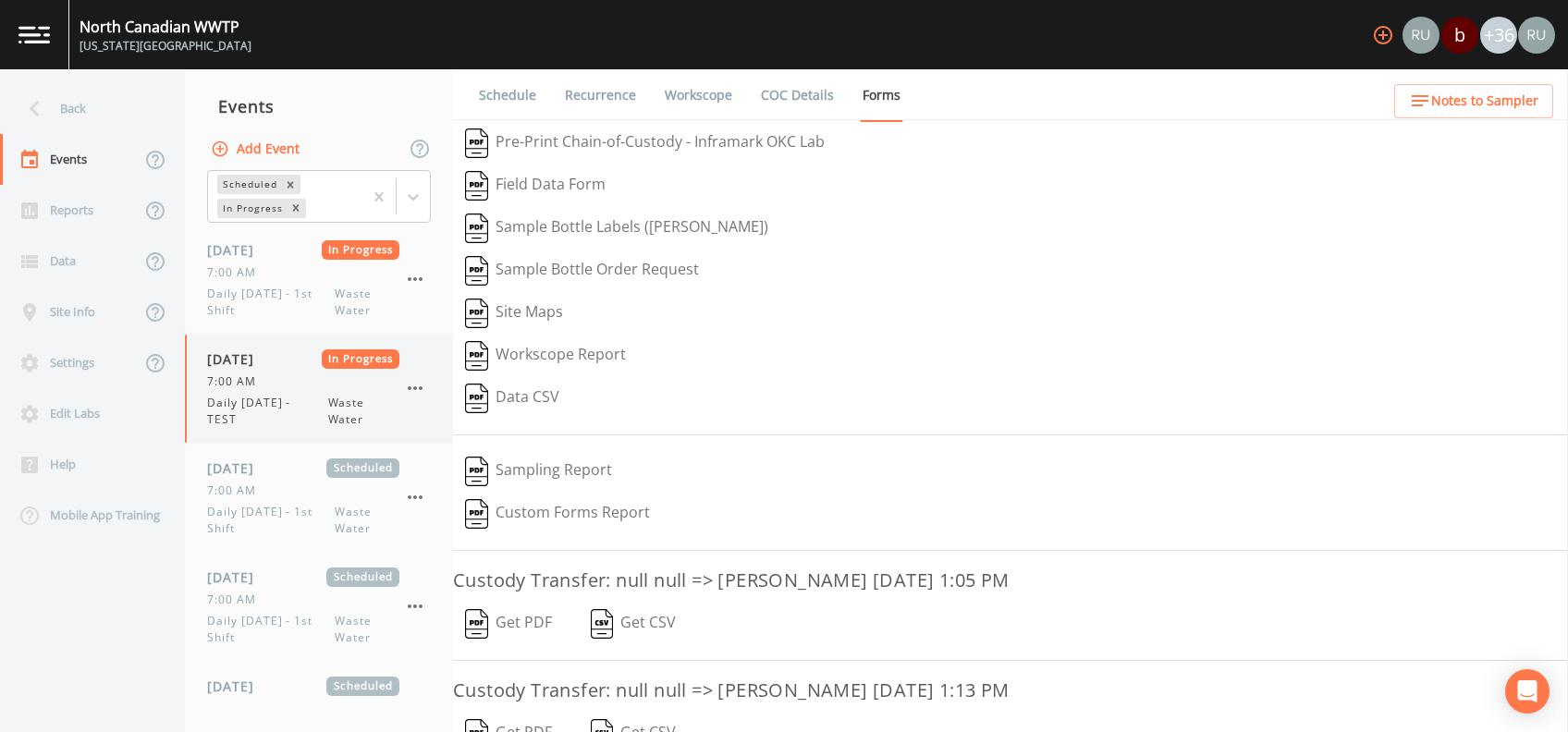 click on "7:00 AM" at bounding box center [237, 382] 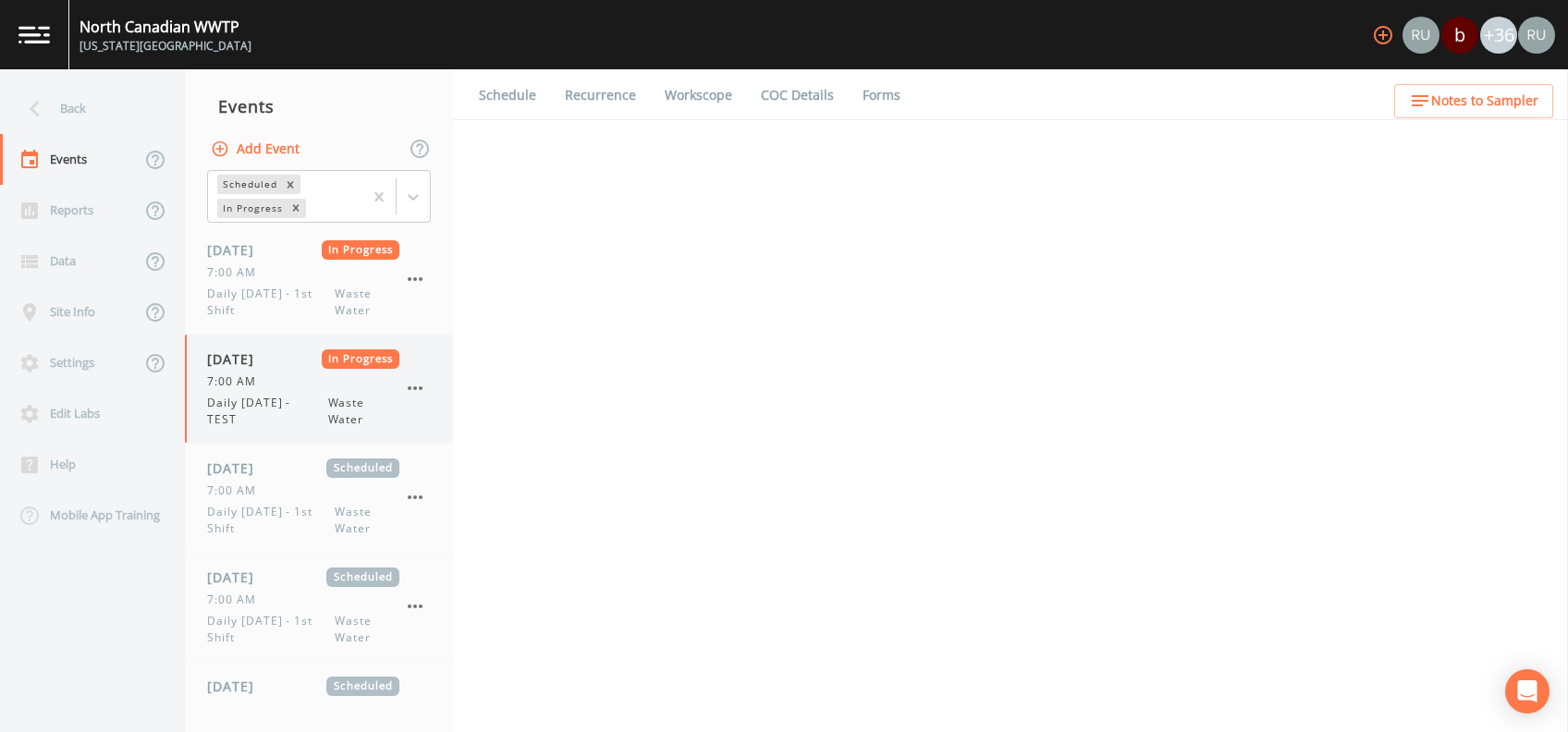 select on "b6a3c313-748b-4795-a028-792ad310bd60" 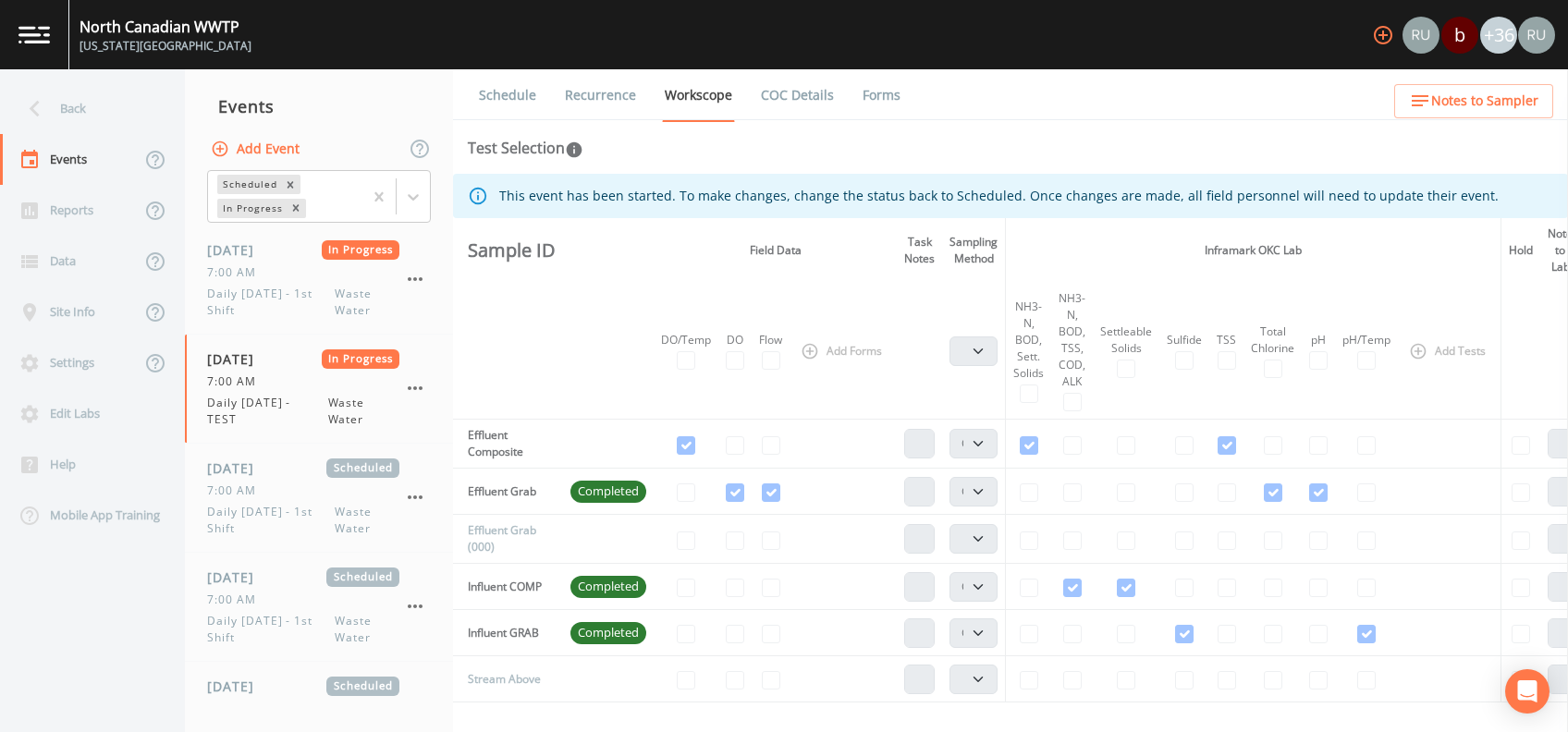 click on "Forms" at bounding box center (881, 95) 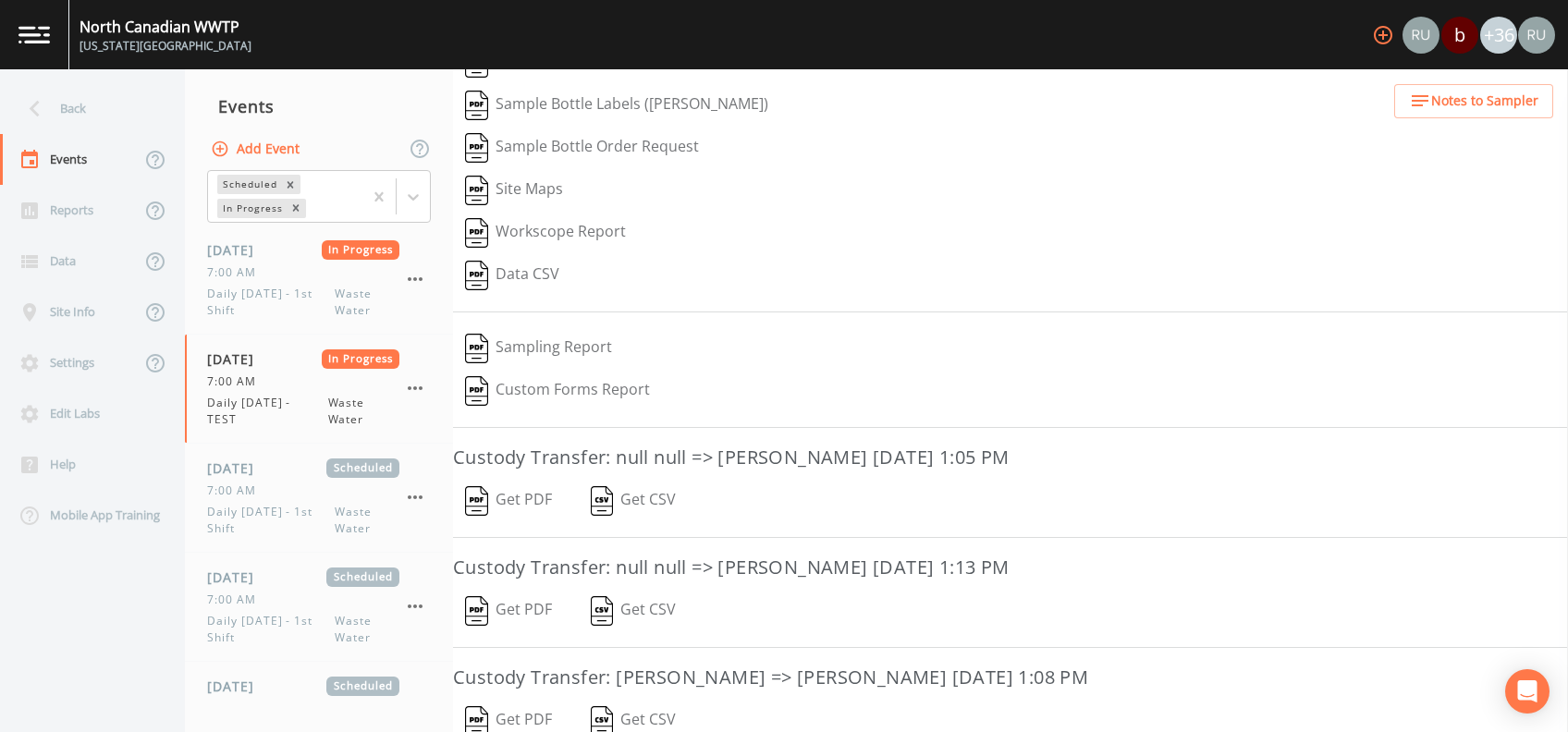scroll, scrollTop: 223, scrollLeft: 0, axis: vertical 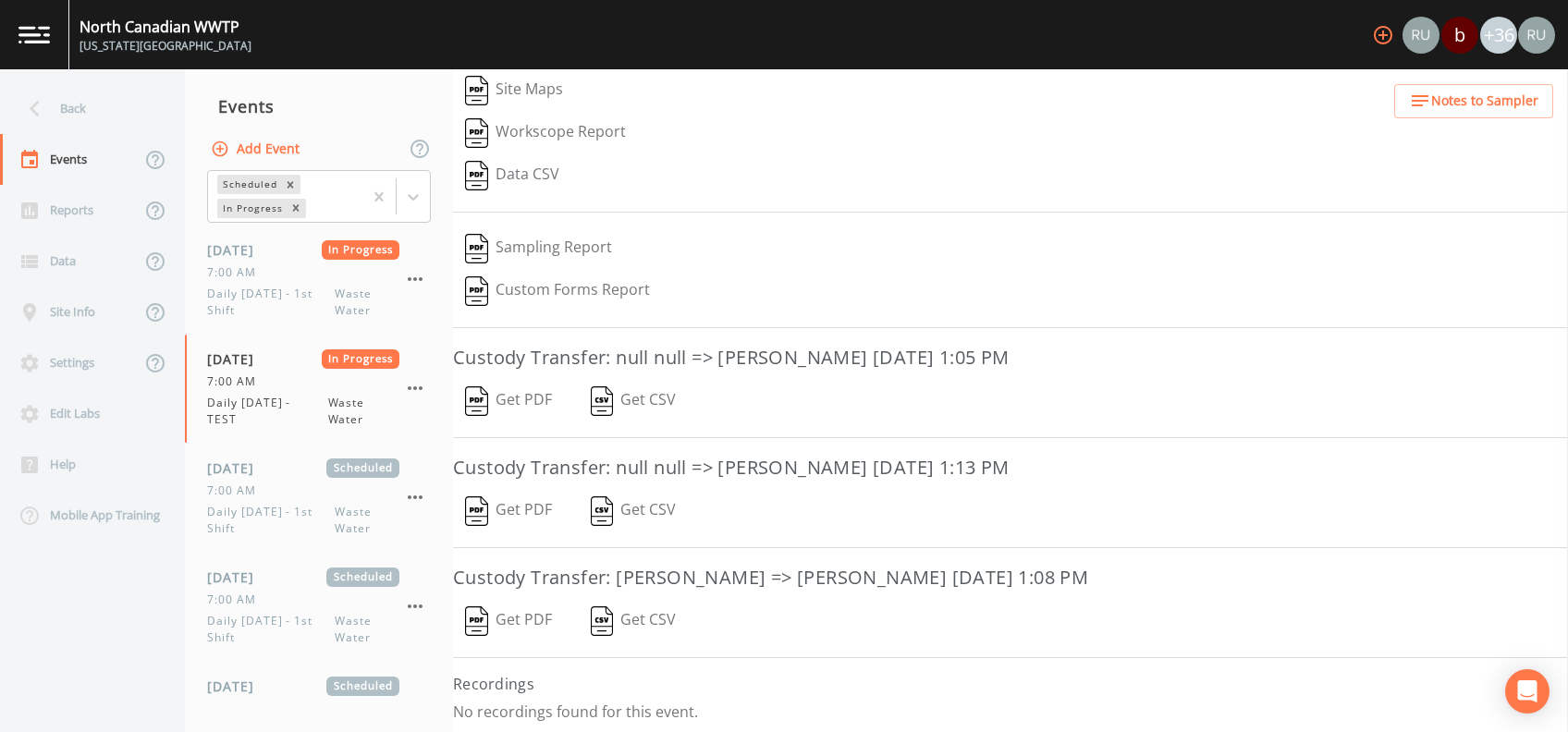 click on "Get PDF" at bounding box center (508, 401) 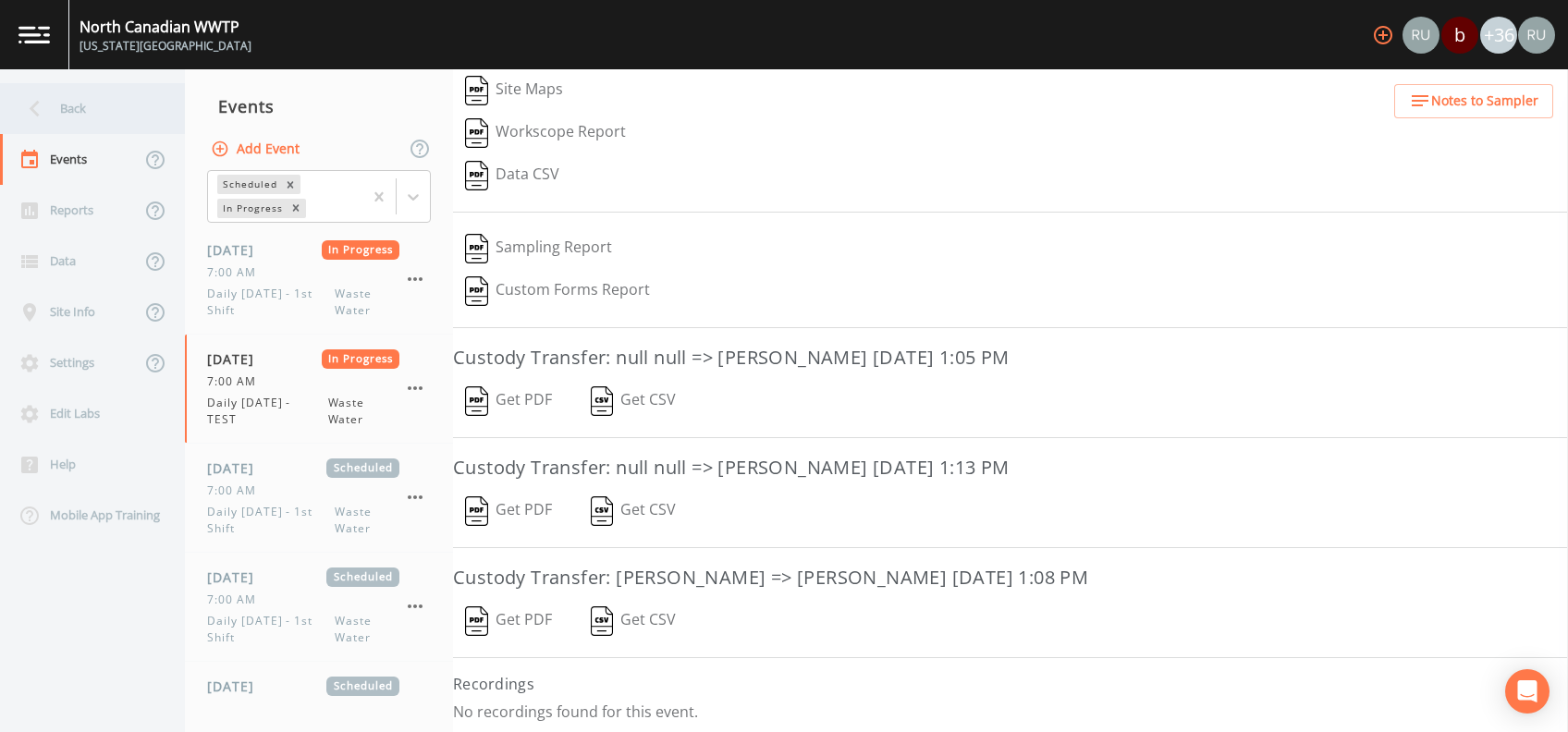 click on "Back" at bounding box center (83, 108) 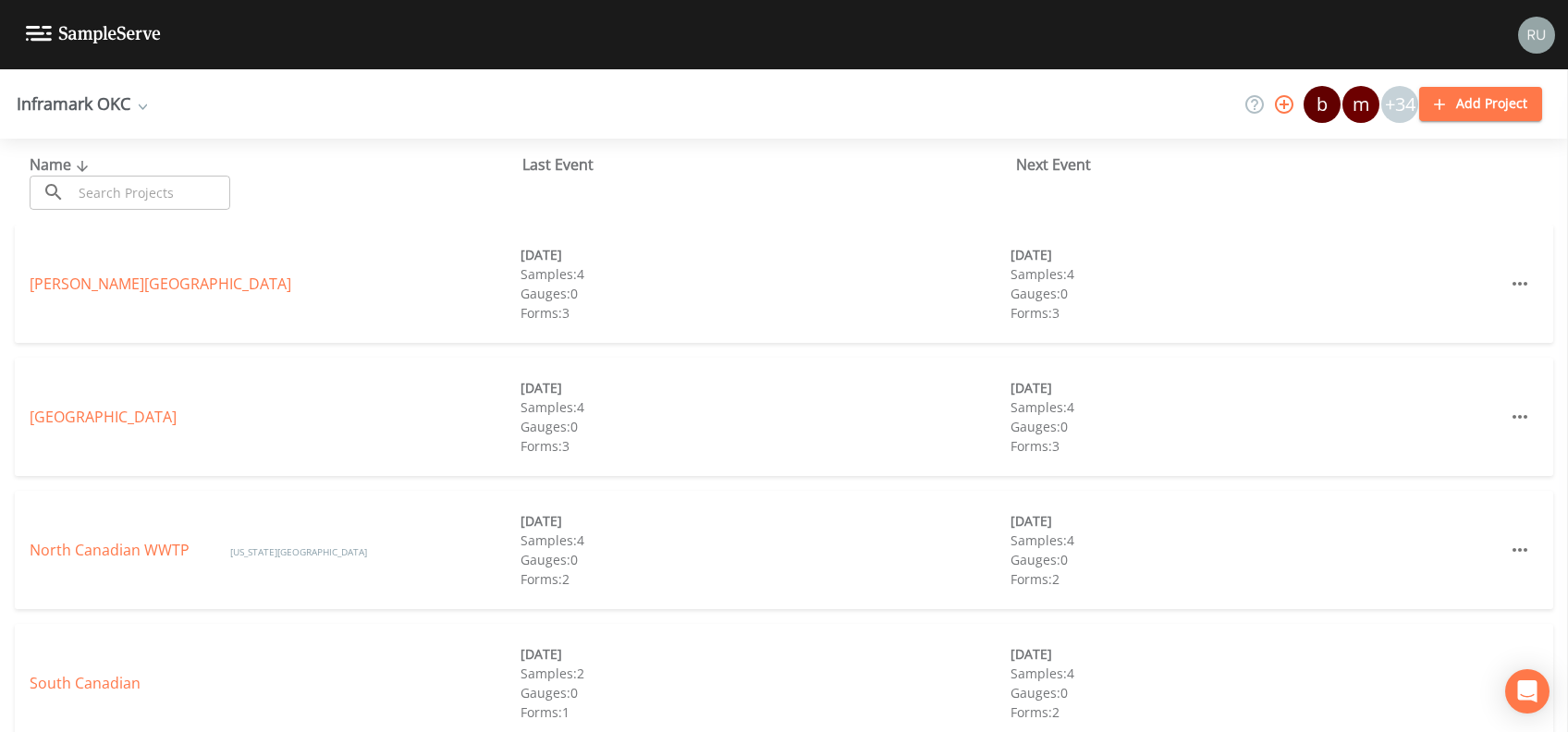 click on "Inframark OKC" at bounding box center (81, 104) 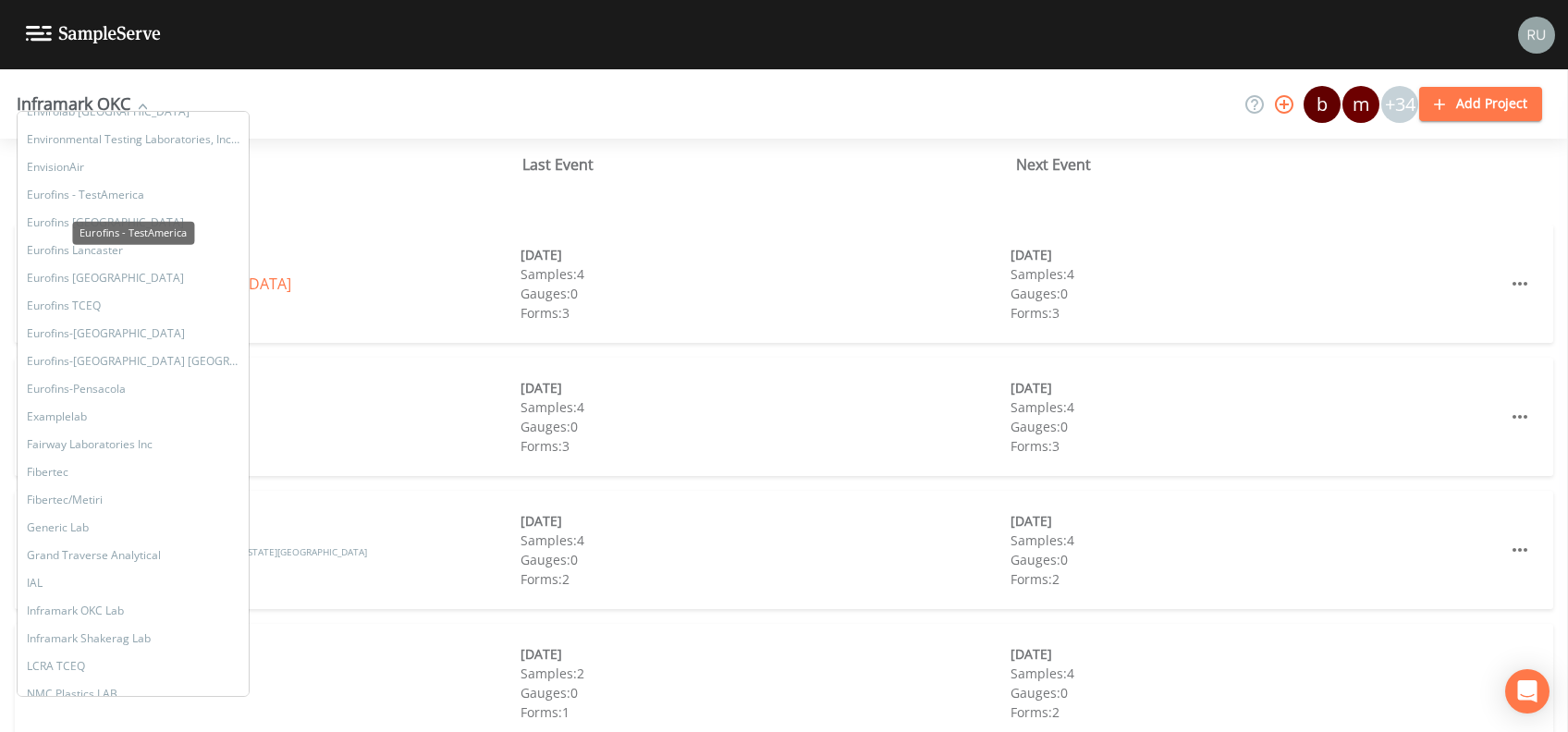 scroll, scrollTop: 832, scrollLeft: 0, axis: vertical 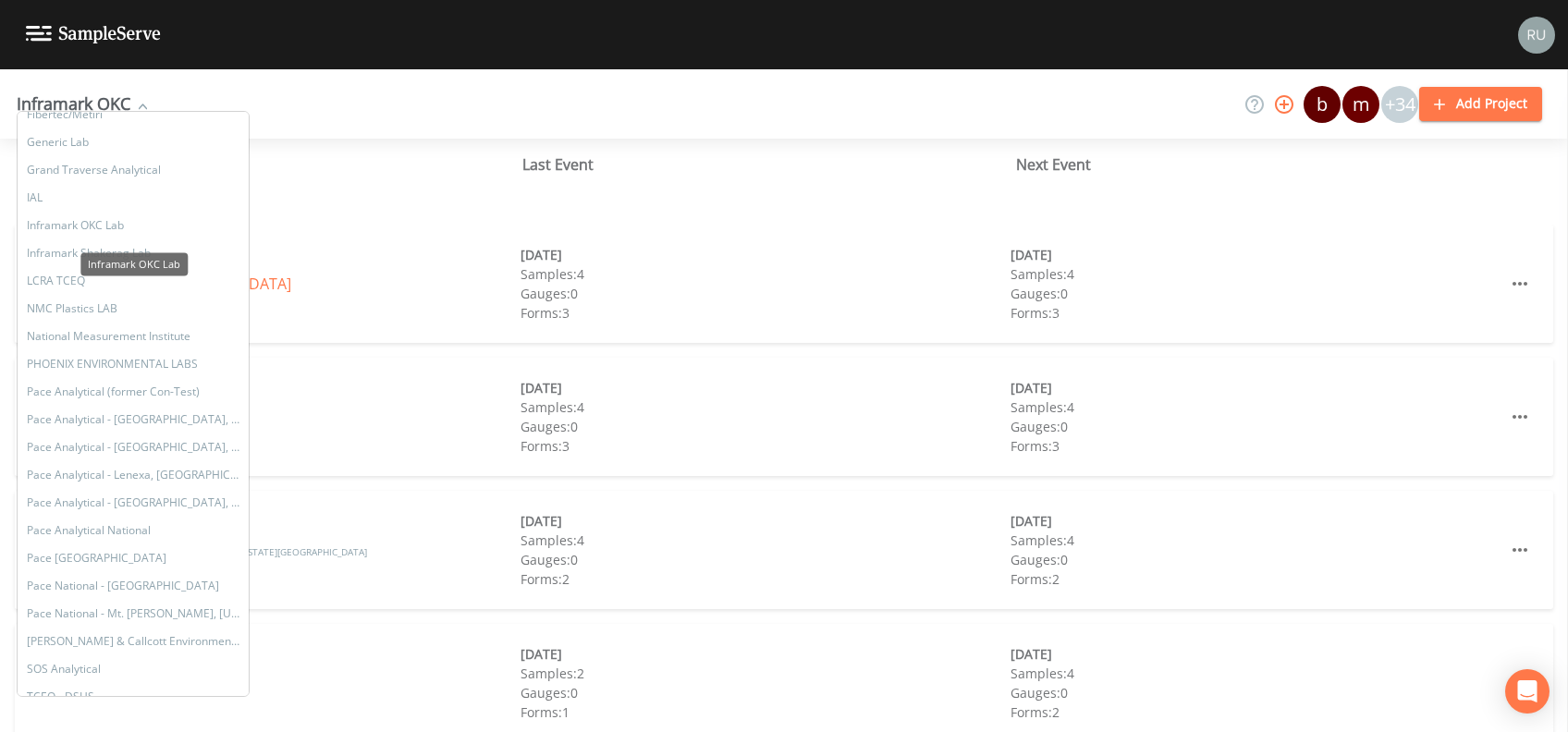 click on "Inframark OKC Lab" at bounding box center (133, 226) 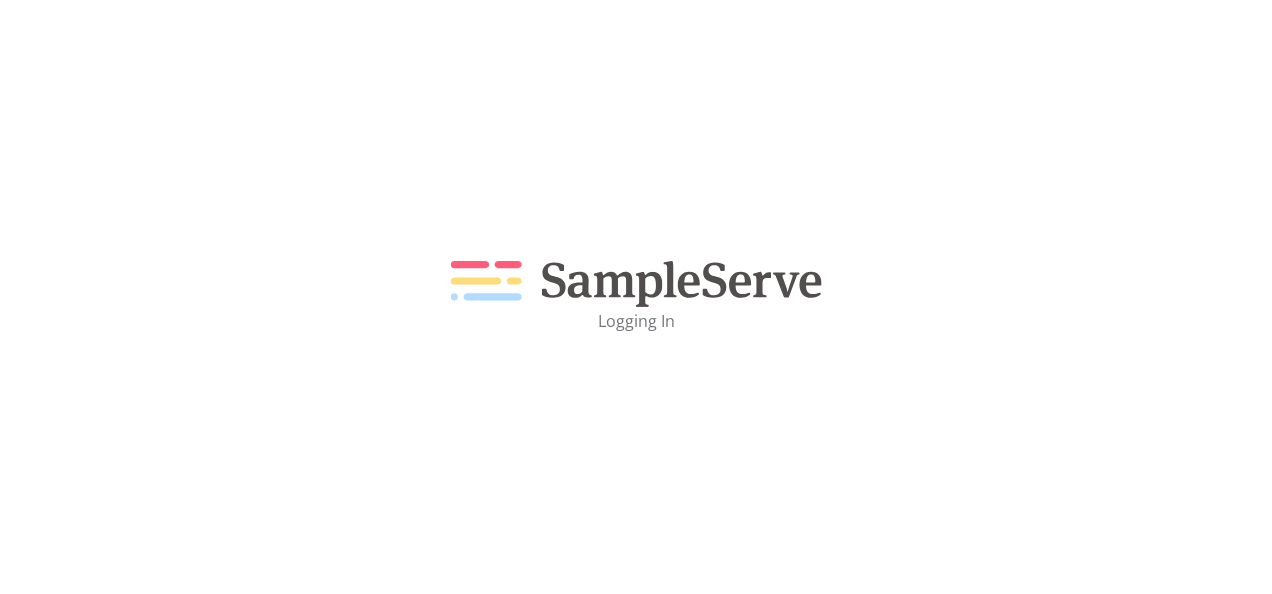 scroll, scrollTop: 0, scrollLeft: 0, axis: both 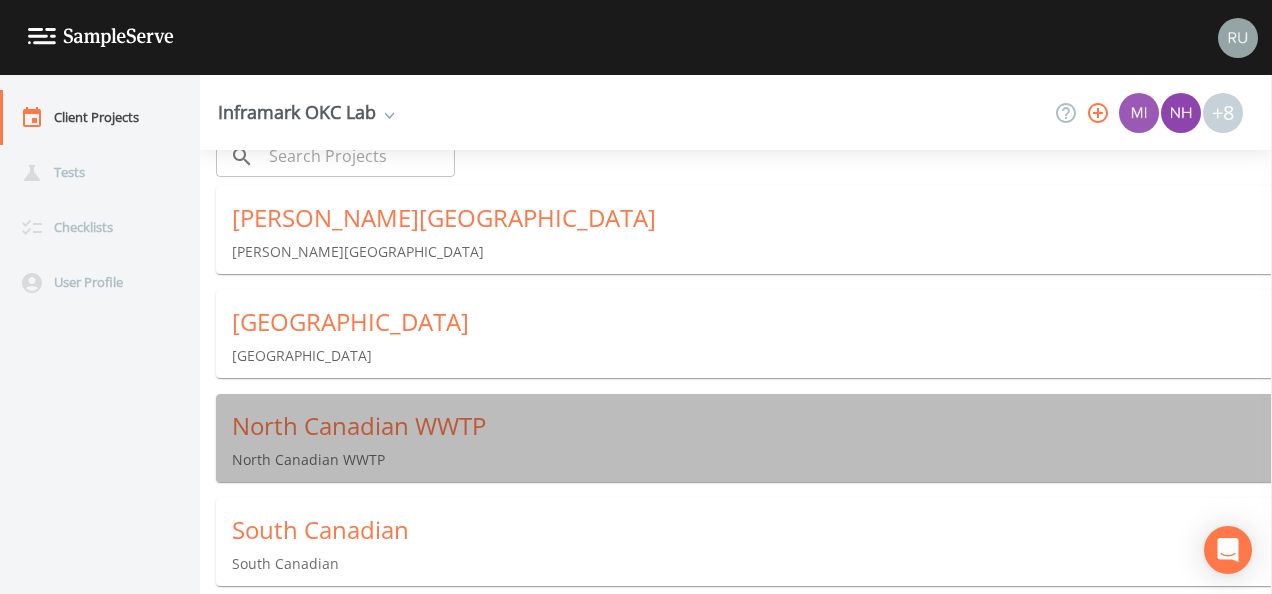 click on "North Canadian WWTP" at bounding box center [752, 426] 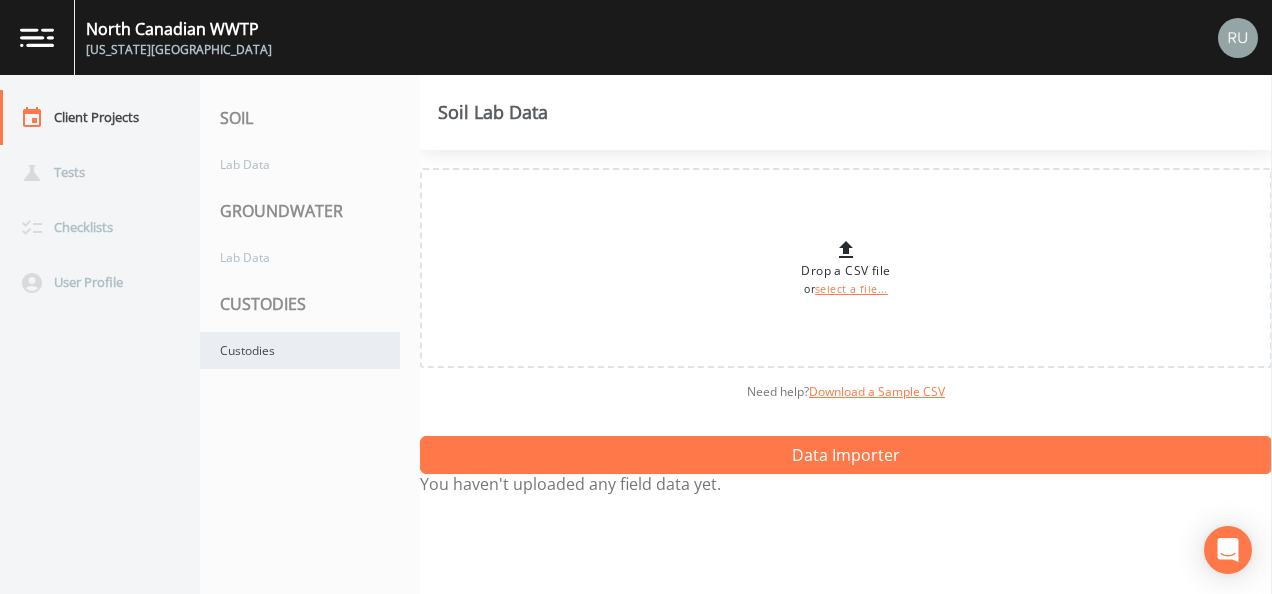 click on "Custodies" at bounding box center (300, 350) 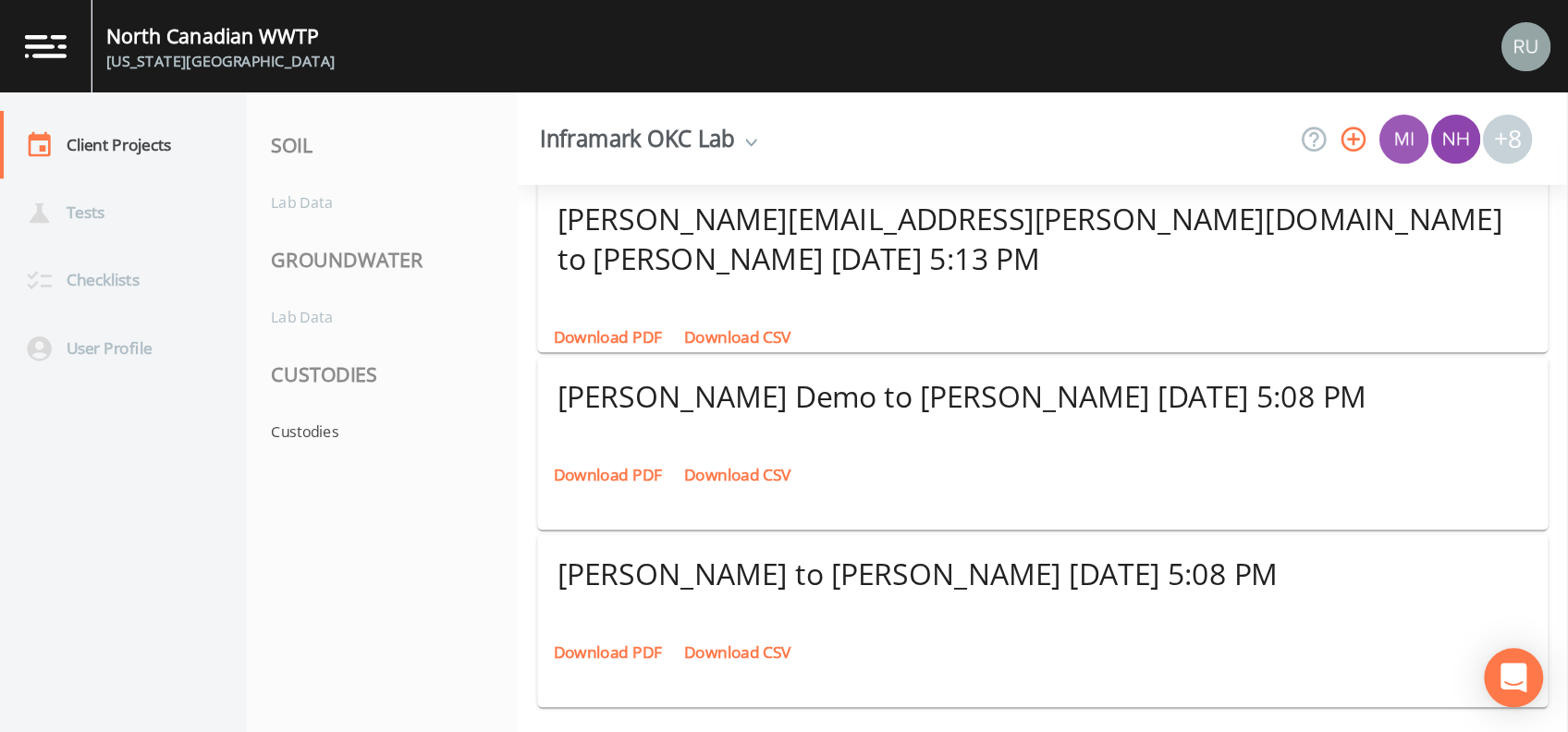 scroll, scrollTop: 0, scrollLeft: 0, axis: both 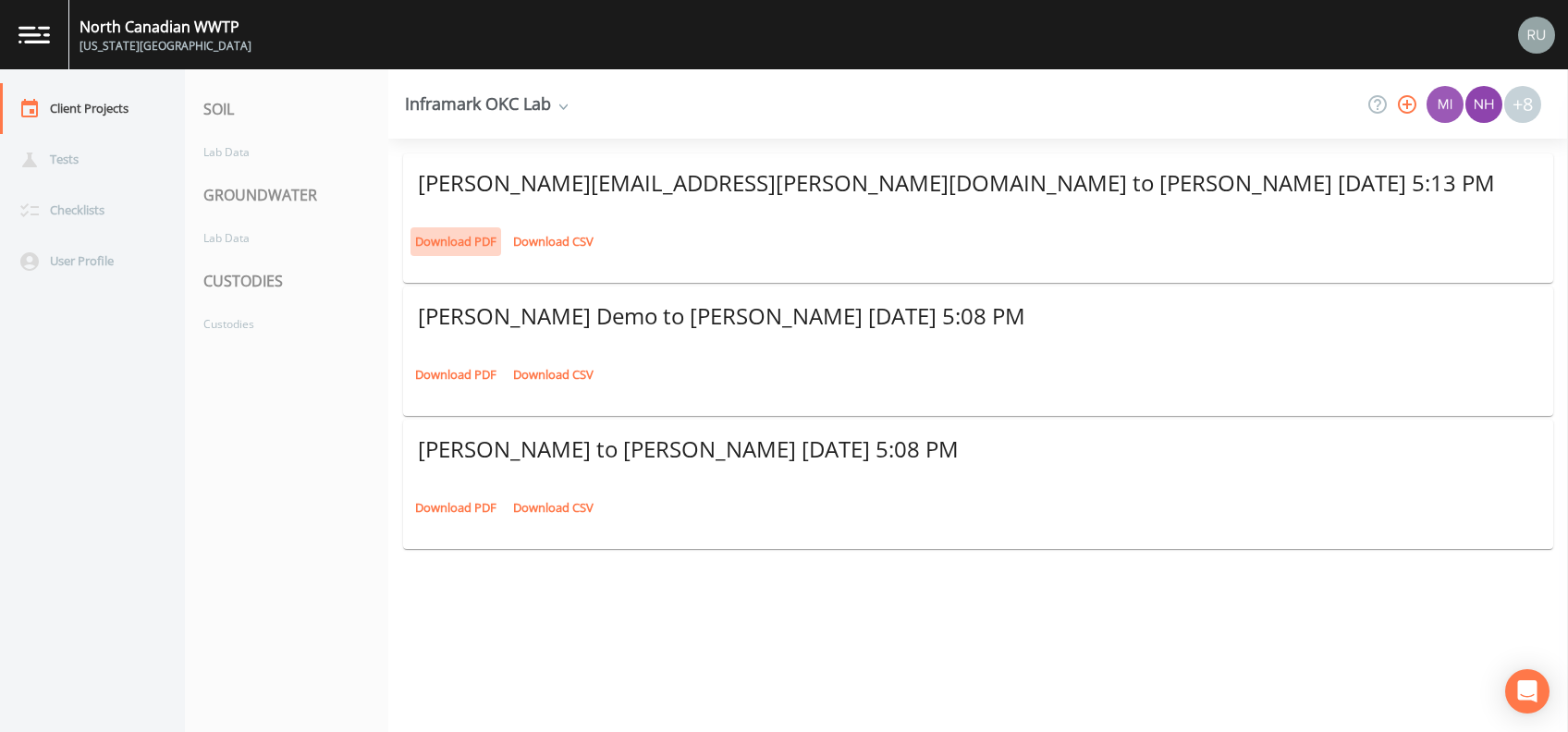 click on "Download PDF" at bounding box center [456, 241] 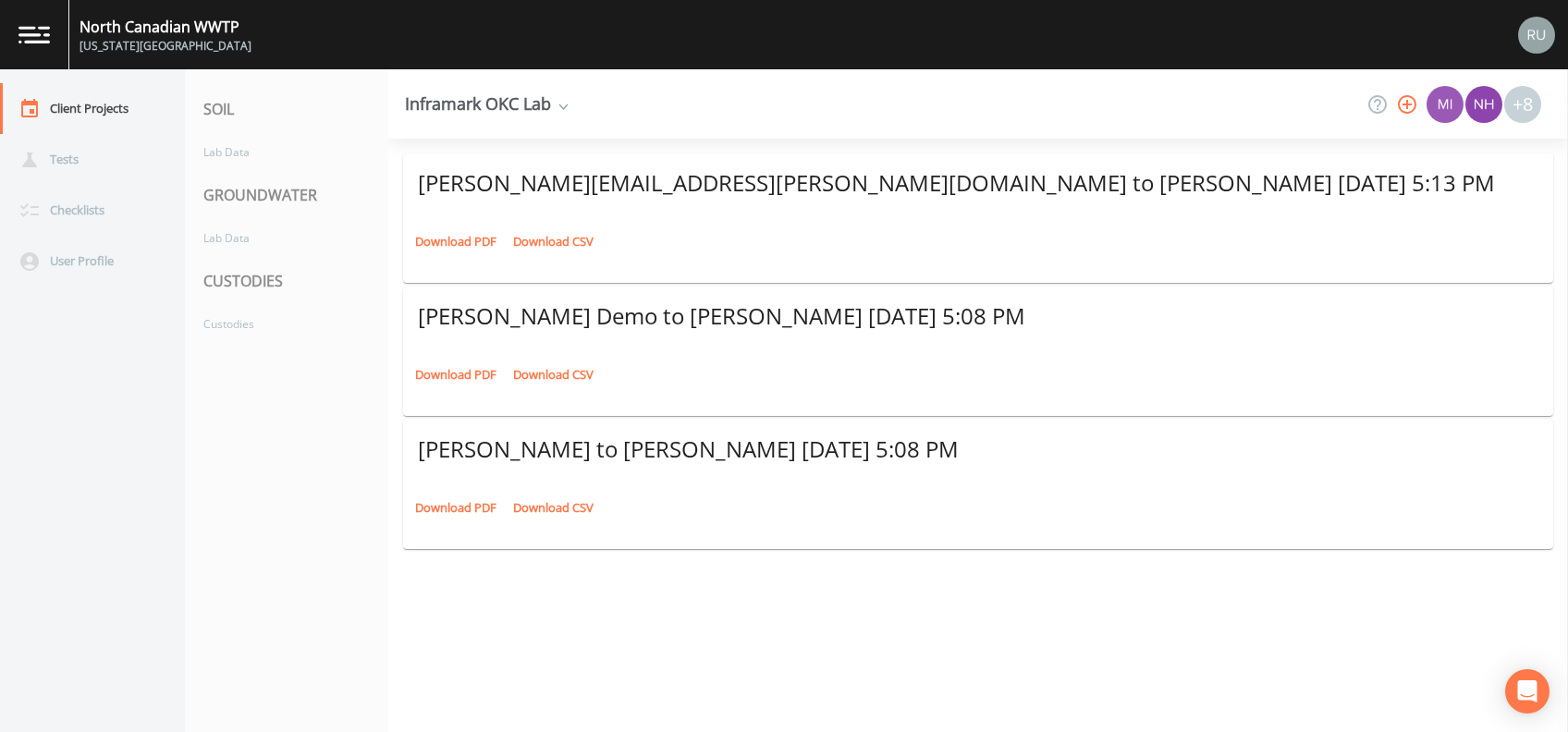 click on "Download PDF" at bounding box center [456, 241] 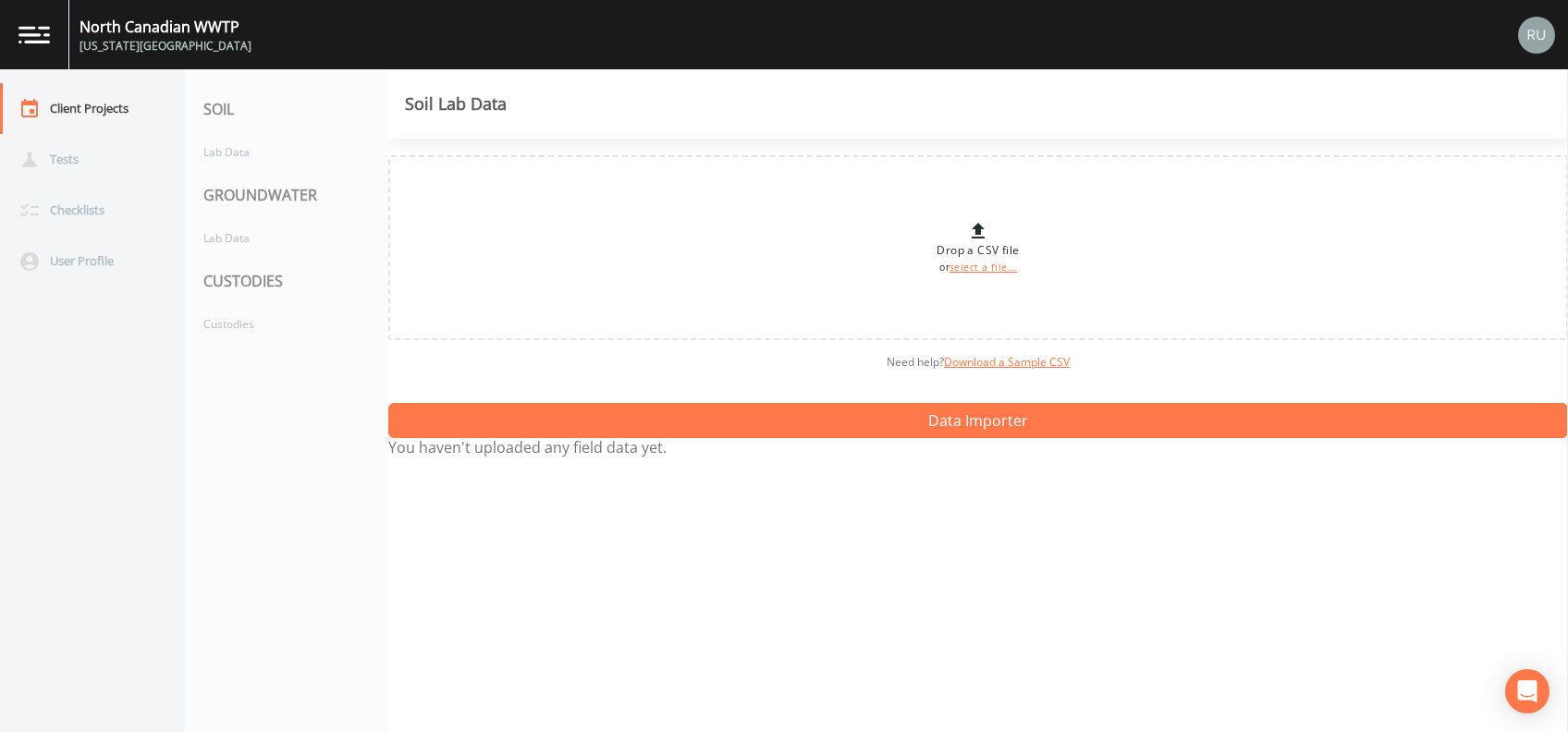 click on "North Canadian WWTP" at bounding box center (165, 27) 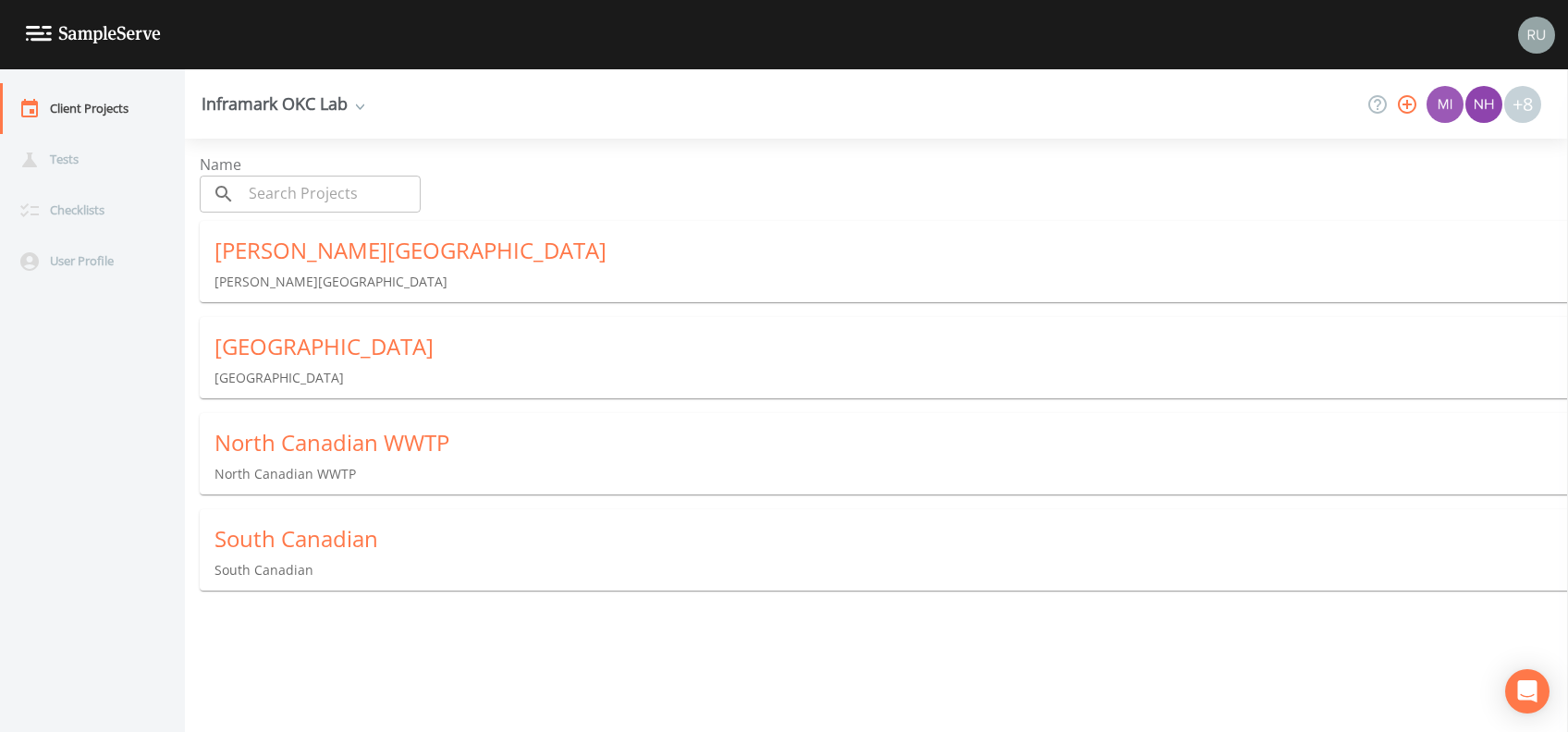click at bounding box center (80, 34) 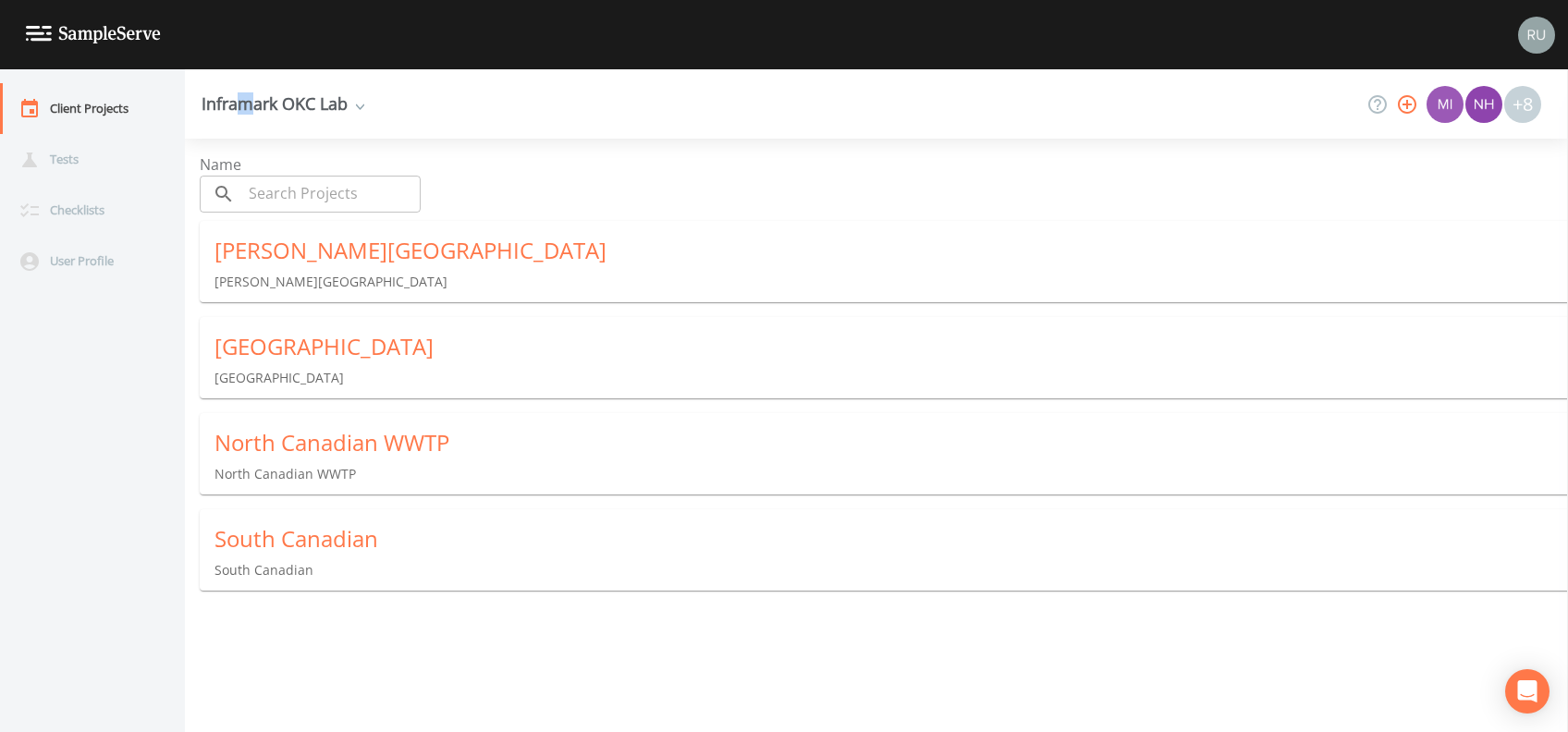 click on "Inframark OKC Lab" at bounding box center (283, 104) 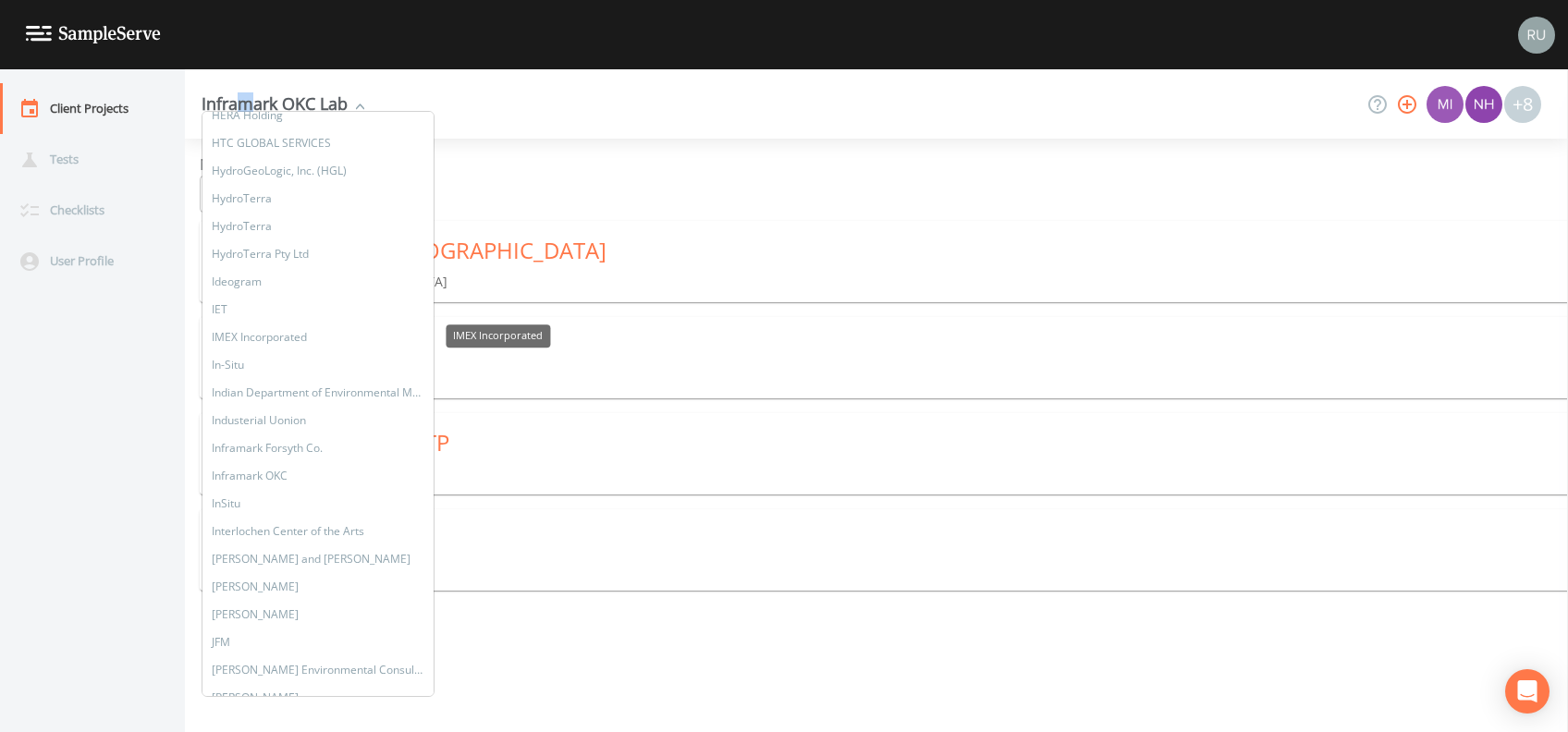 scroll, scrollTop: 6408, scrollLeft: 0, axis: vertical 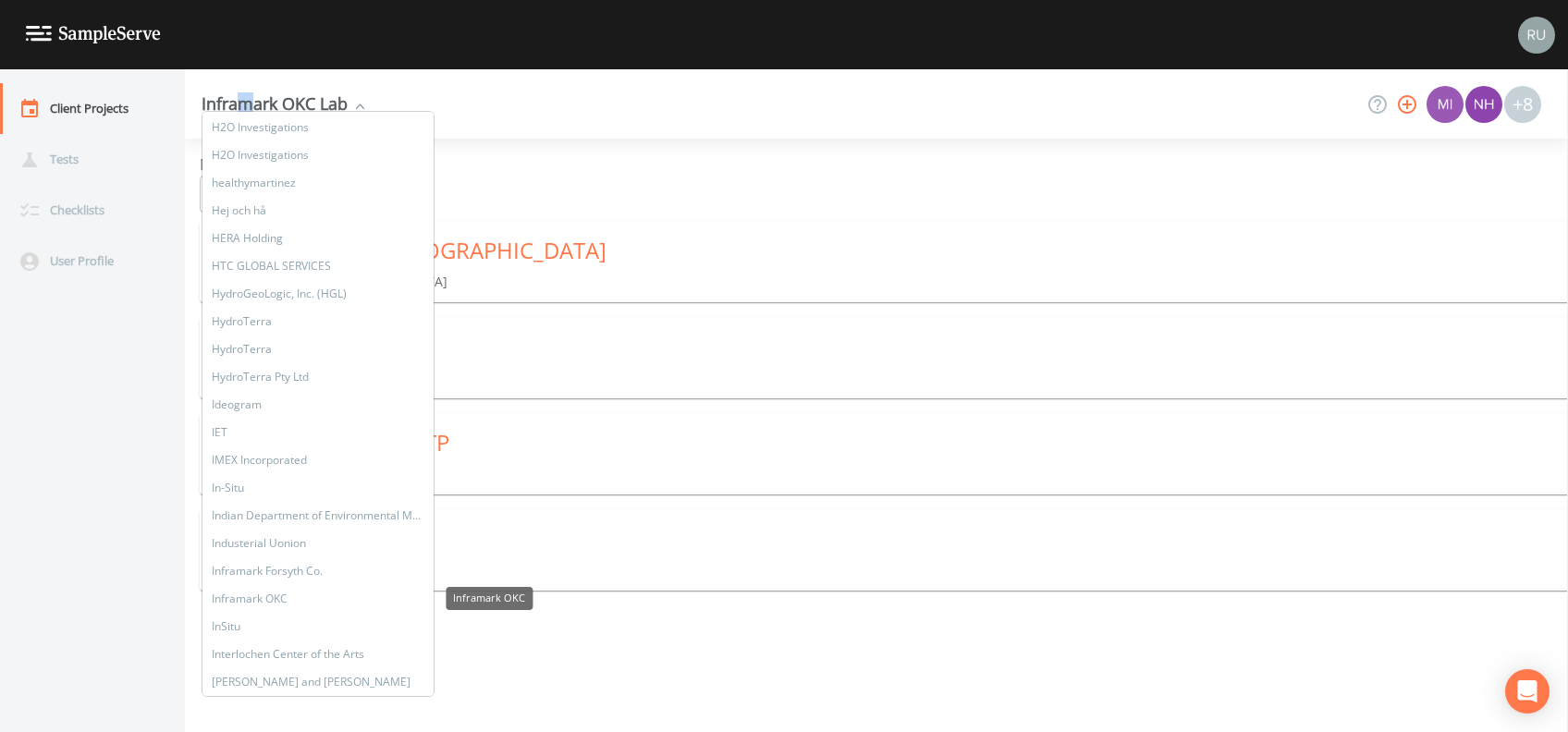 click on "Inframark OKC" at bounding box center [318, 599] 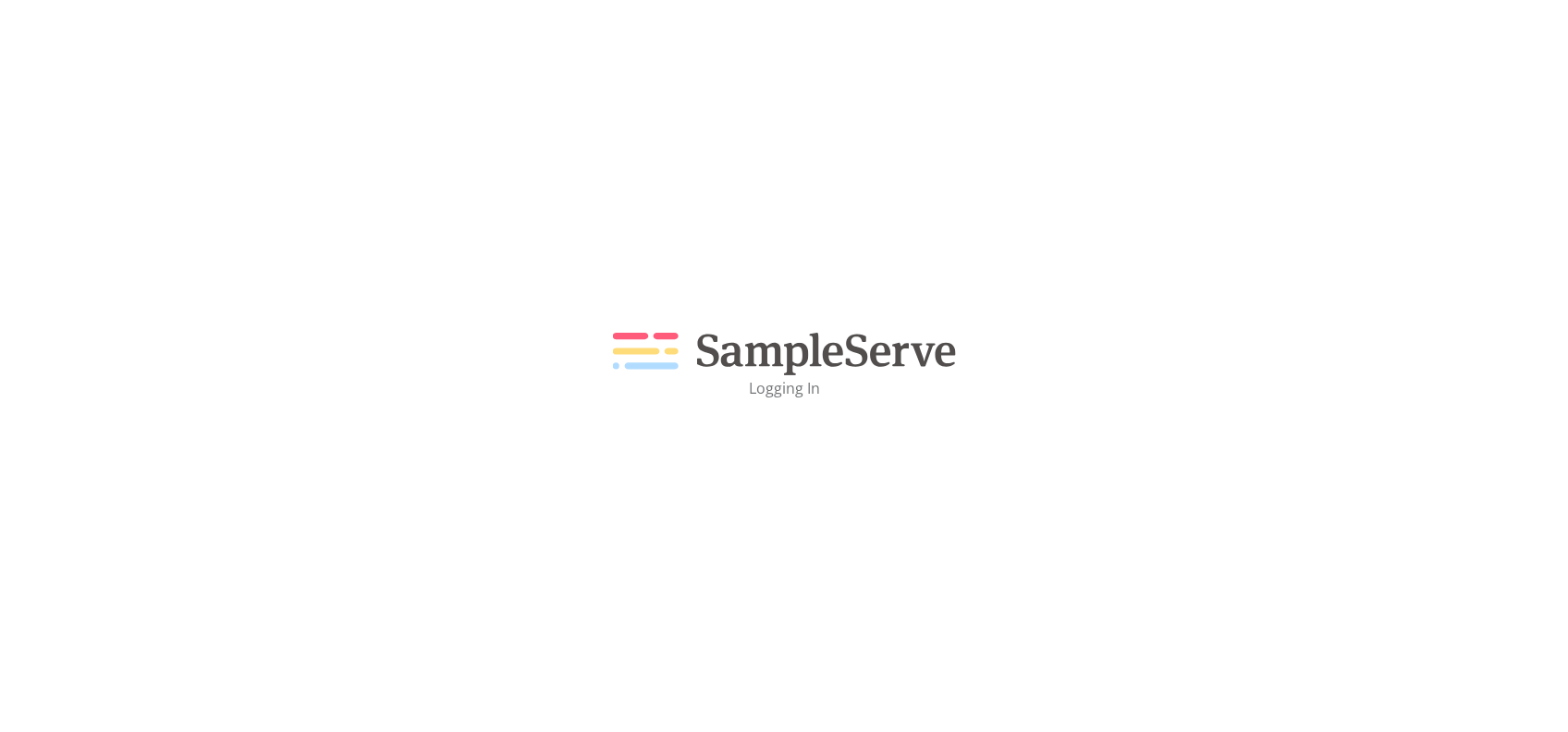 scroll, scrollTop: 0, scrollLeft: 0, axis: both 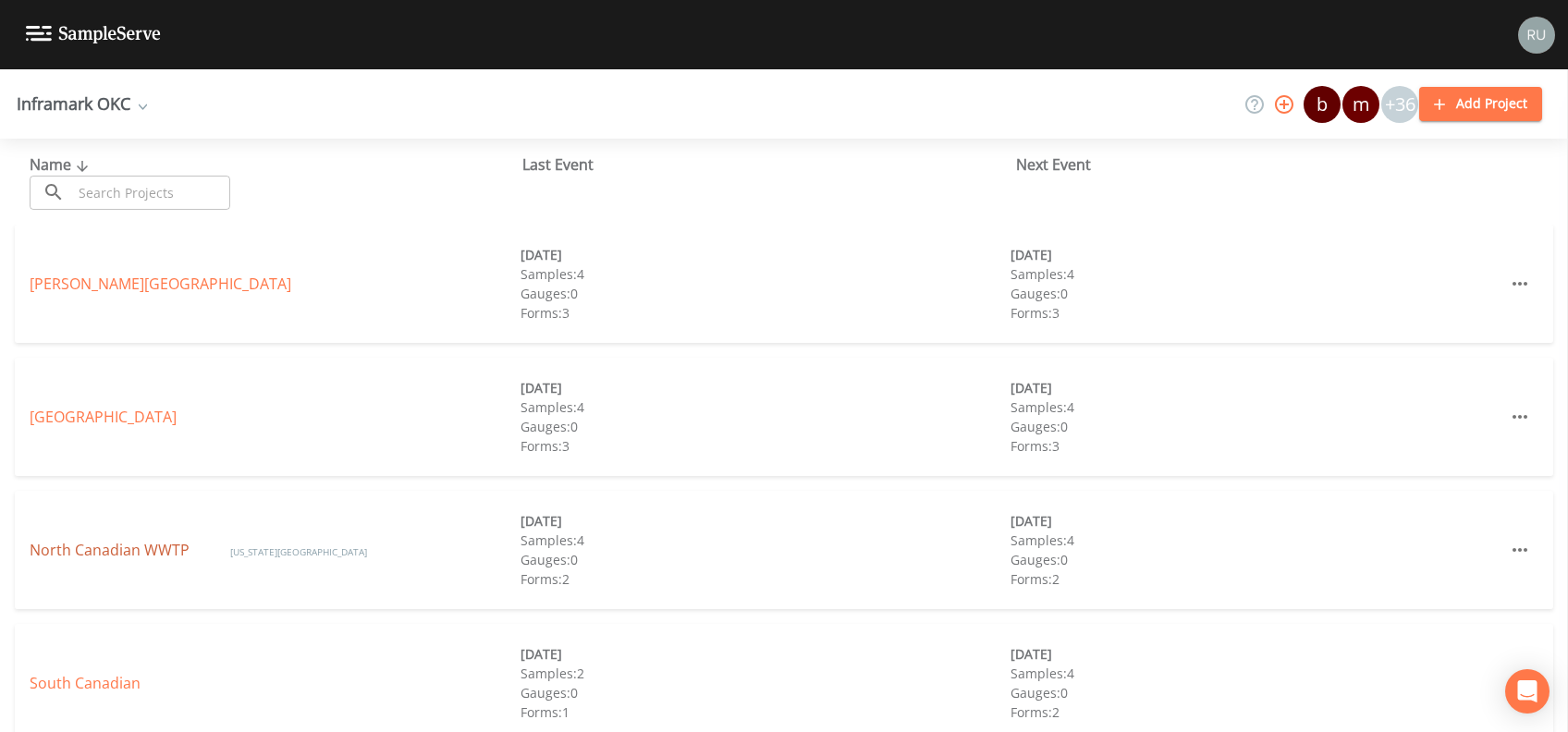 click on "North Canadian WWTP" at bounding box center (111, 550) 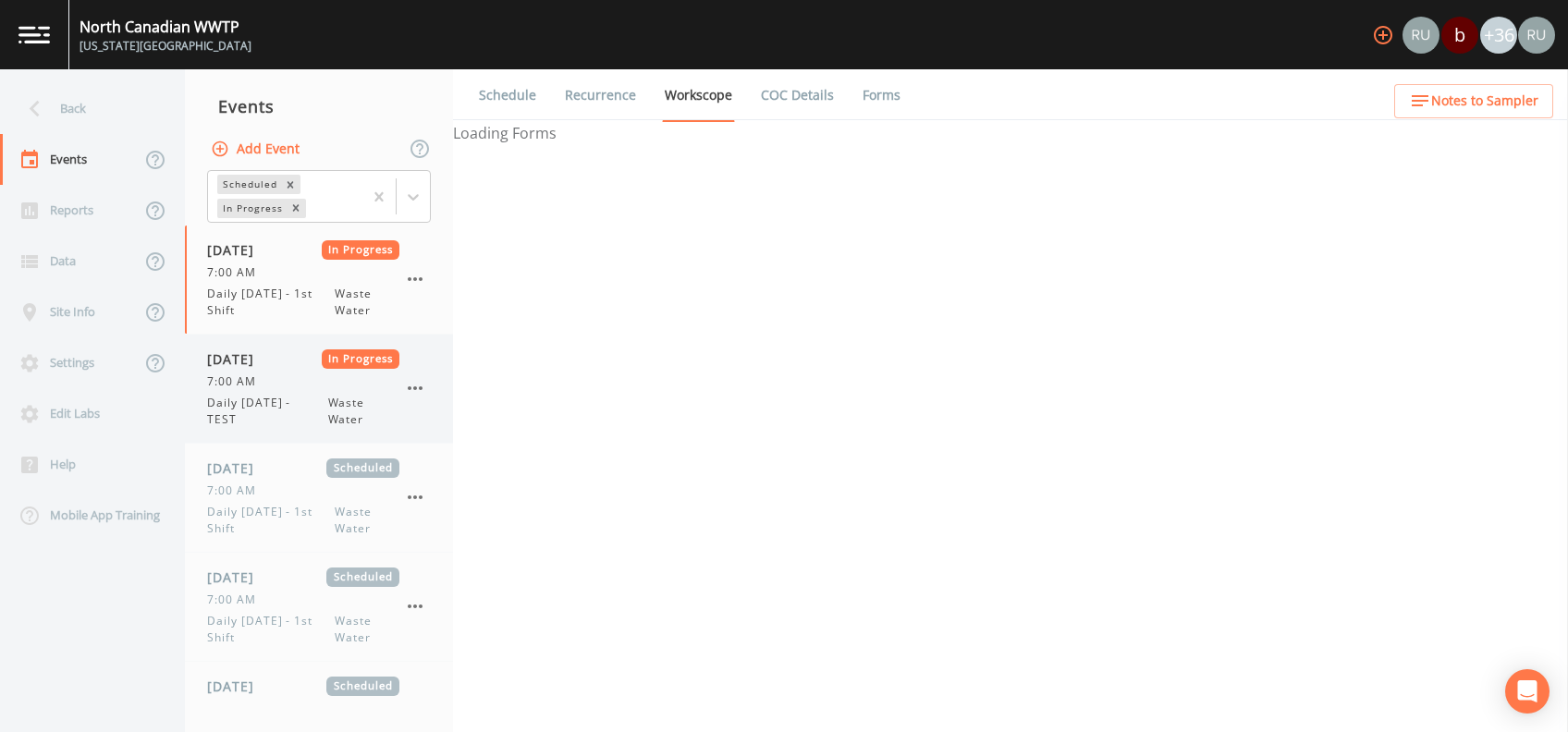 select on "b6a3c313-748b-4795-a028-792ad310bd60" 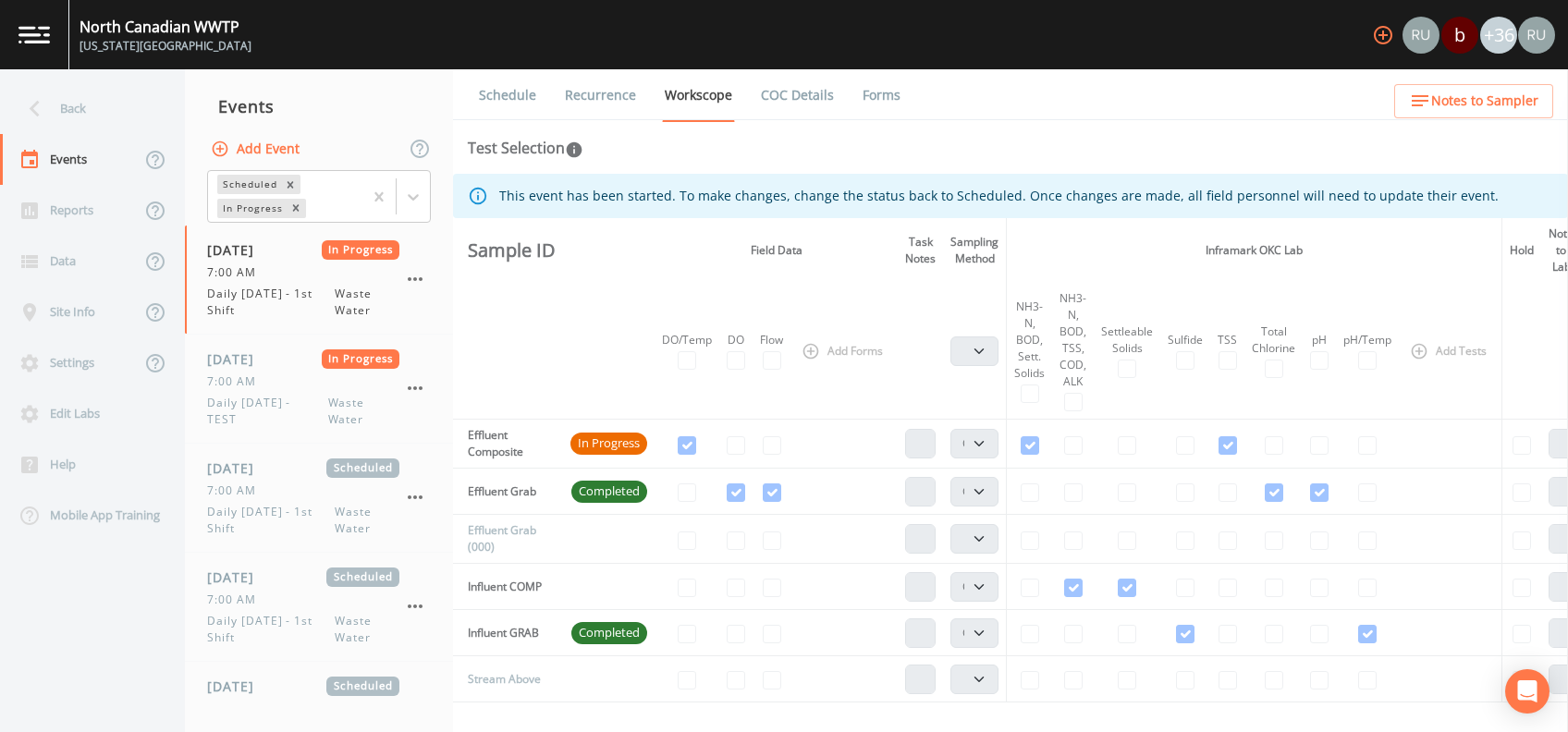click on "COC Details" at bounding box center [797, 95] 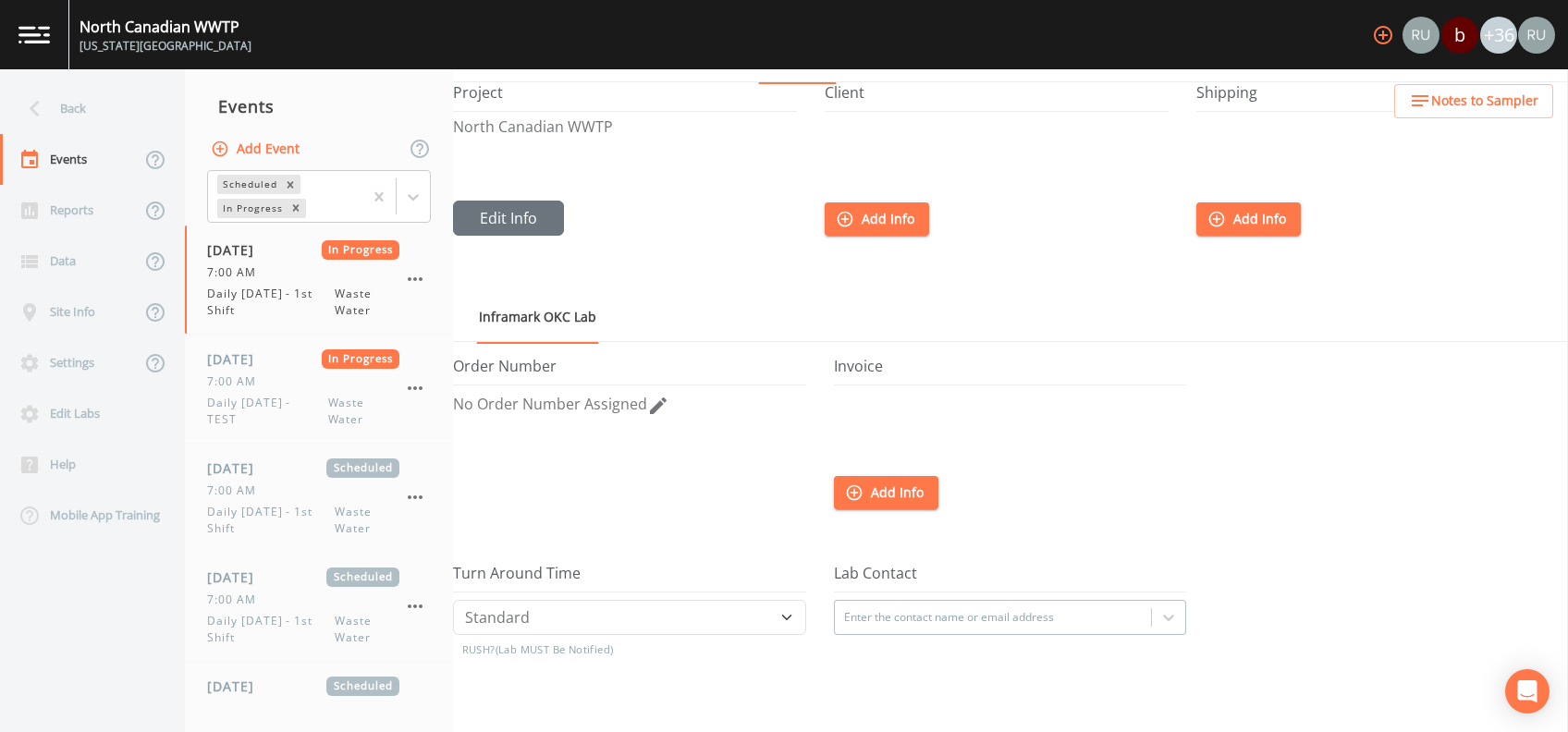 scroll, scrollTop: 0, scrollLeft: 0, axis: both 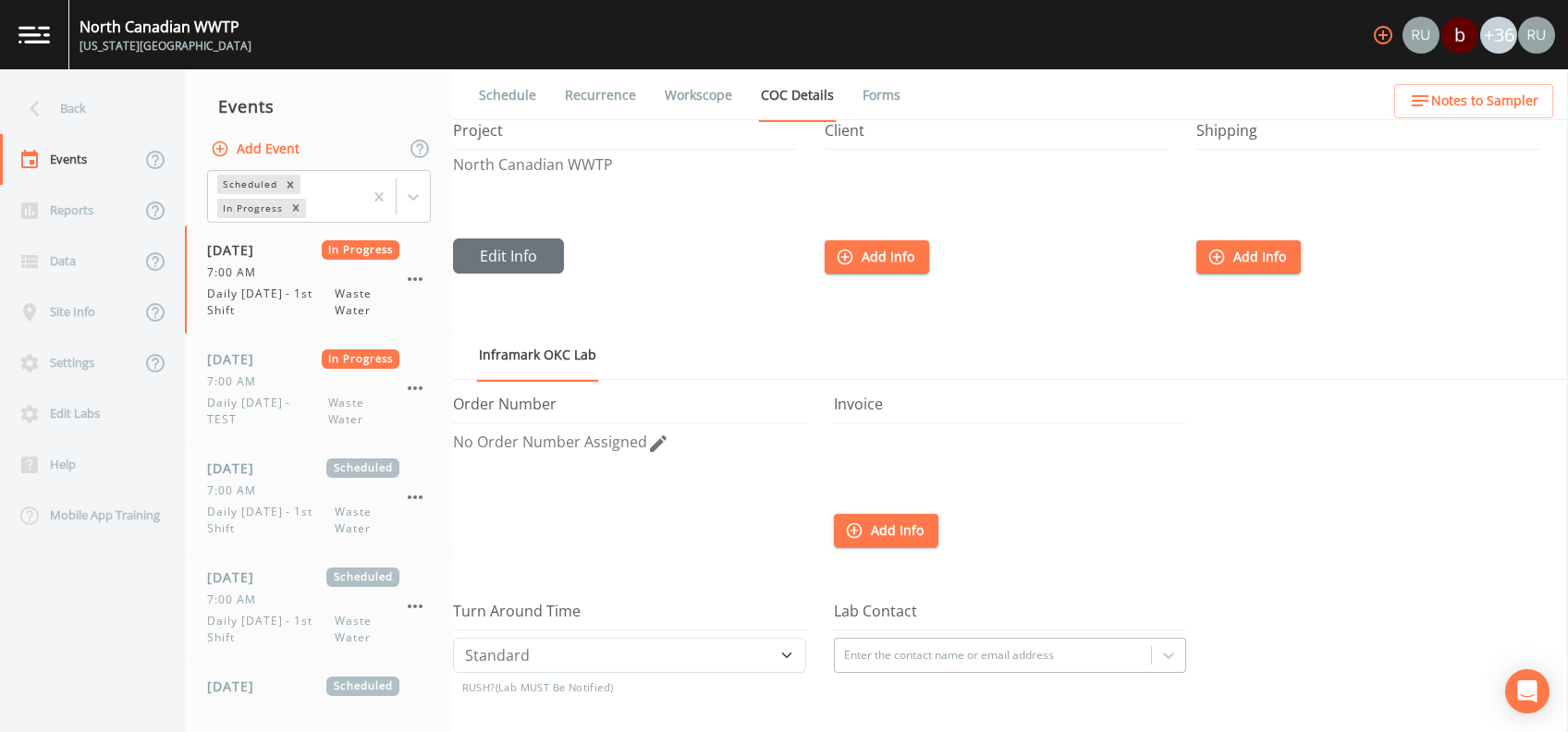 click on "Schedule" at bounding box center (508, 95) 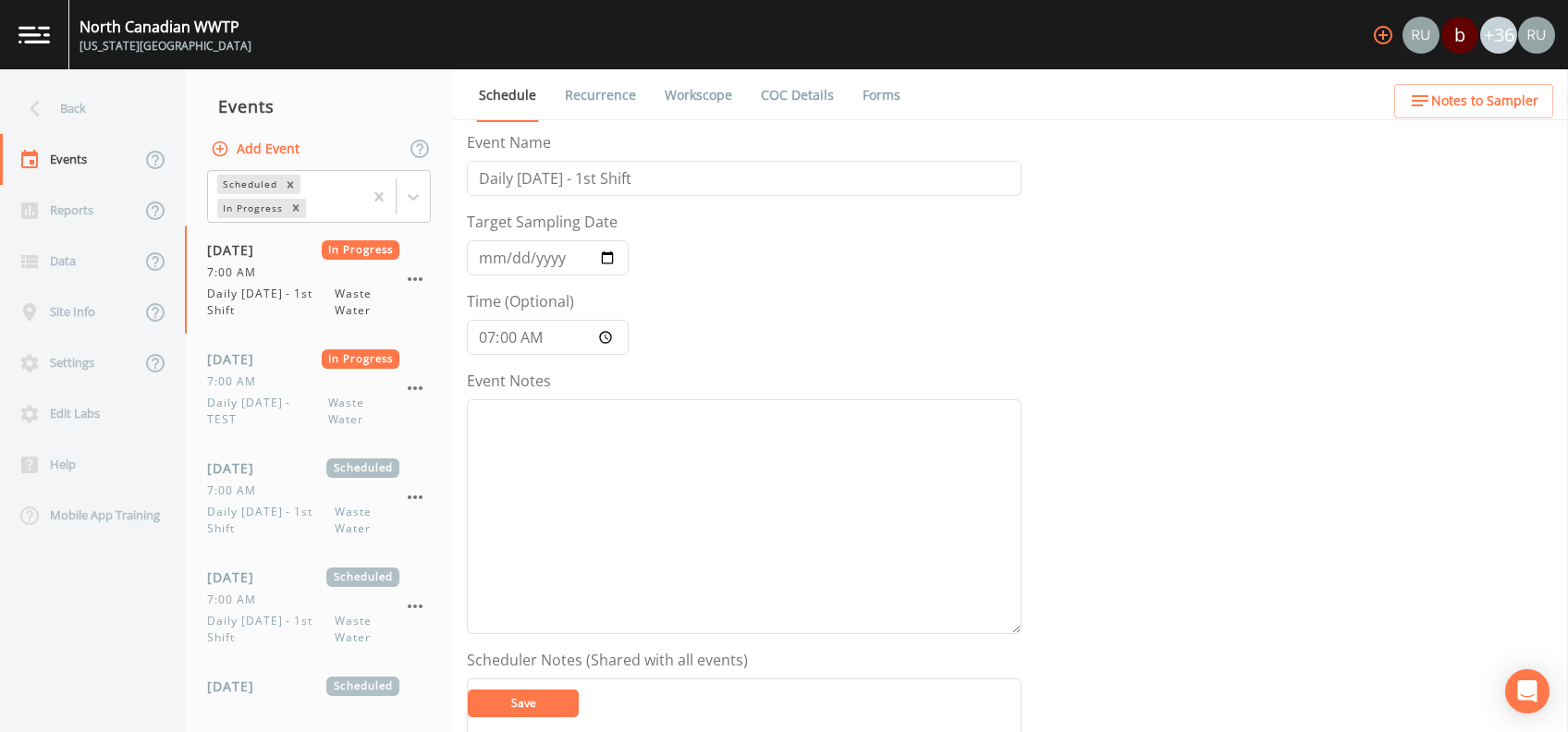 click on "Workscope" at bounding box center (698, 95) 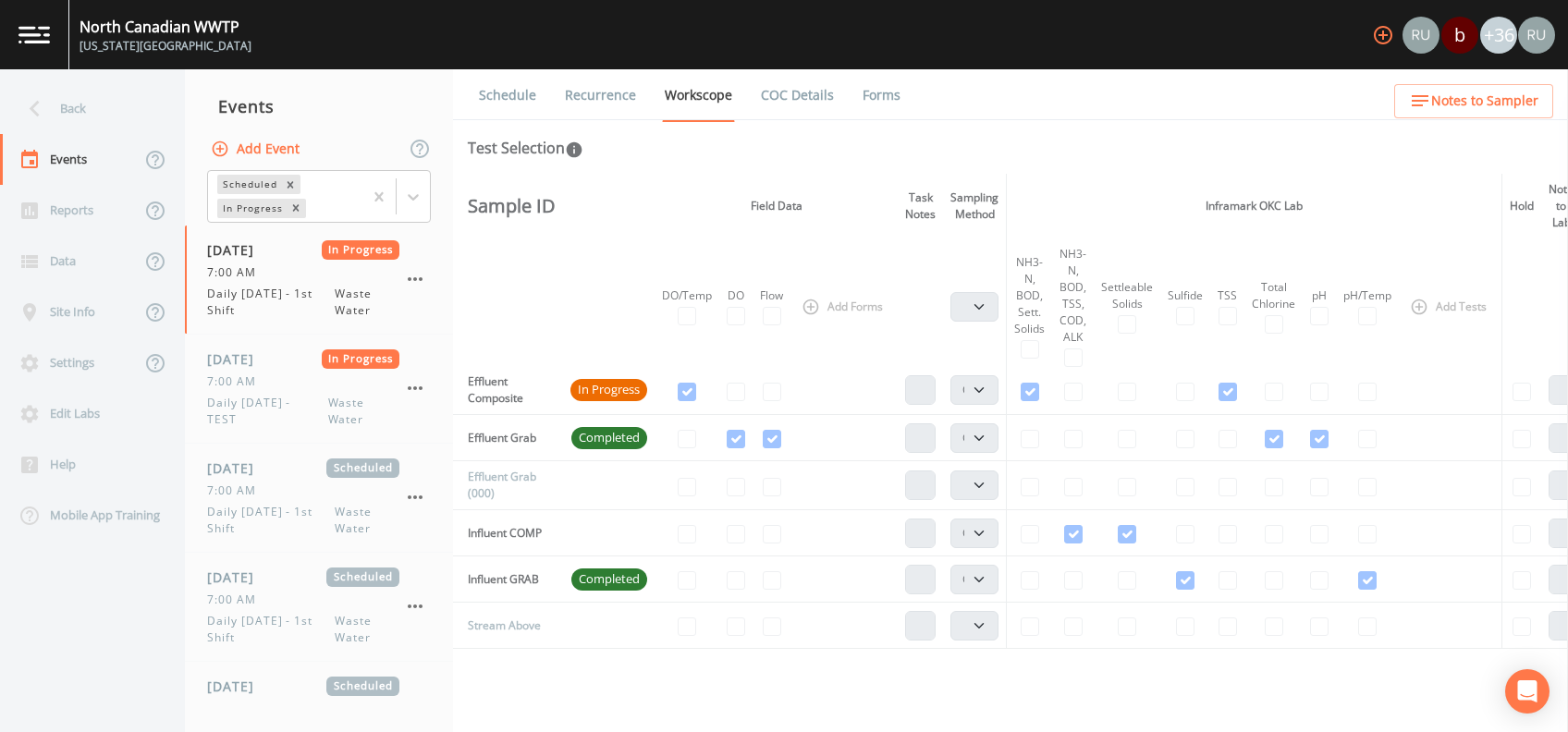 scroll, scrollTop: 0, scrollLeft: 0, axis: both 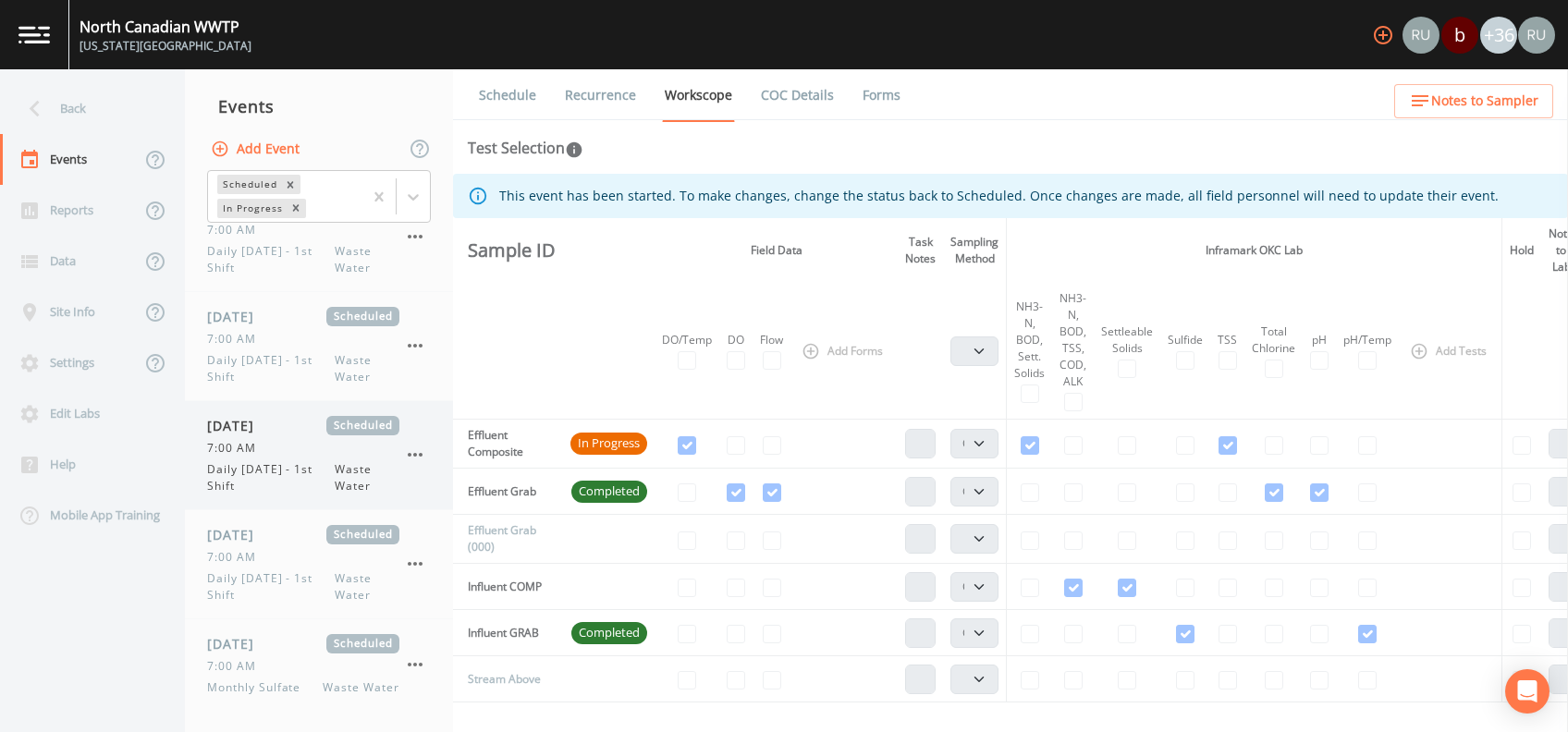 click on "7:00 AM" at bounding box center (237, 448) 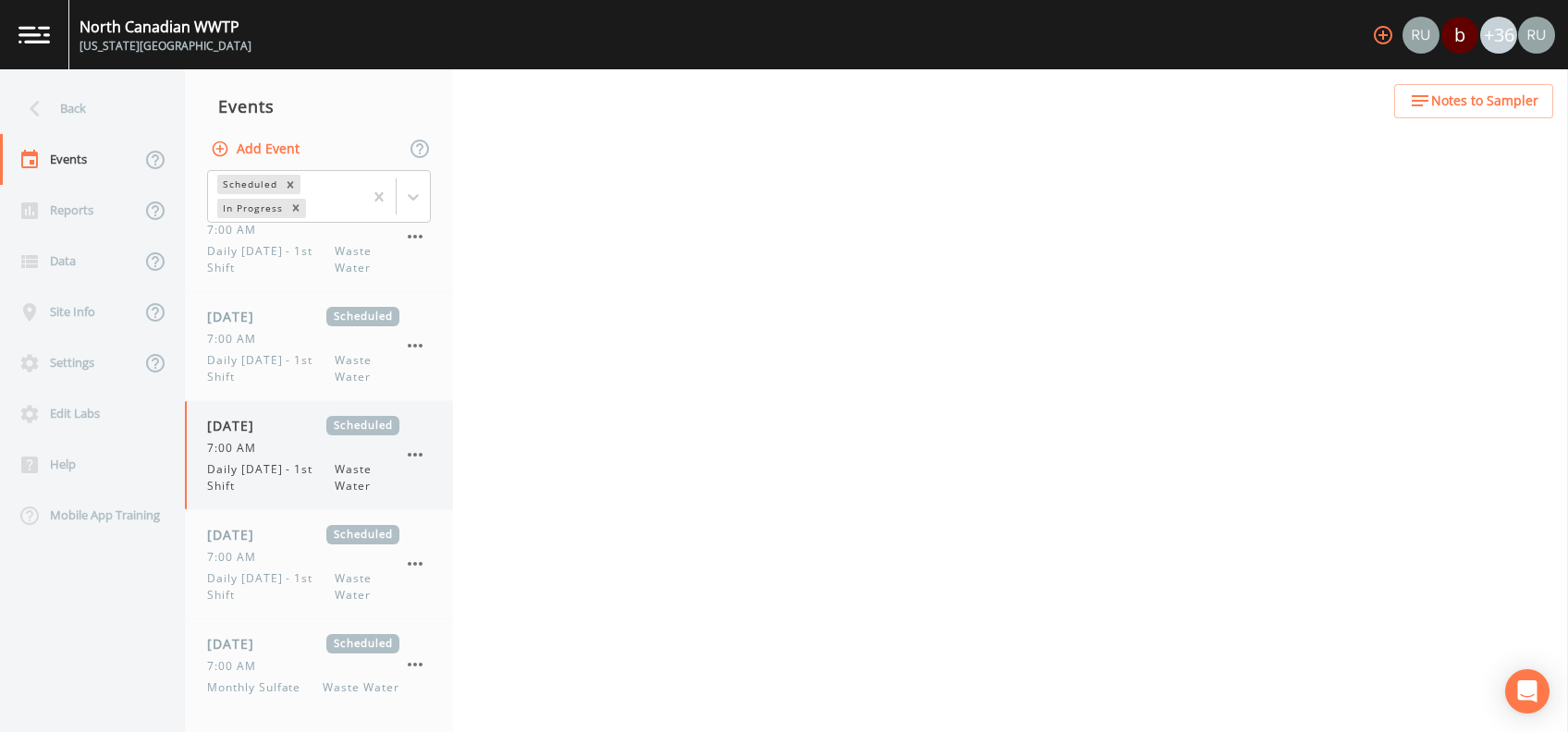 select on "b6a3c313-748b-4795-a028-792ad310bd60" 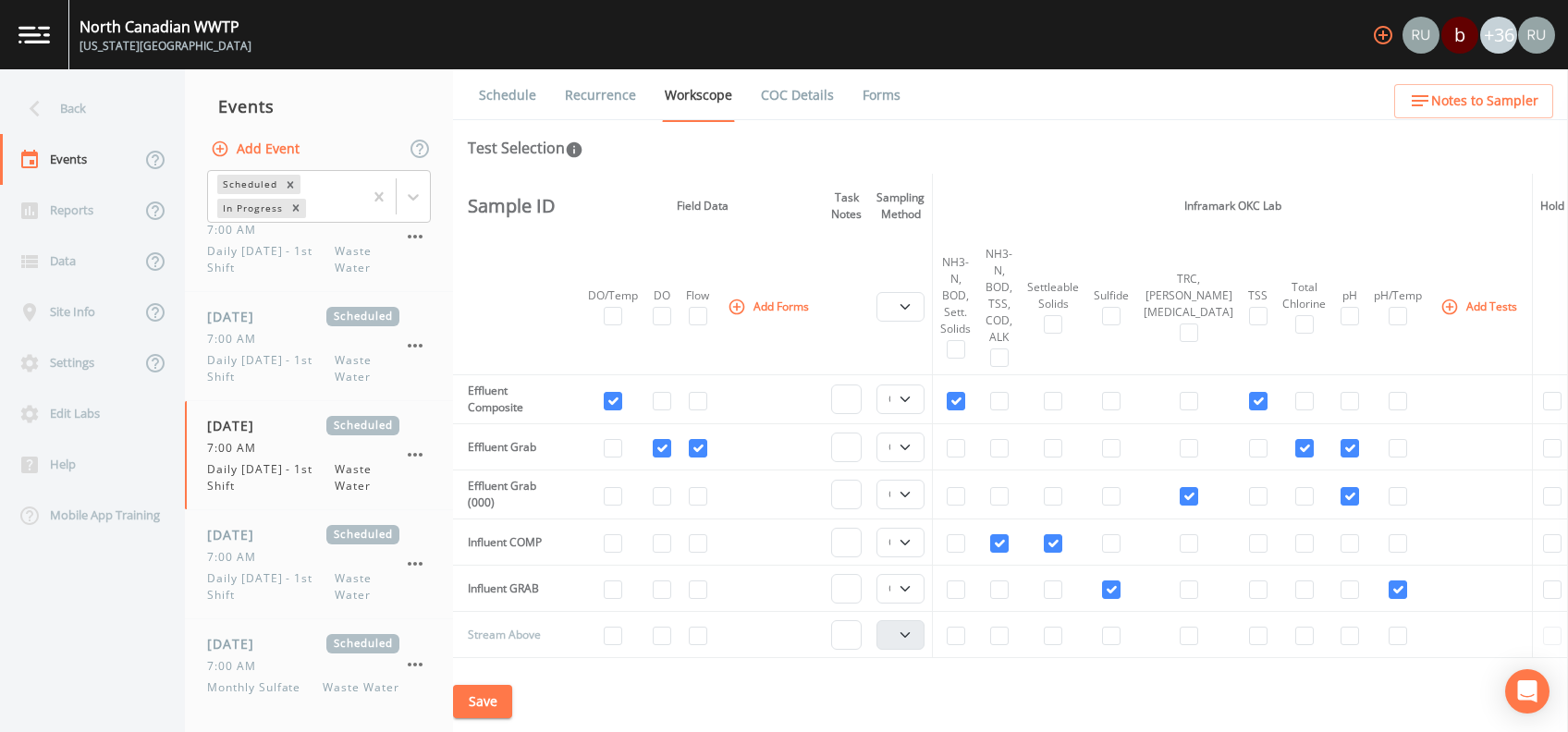 click on "Recurrence" at bounding box center [600, 95] 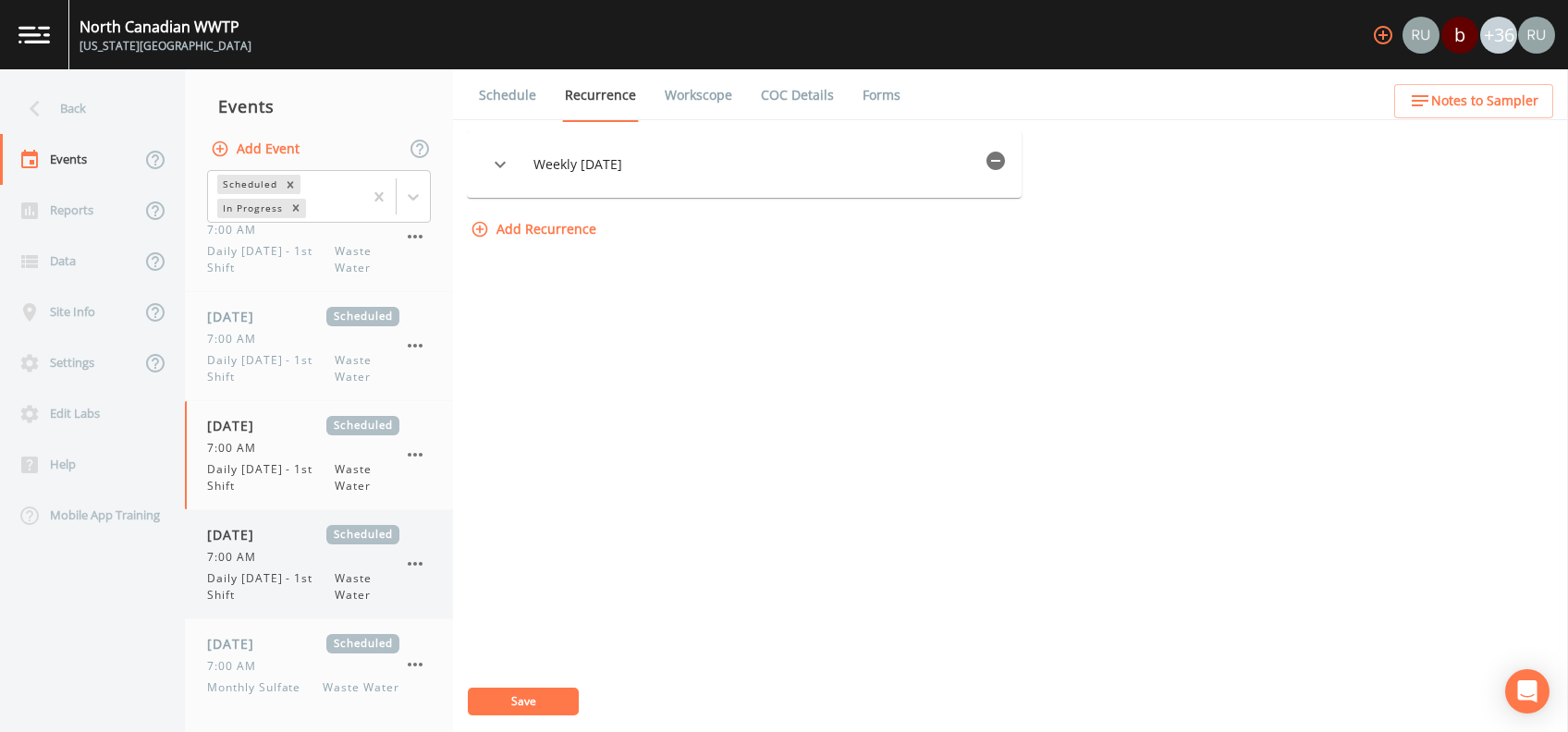 click on "Daily Tuesday - 1st Shift" at bounding box center (271, 587) 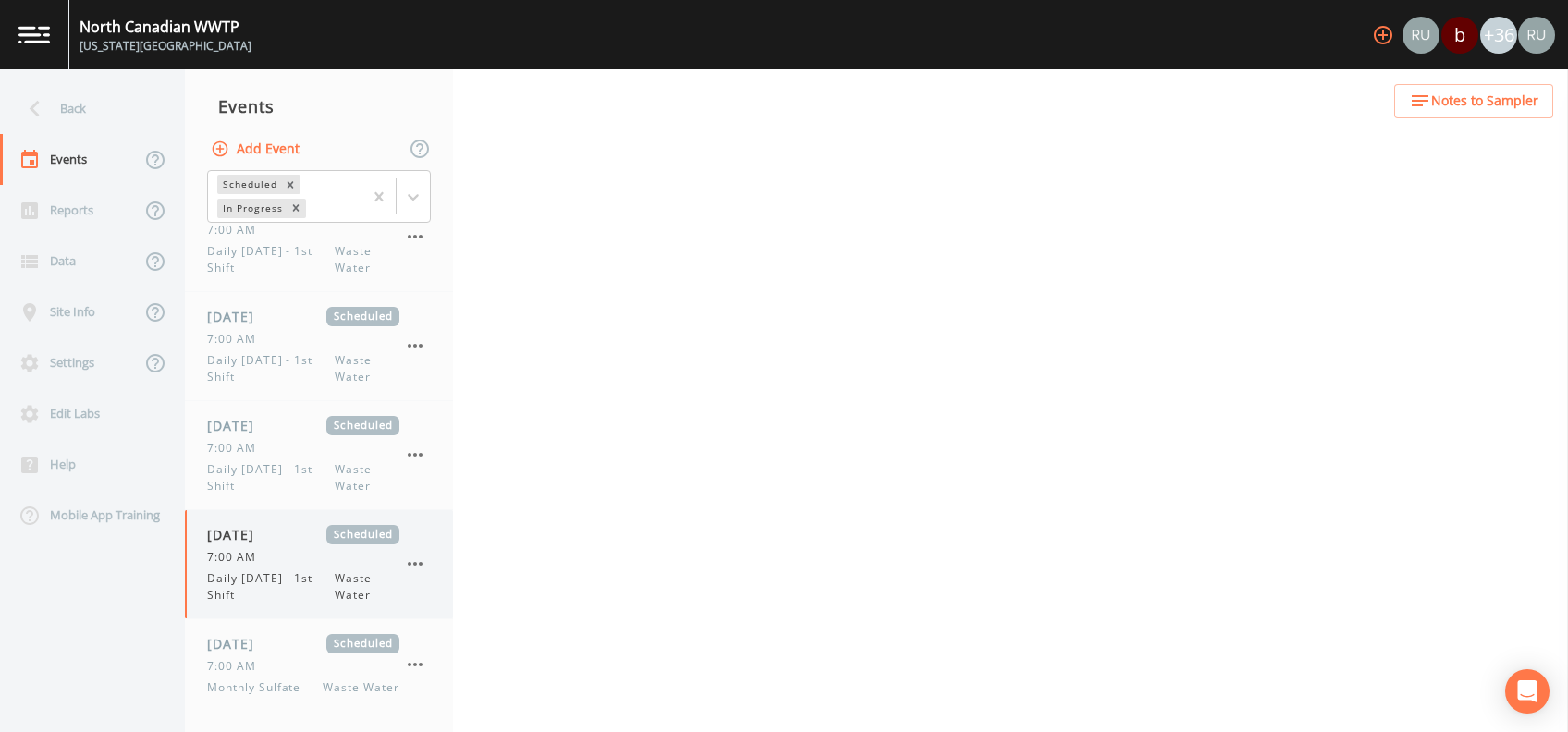 select on "b6a3c313-748b-4795-a028-792ad310bd60" 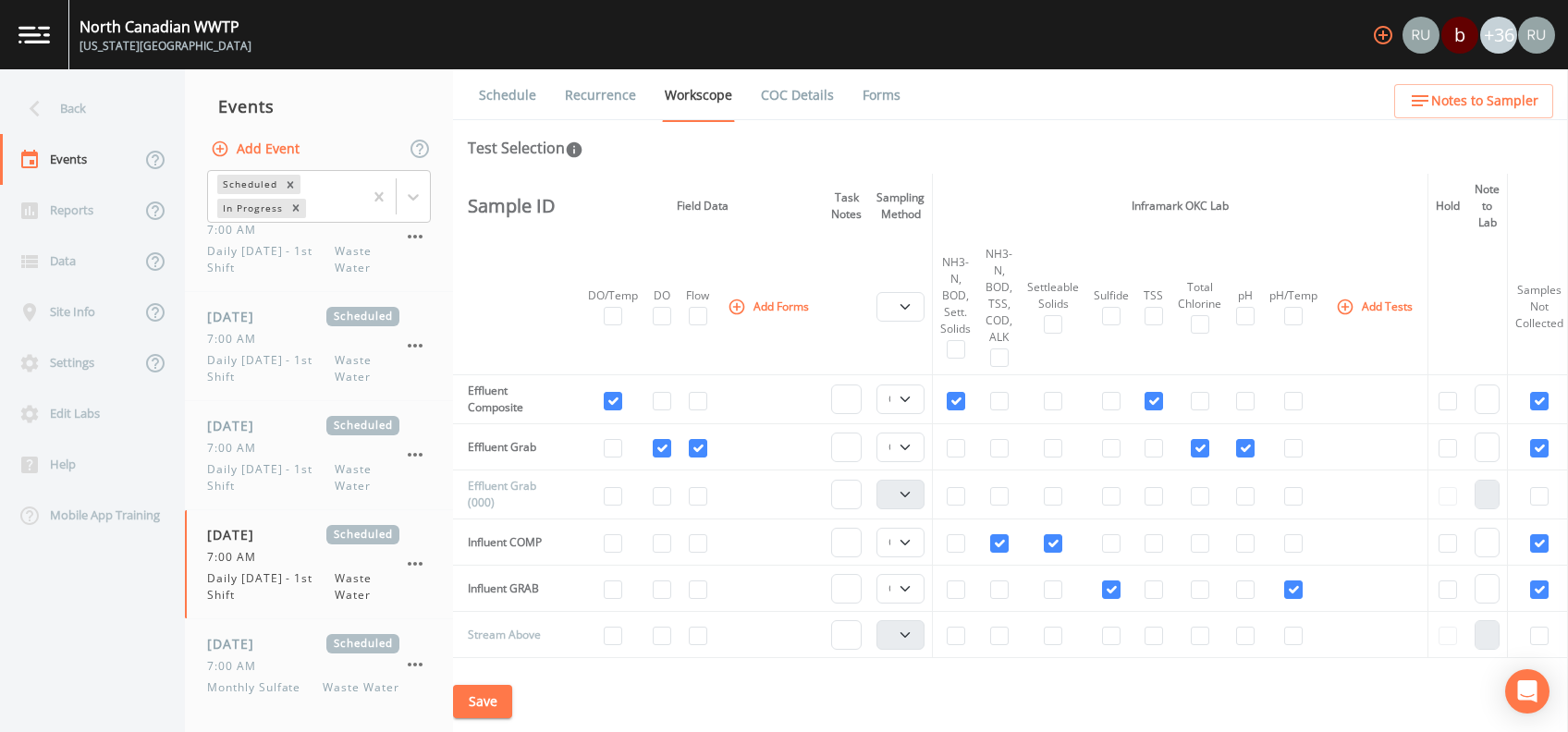 click on "Recurrence" at bounding box center [600, 95] 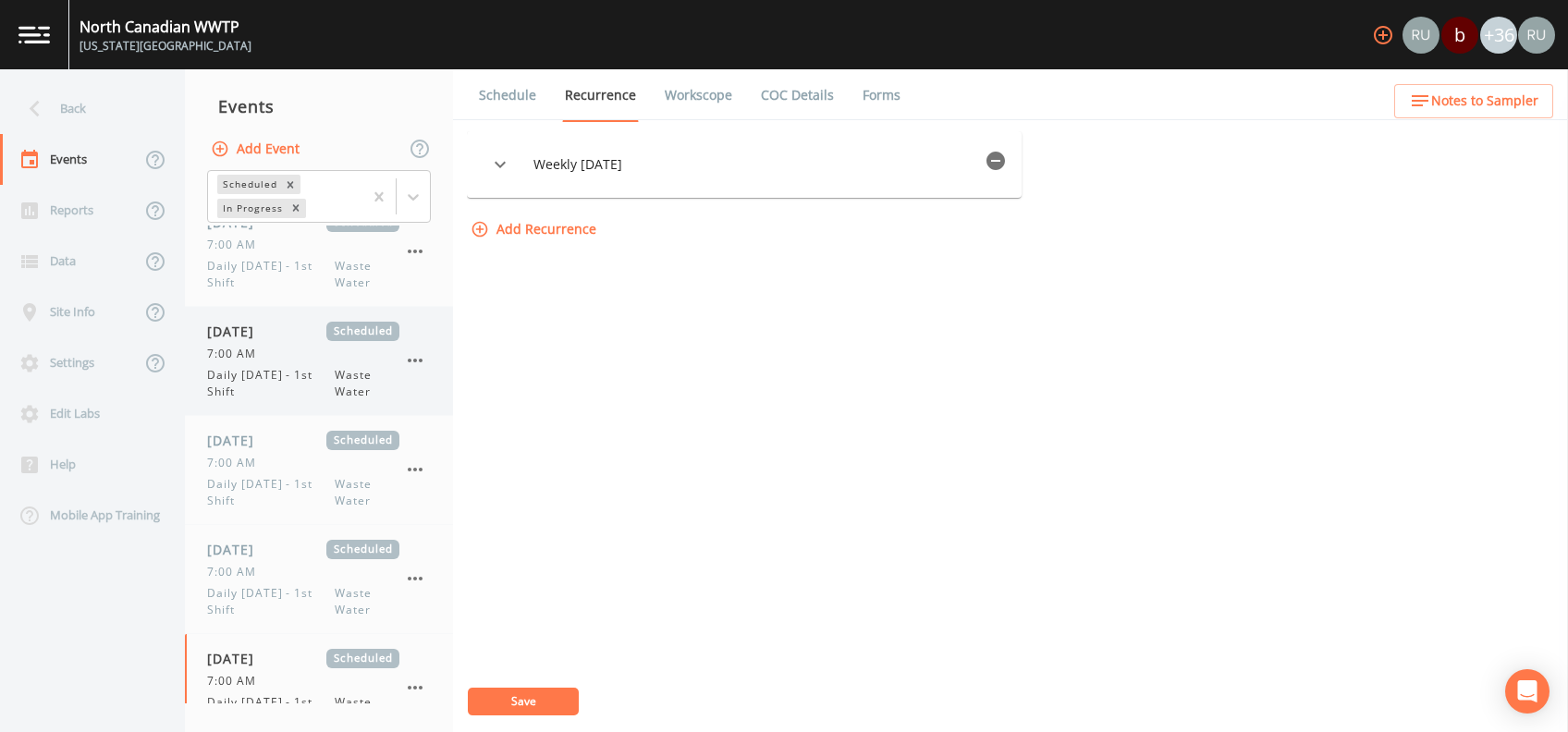 scroll, scrollTop: 370, scrollLeft: 0, axis: vertical 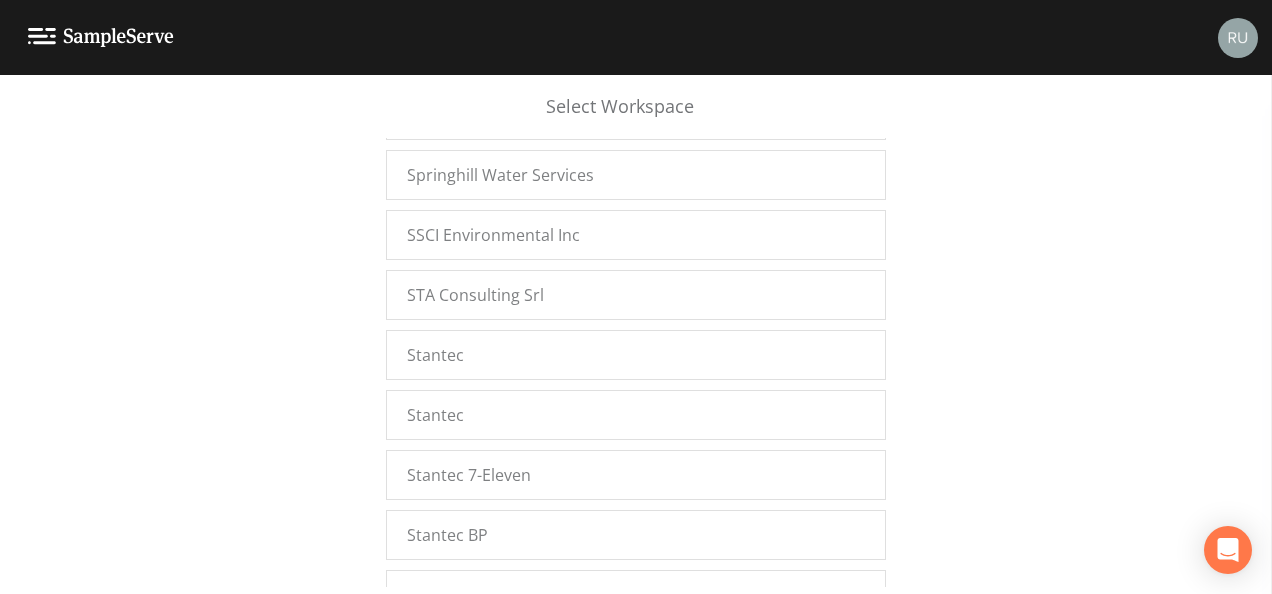 click on "Stantec.[US_STATE]" at bounding box center (636, 835) 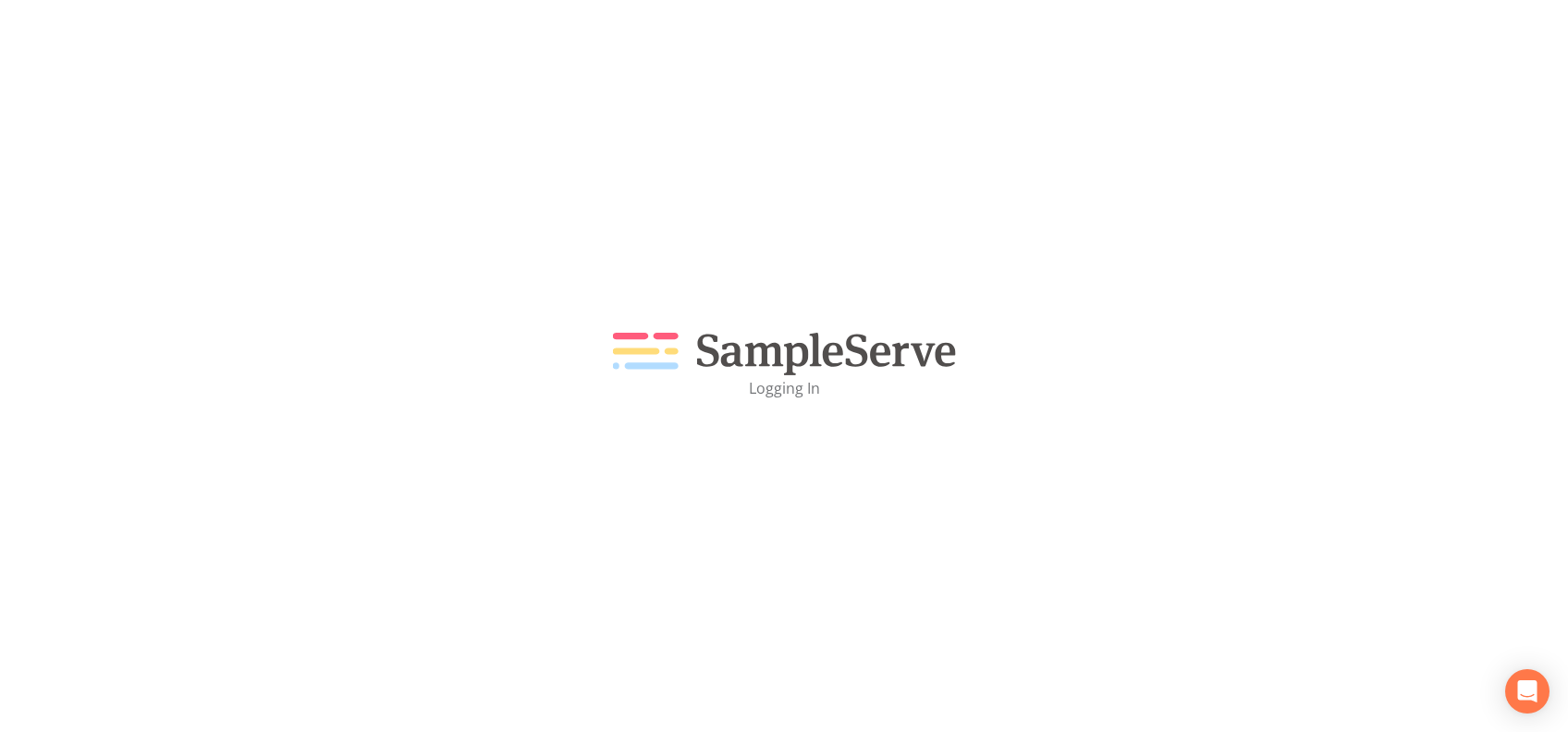 scroll, scrollTop: 0, scrollLeft: 0, axis: both 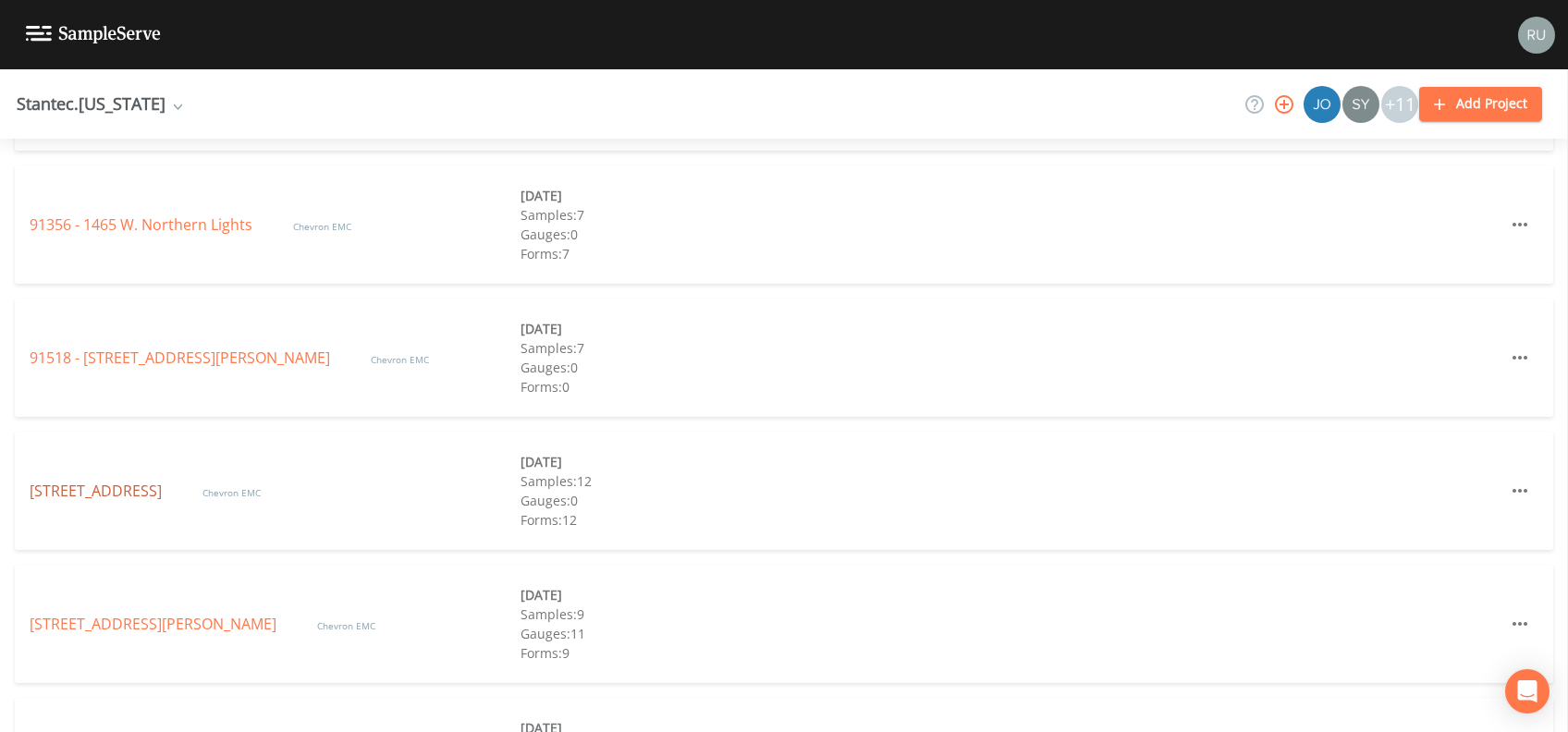 click on "[STREET_ADDRESS]" at bounding box center (97, 491) 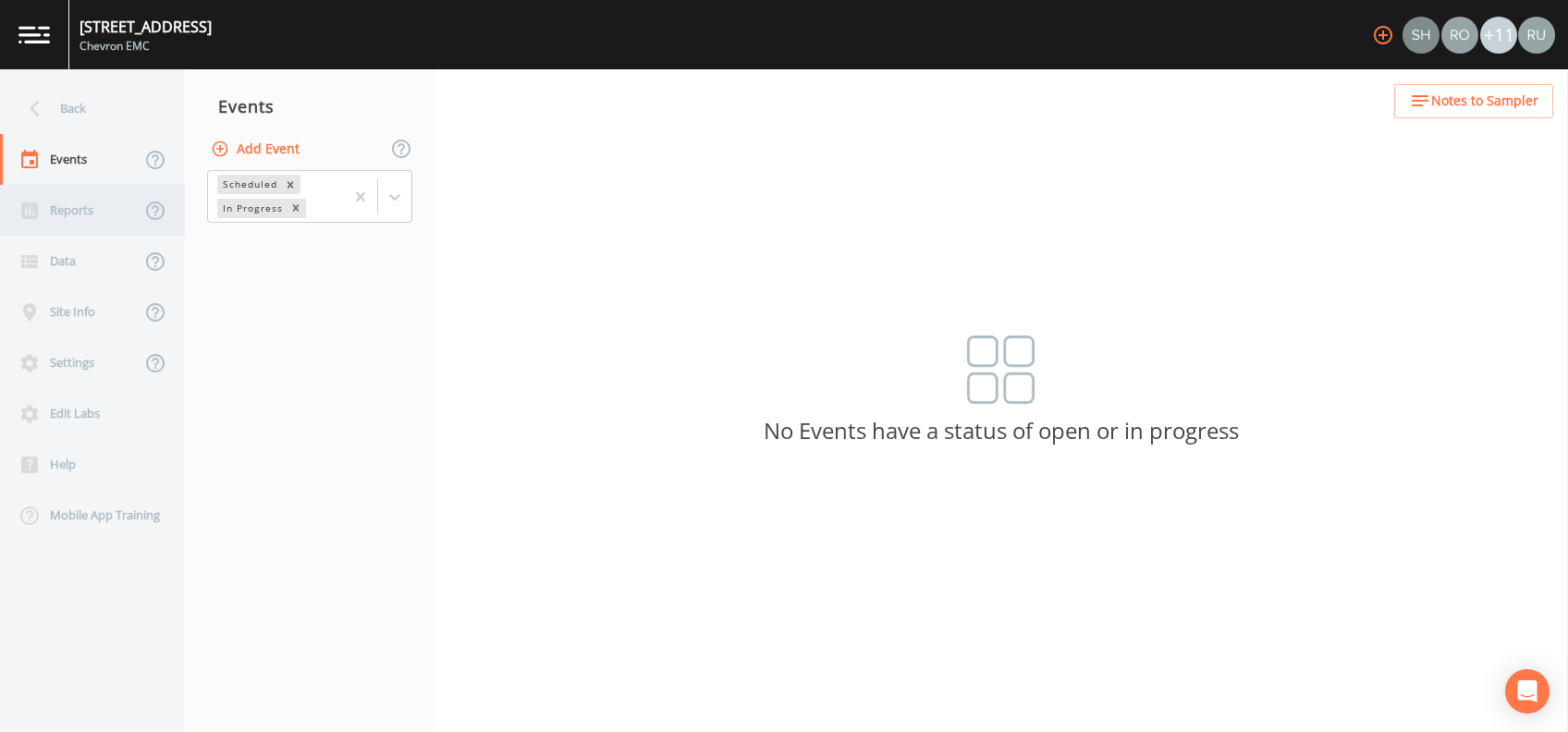 click on "Reports" at bounding box center (70, 210) 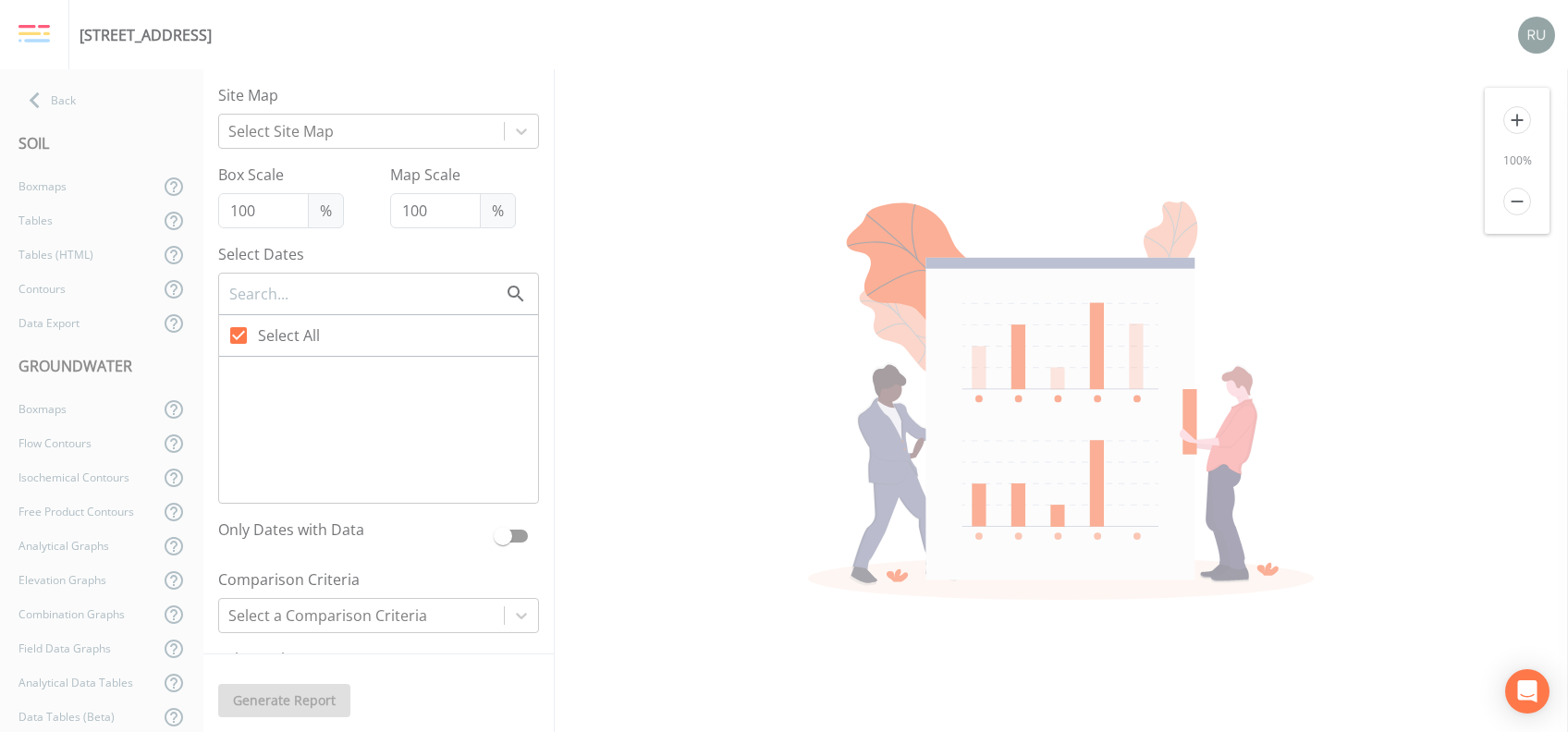 type on "300" 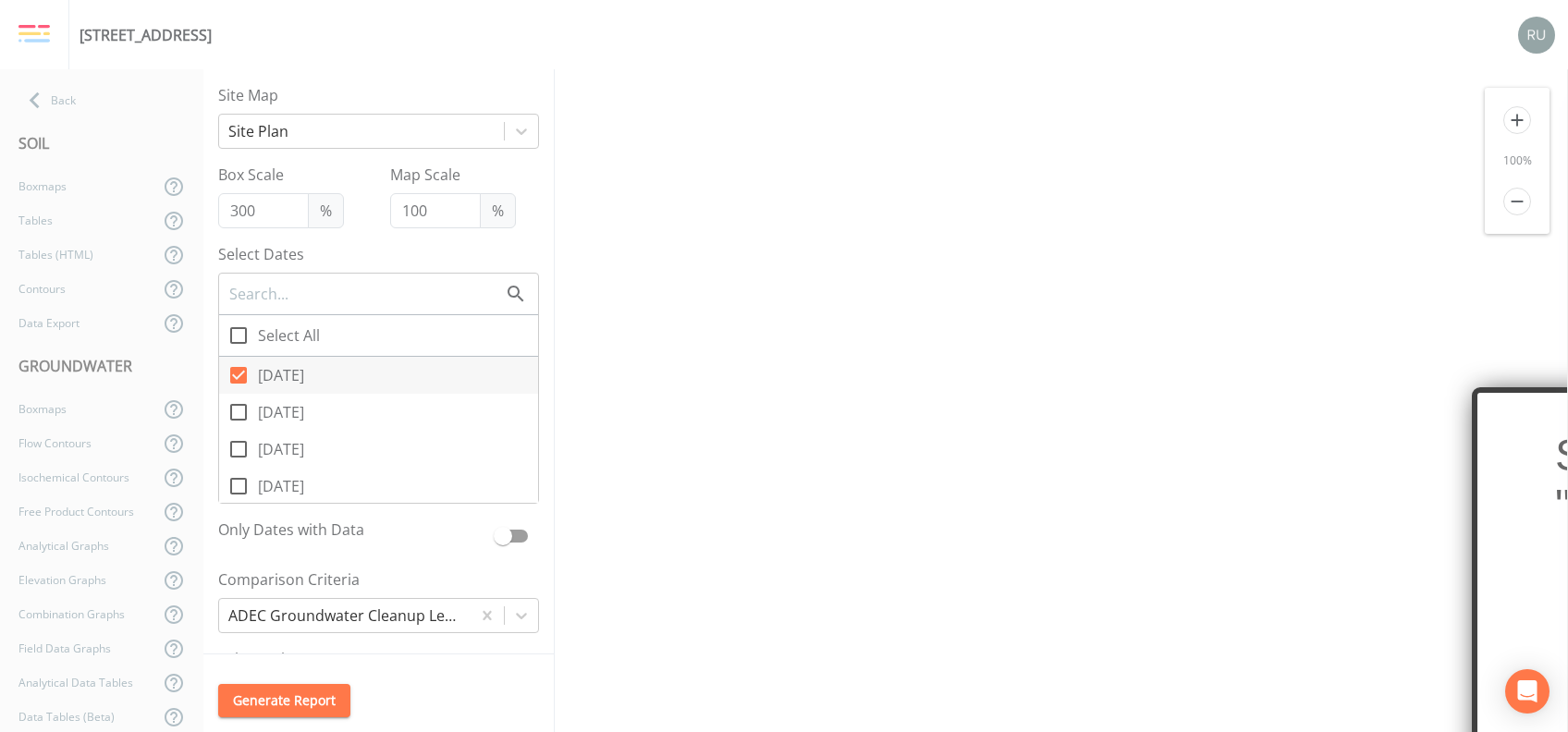 scroll, scrollTop: 0, scrollLeft: 0, axis: both 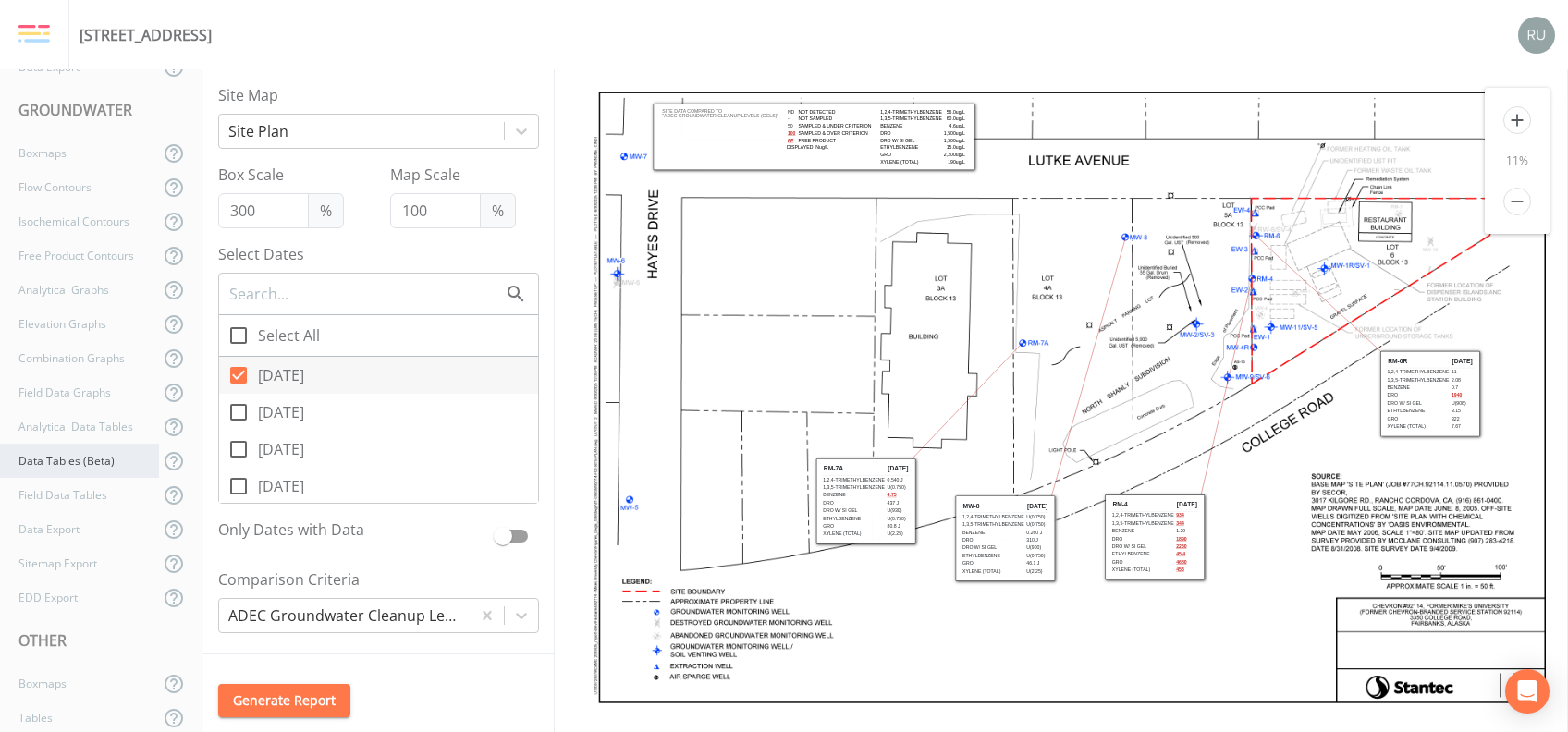 click on "Data Tables (Beta)" at bounding box center [80, 460] 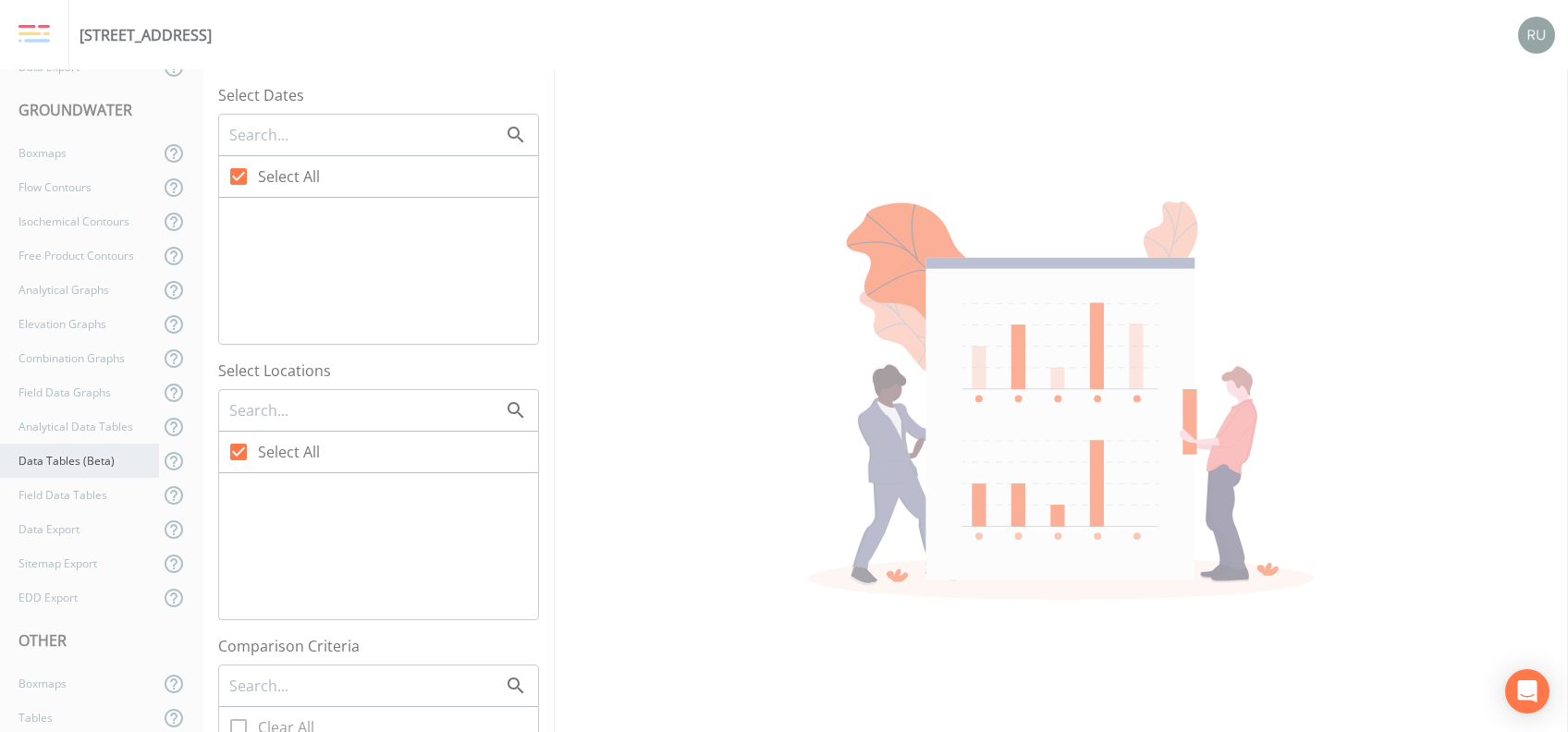 checkbox on "false" 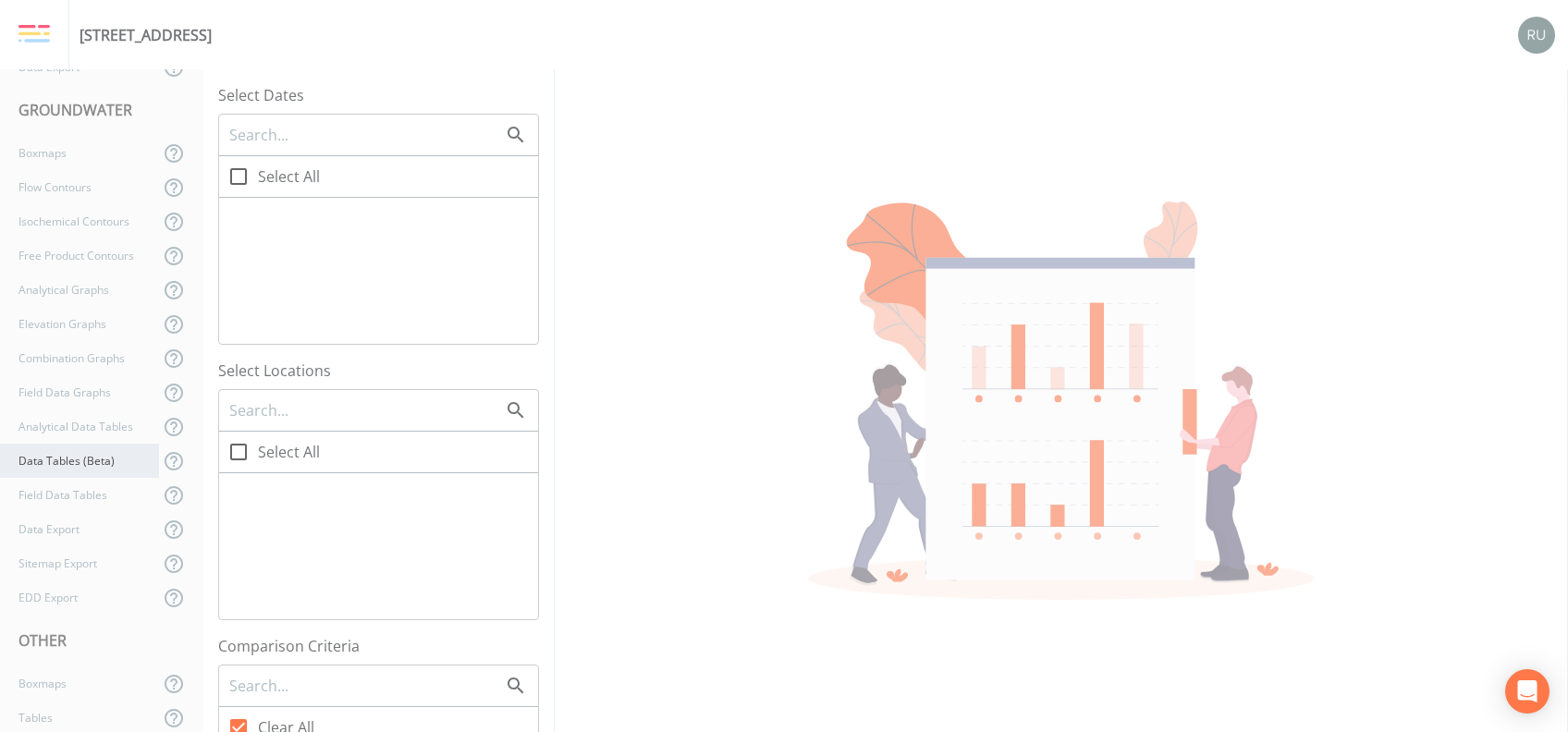 checkbox on "true" 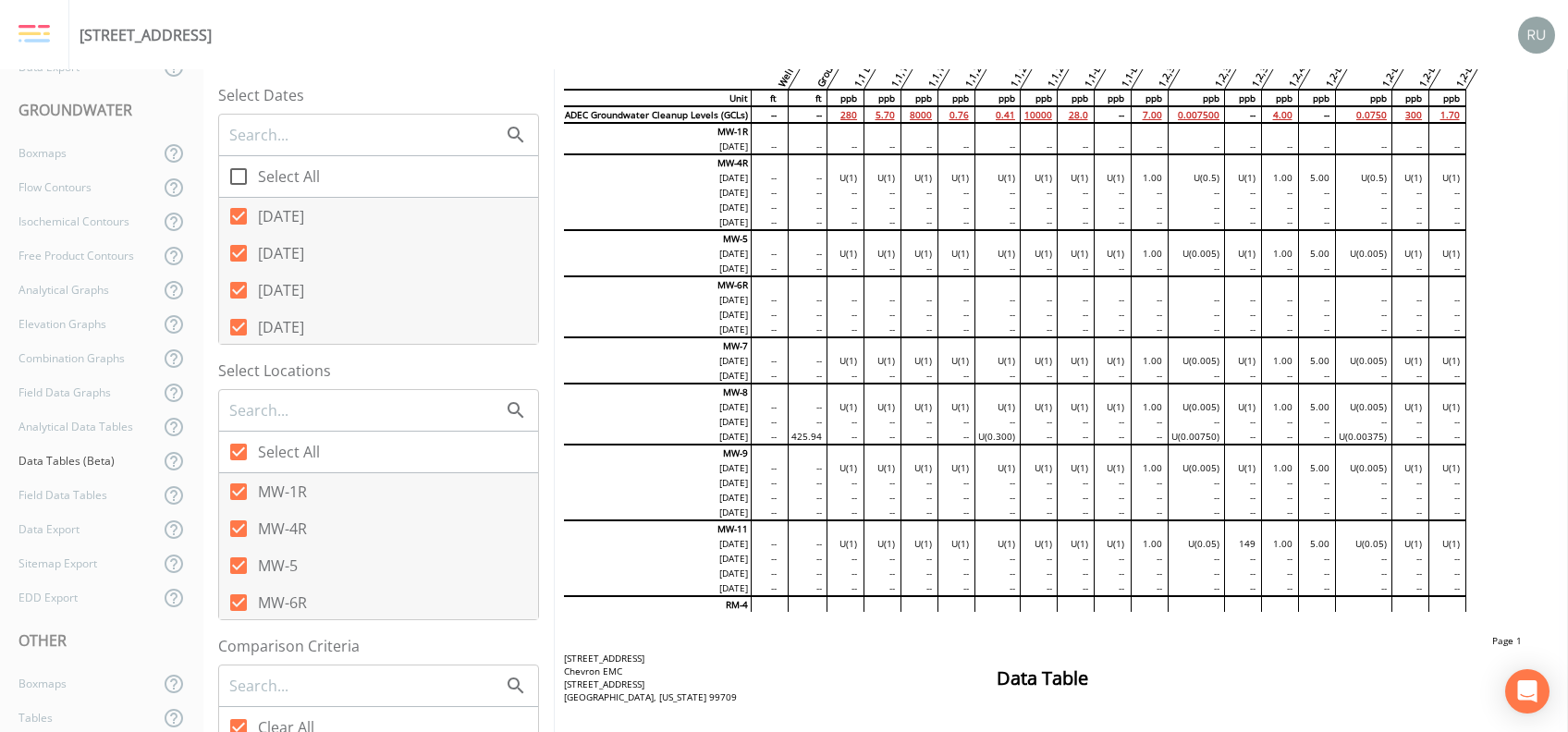 scroll, scrollTop: 0, scrollLeft: 0, axis: both 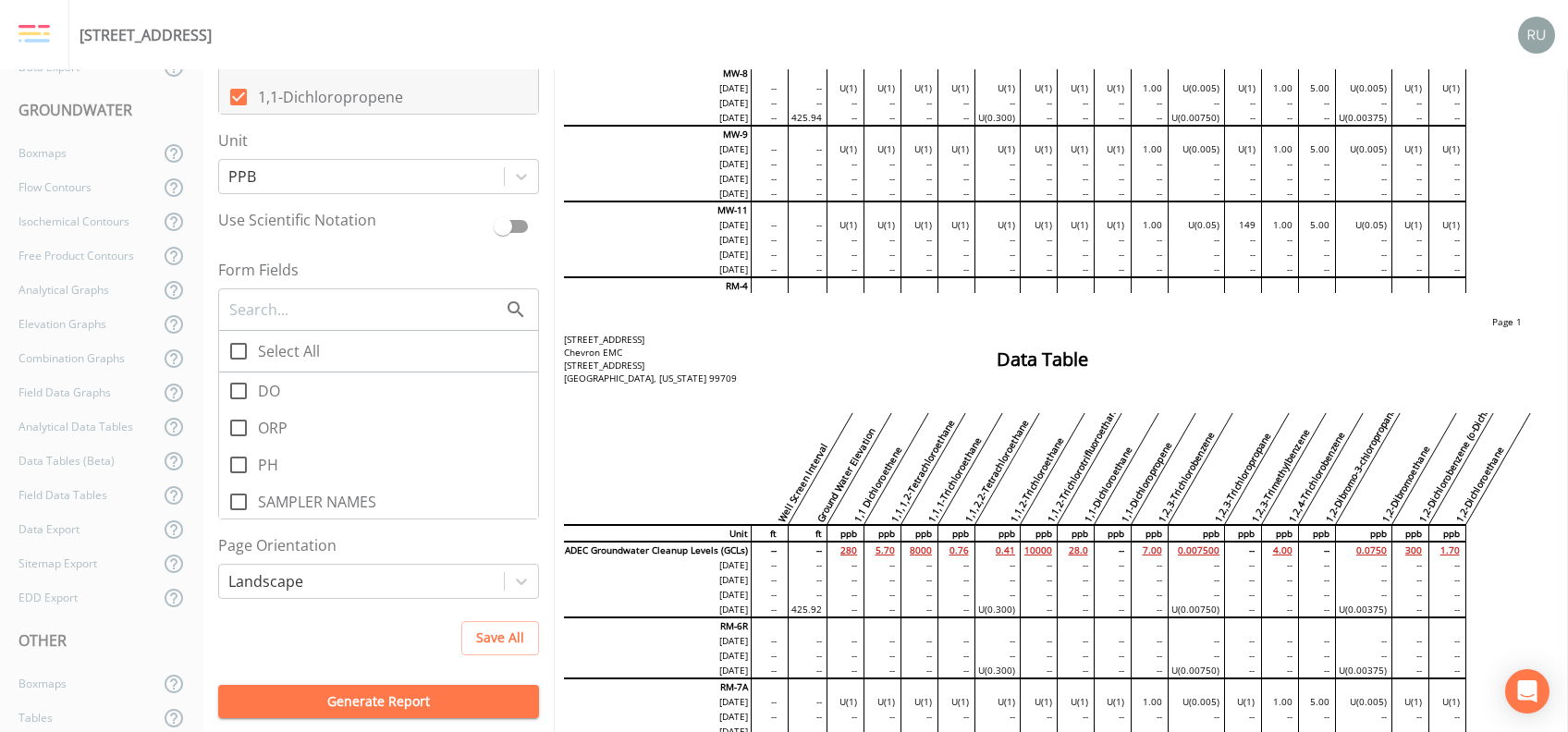 click on "Generate Report" at bounding box center [378, 702] 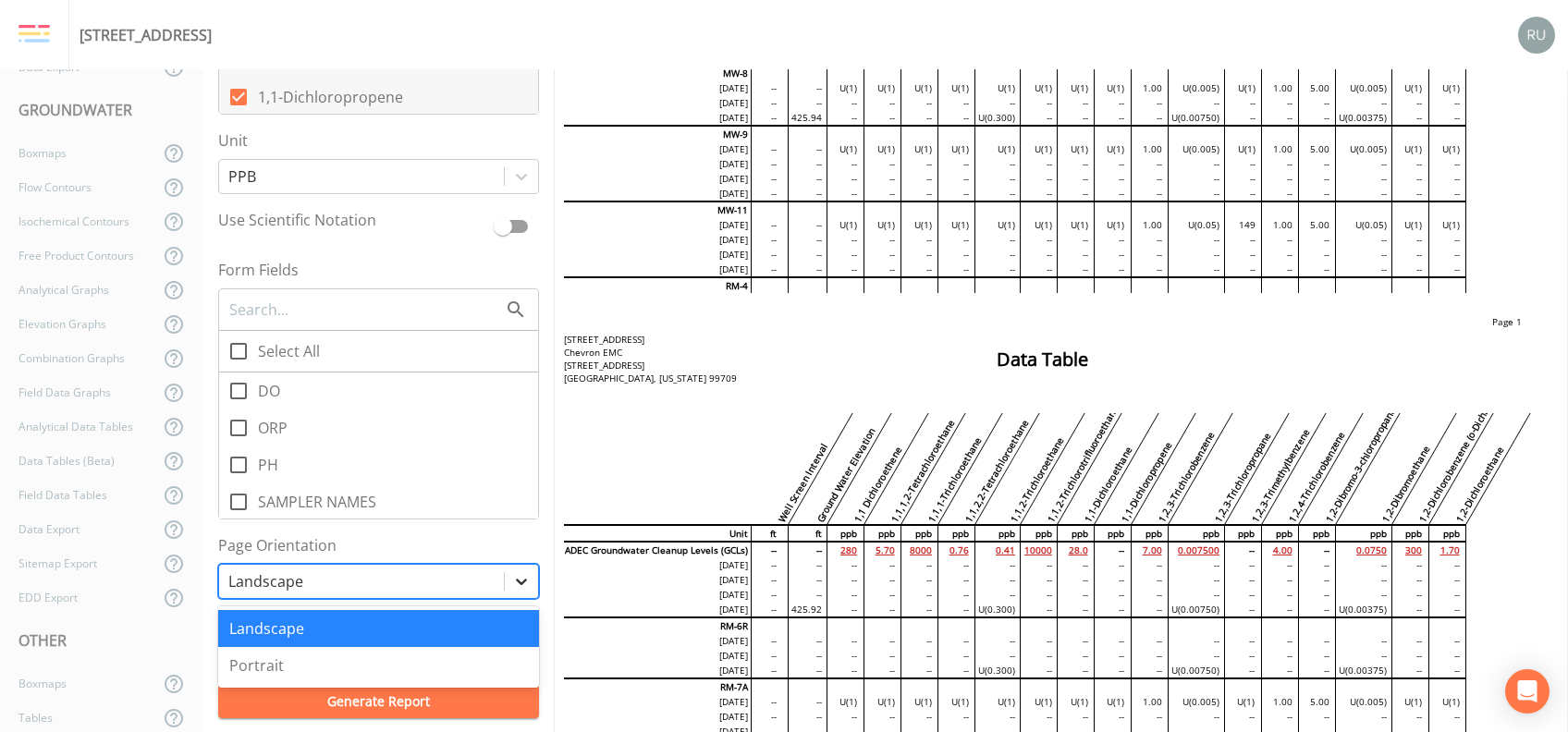 click 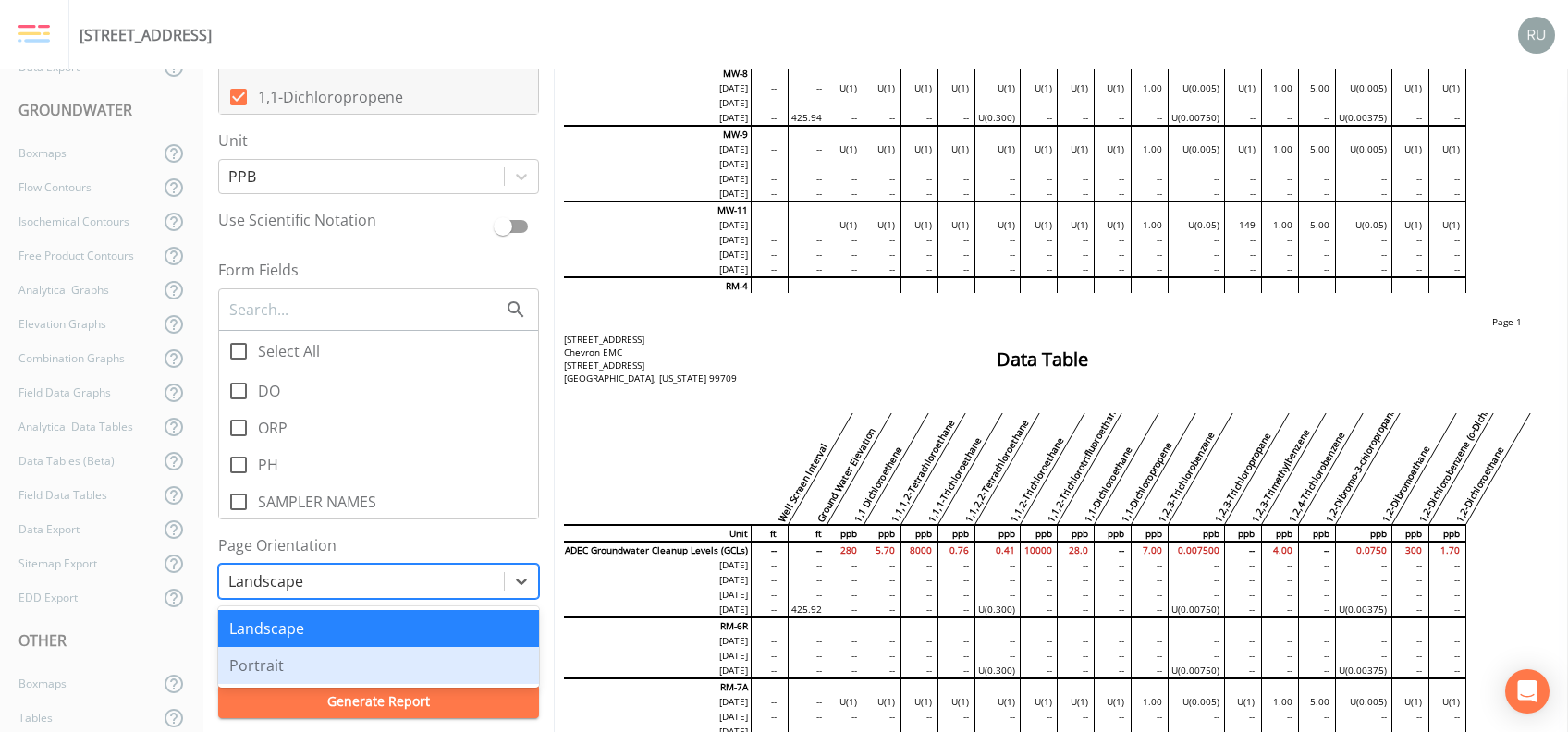 click on "Portrait" at bounding box center (378, 665) 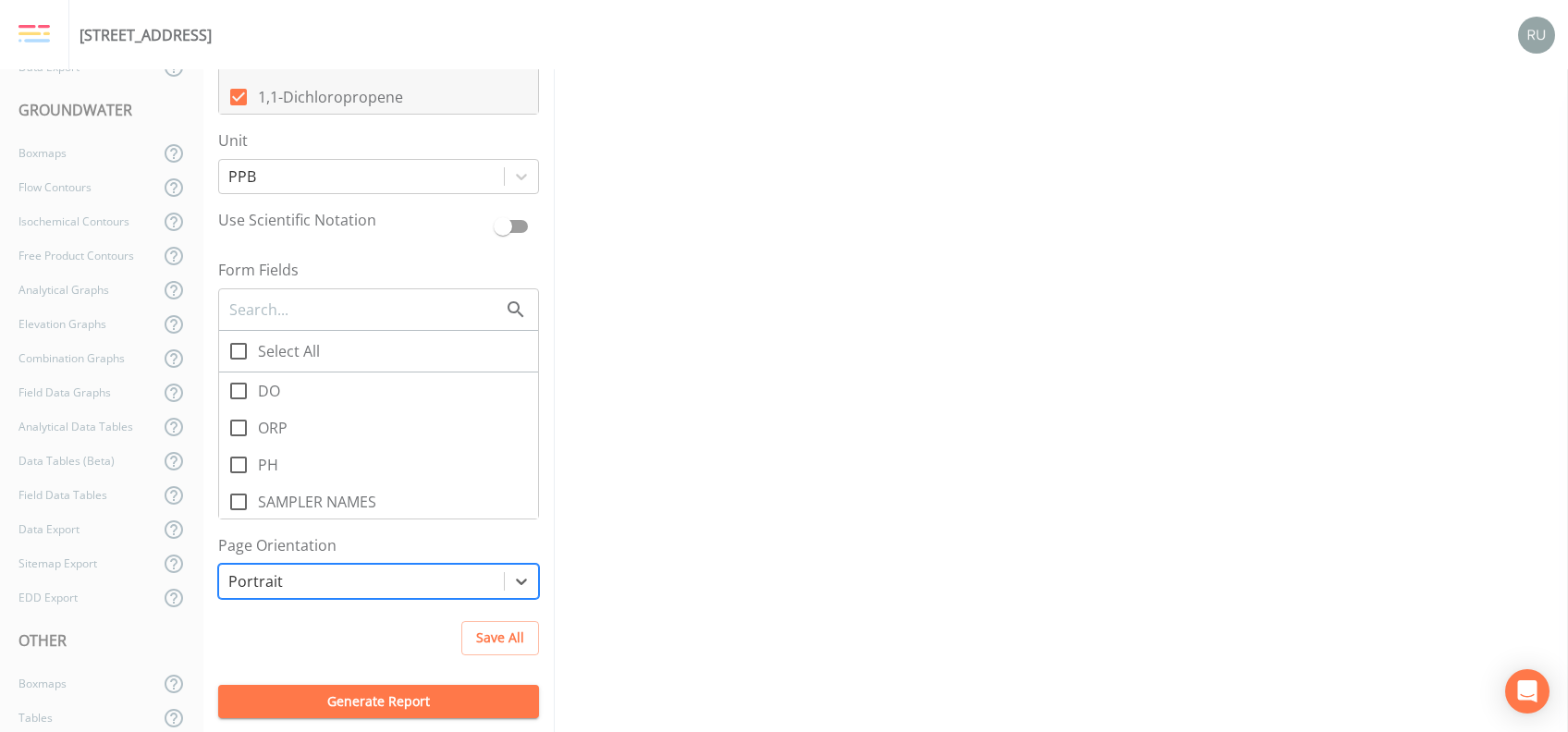scroll, scrollTop: 0, scrollLeft: 0, axis: both 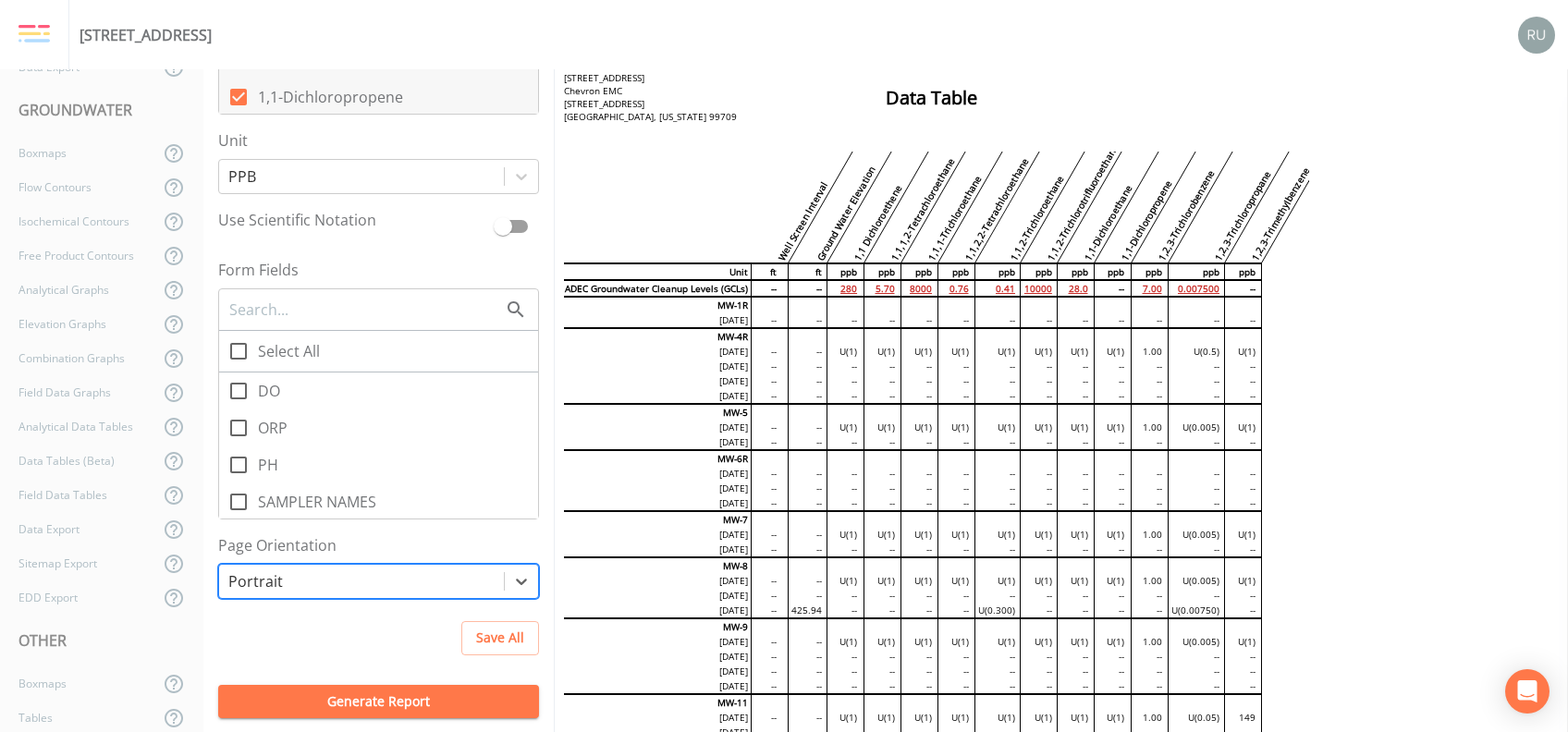 click on "Generate Report" at bounding box center (378, 702) 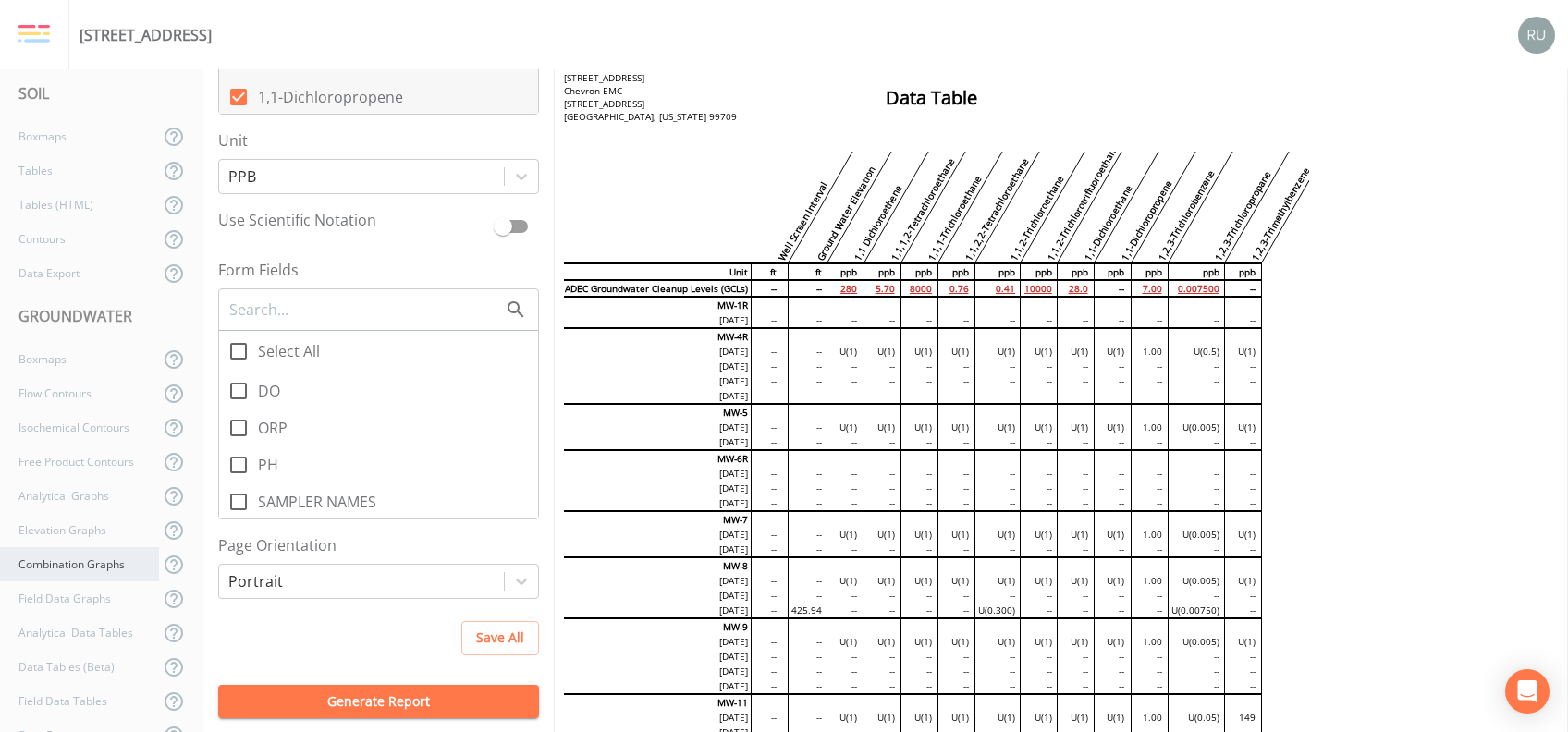 scroll, scrollTop: 0, scrollLeft: 0, axis: both 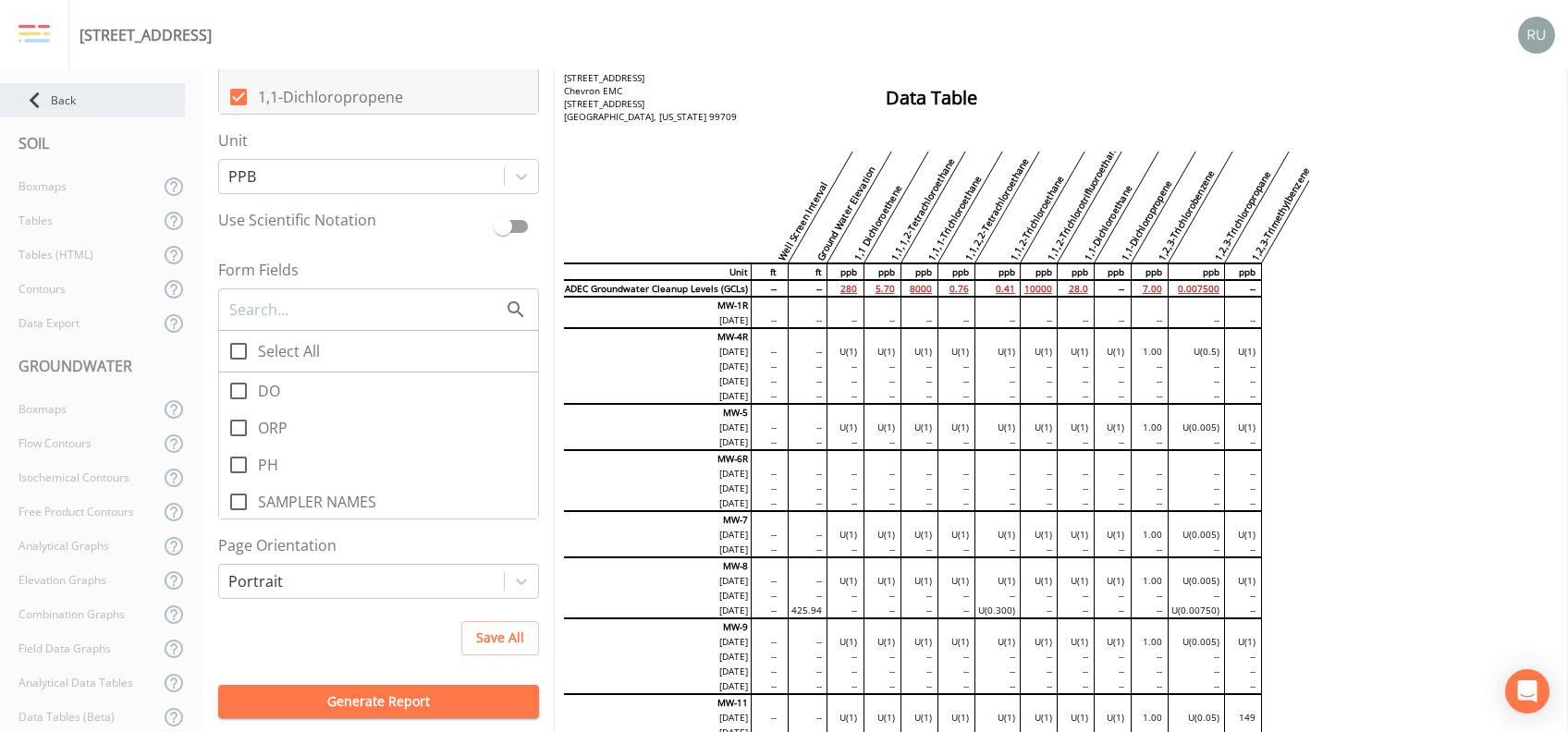 click on "Back" at bounding box center (92, 100) 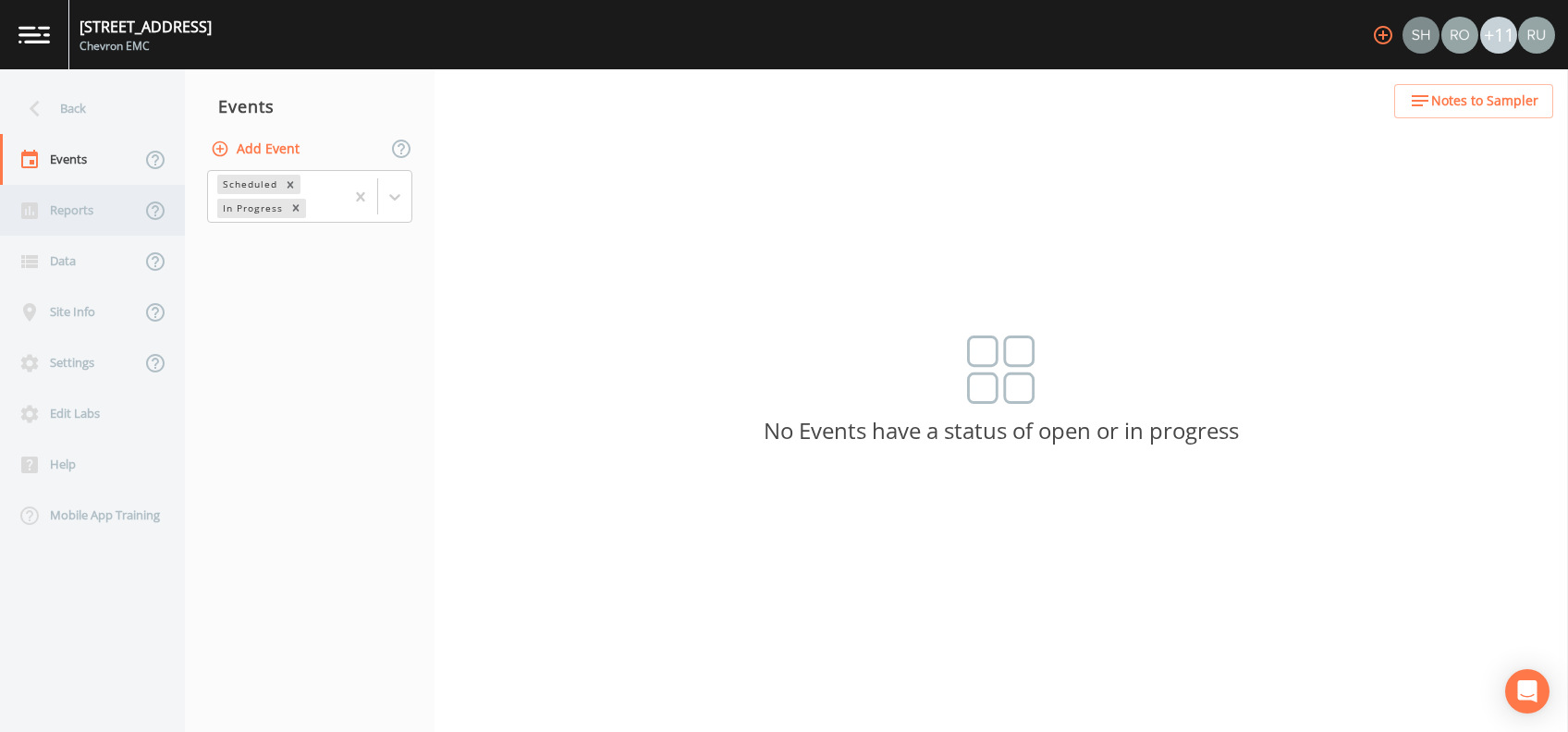 click on "Reports" at bounding box center (70, 210) 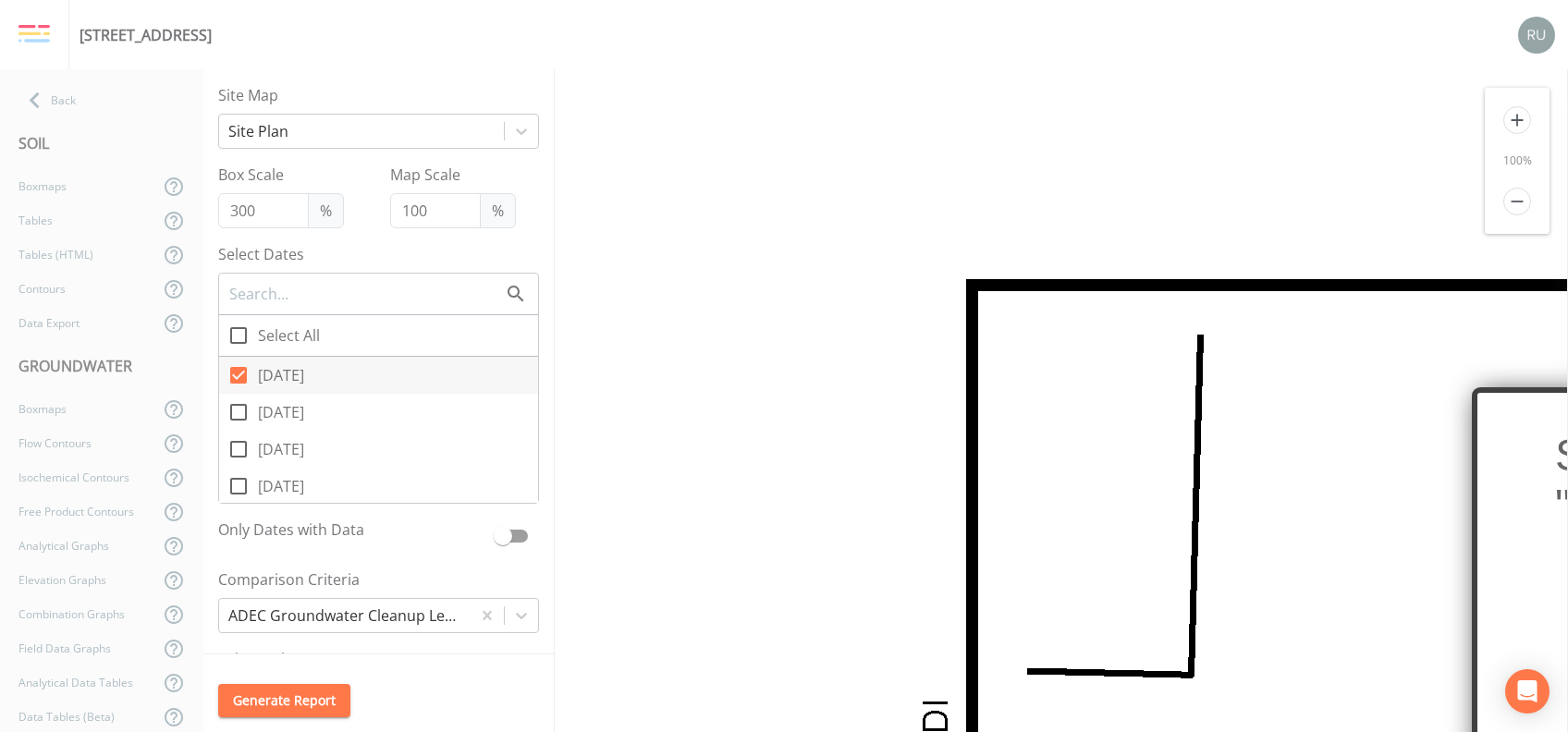 scroll, scrollTop: 0, scrollLeft: 0, axis: both 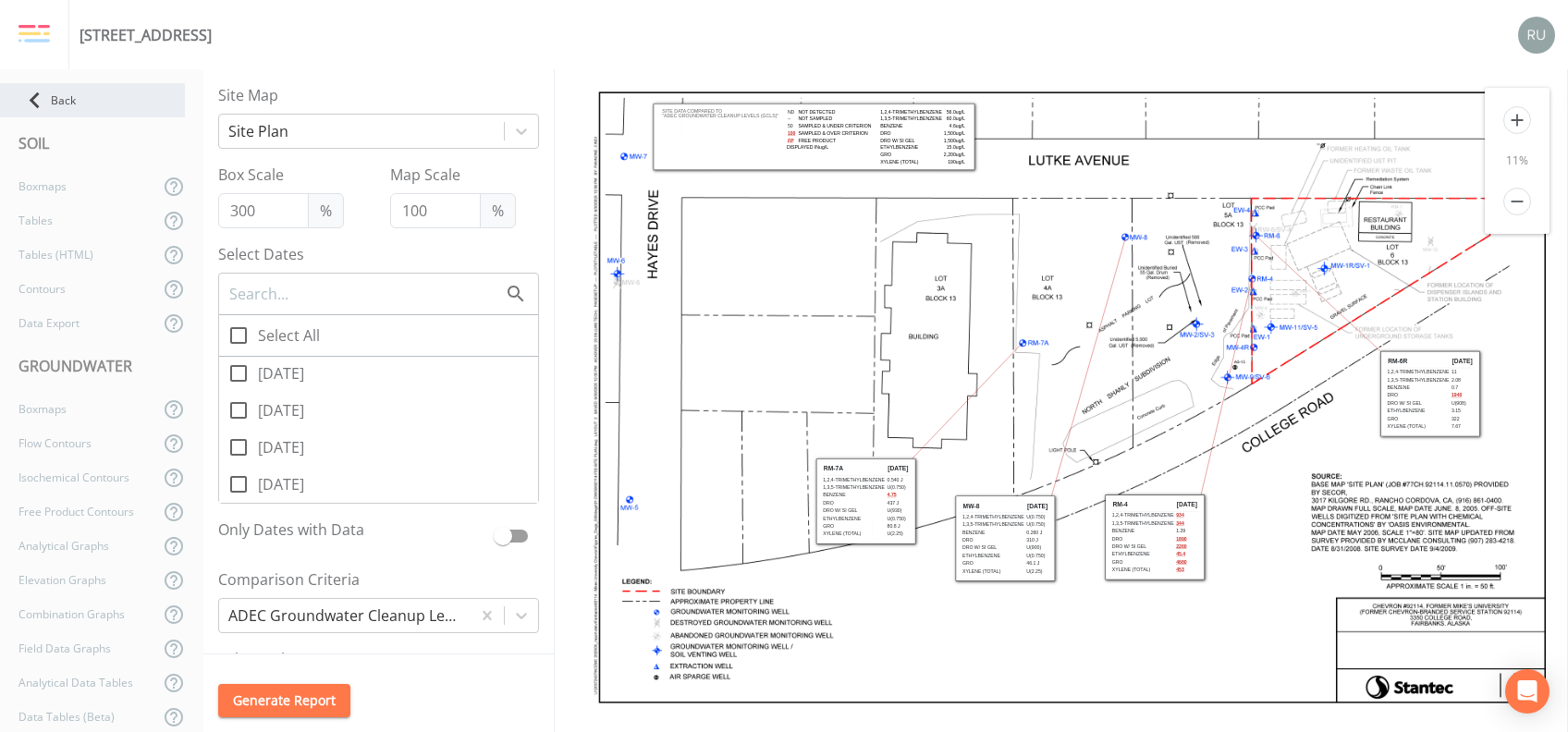 click on "Back" at bounding box center [92, 100] 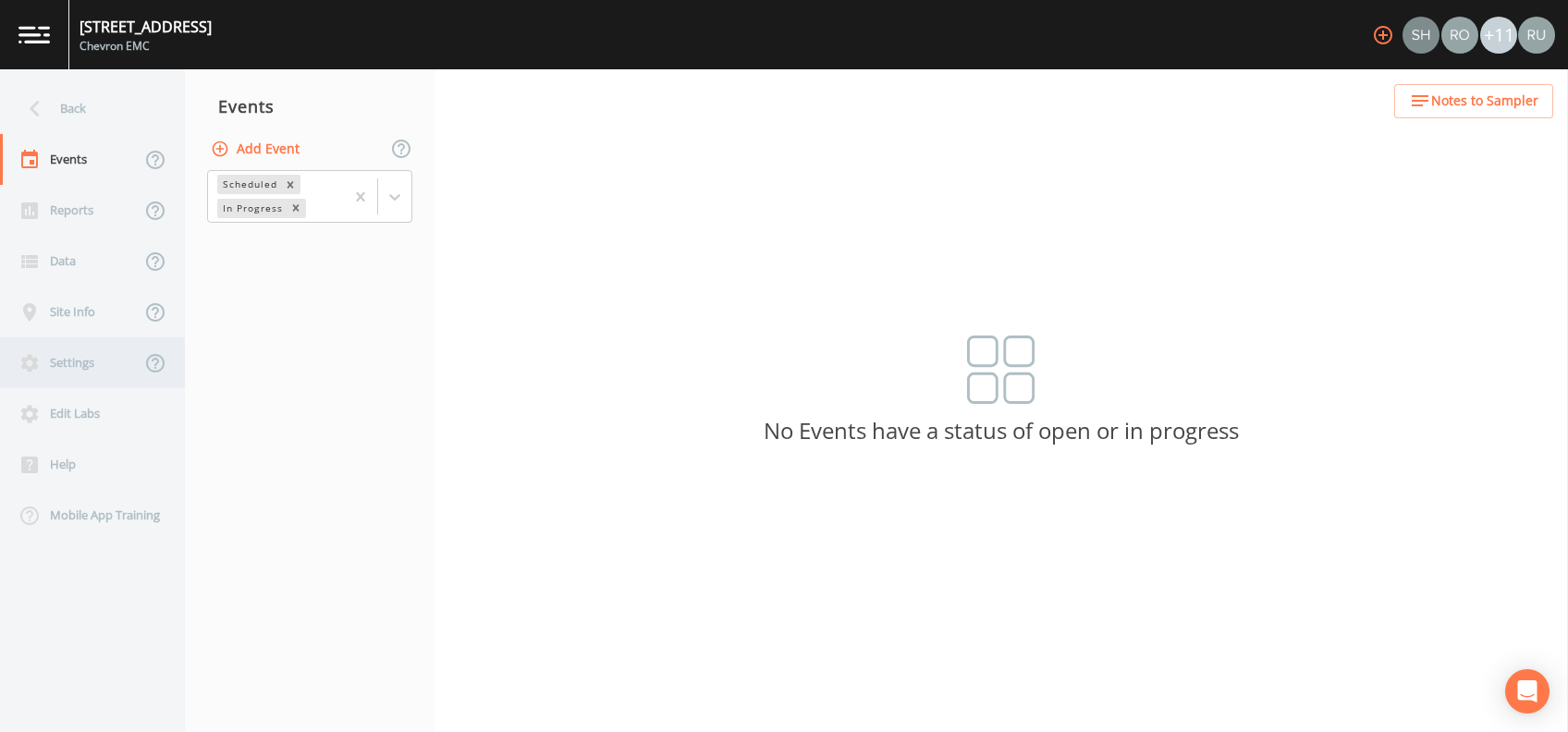 click on "Settings" at bounding box center [70, 362] 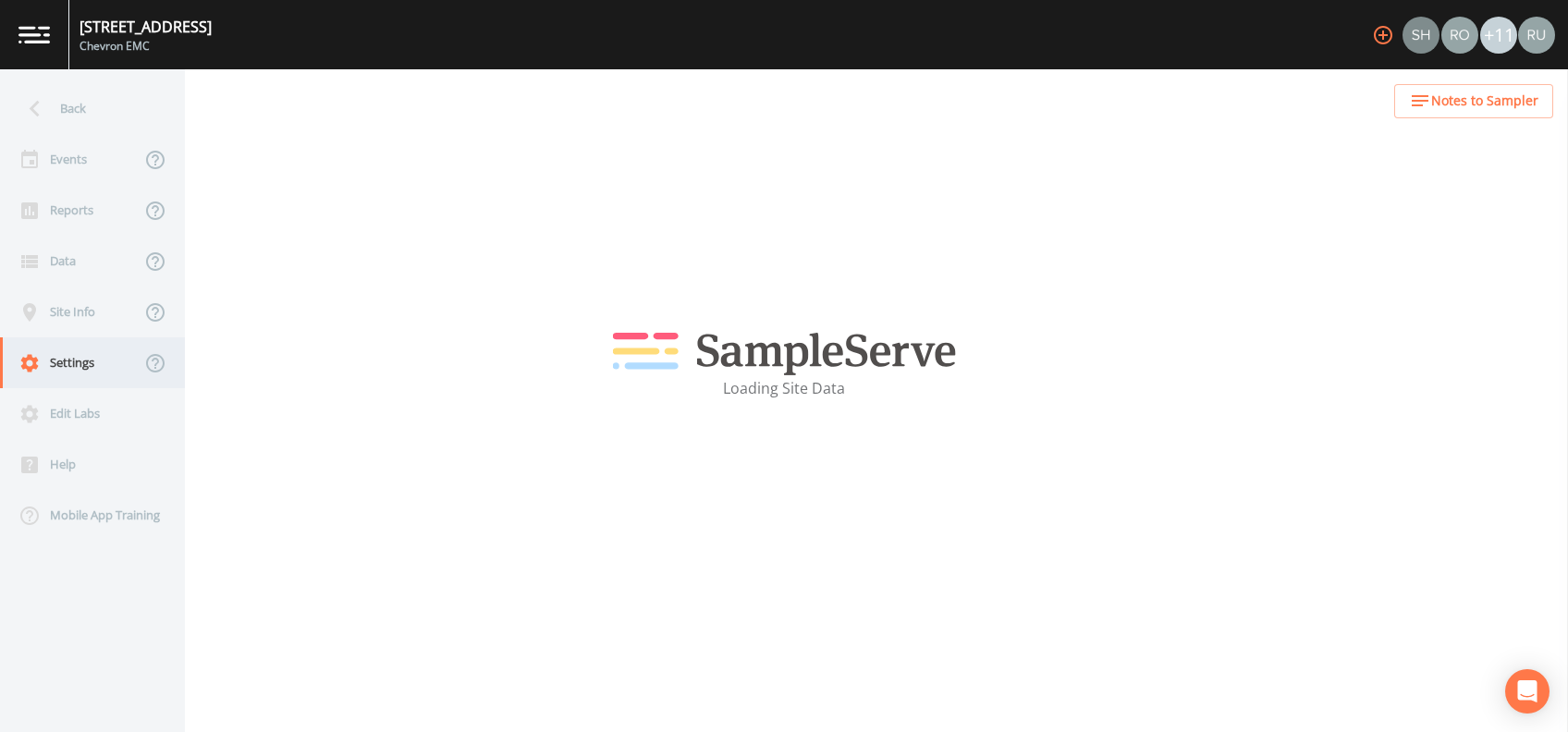 select on "2bfc9921-07cb-448e-a2bb-0a2701ef13fb" 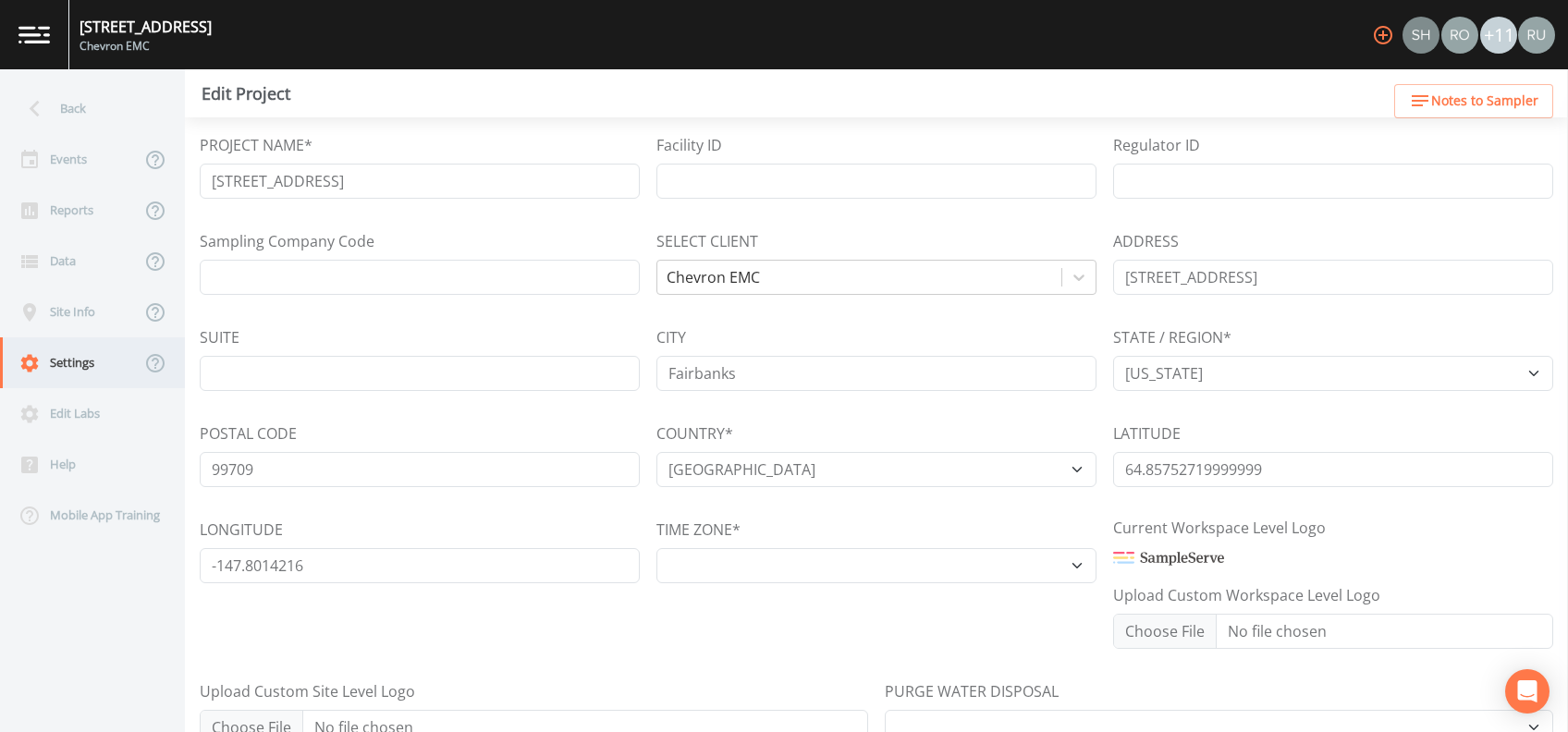 select on "US/[US_STATE]" 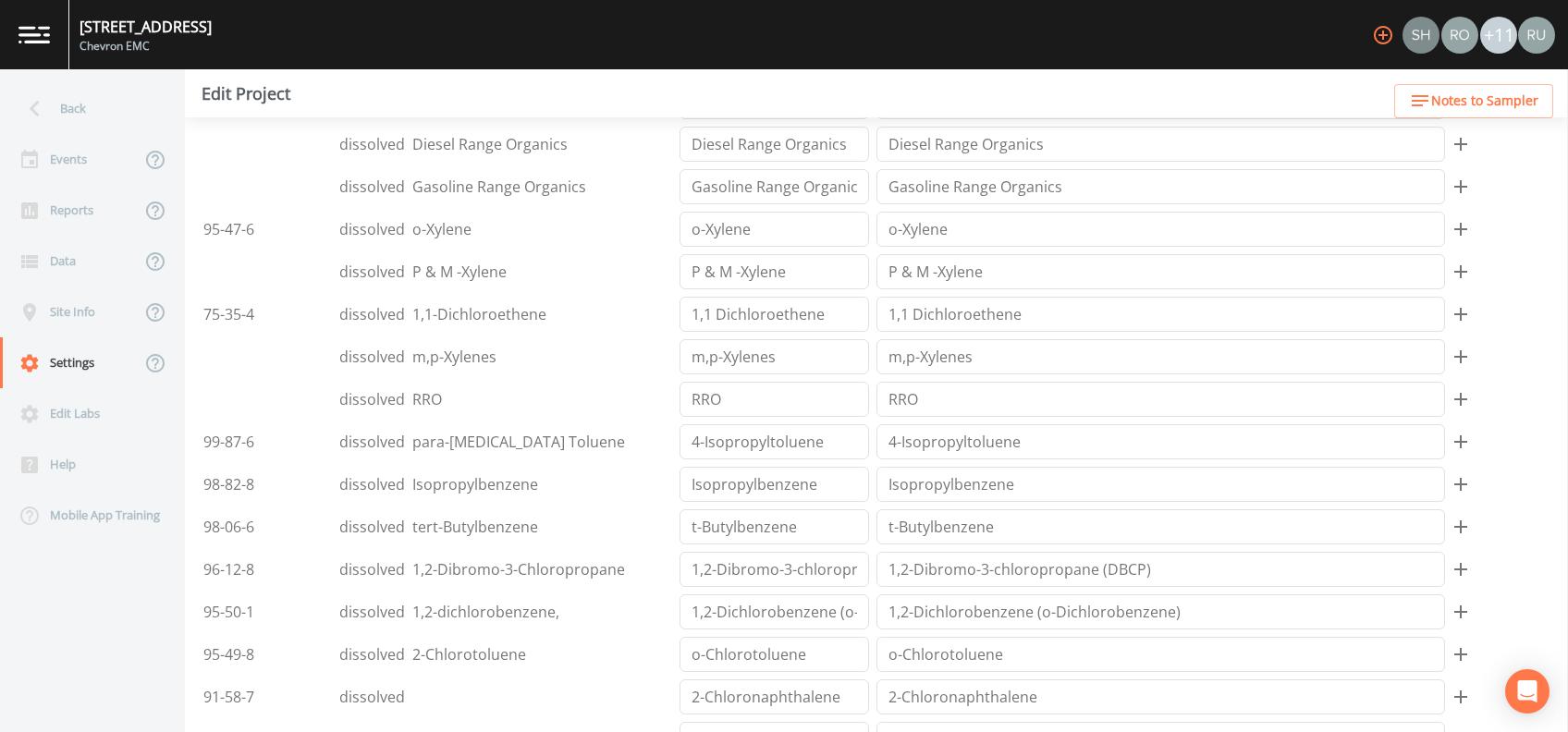 scroll, scrollTop: 1848, scrollLeft: 0, axis: vertical 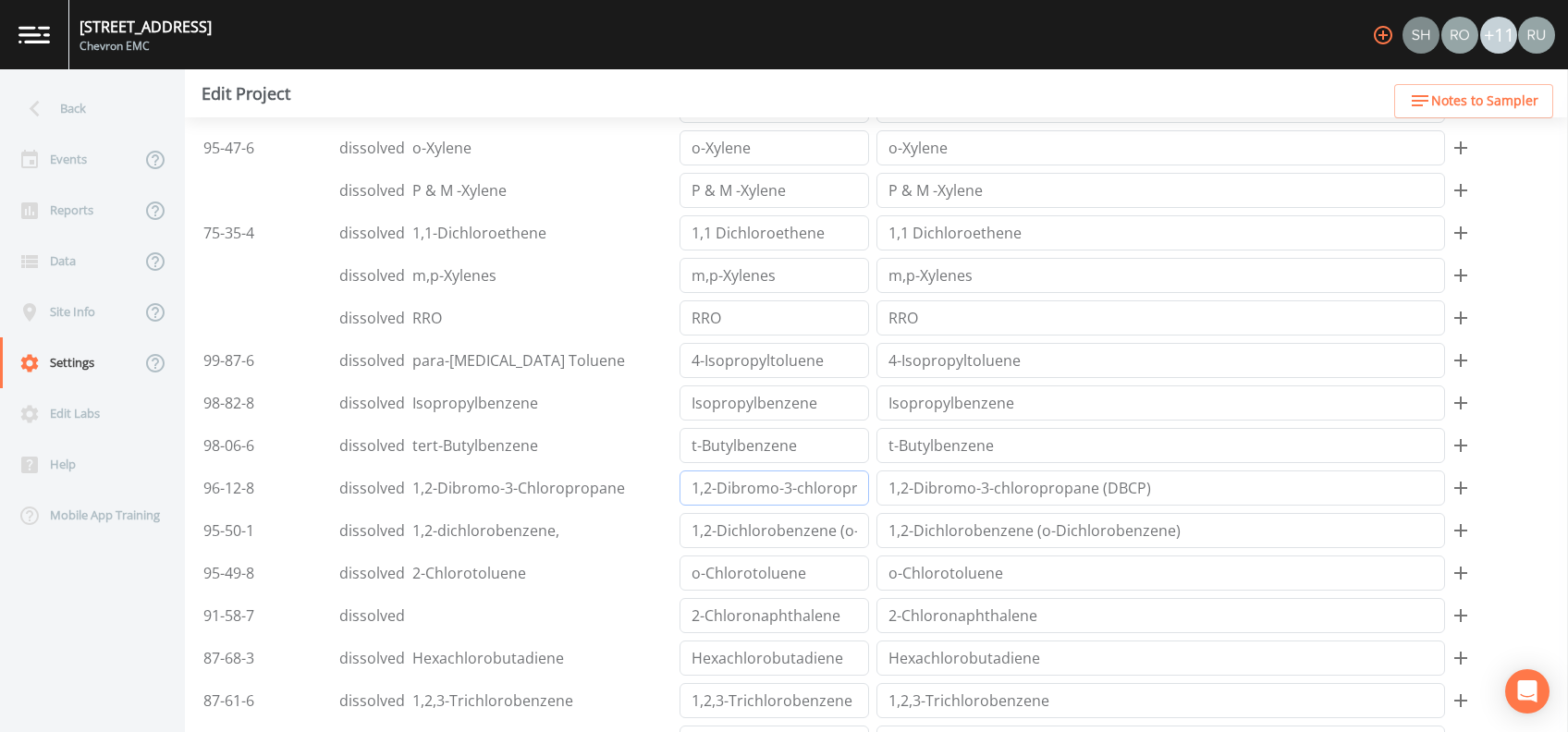 click on "1,2-Dibromo-3-chloropropane (DBCP)" at bounding box center (774, 488) 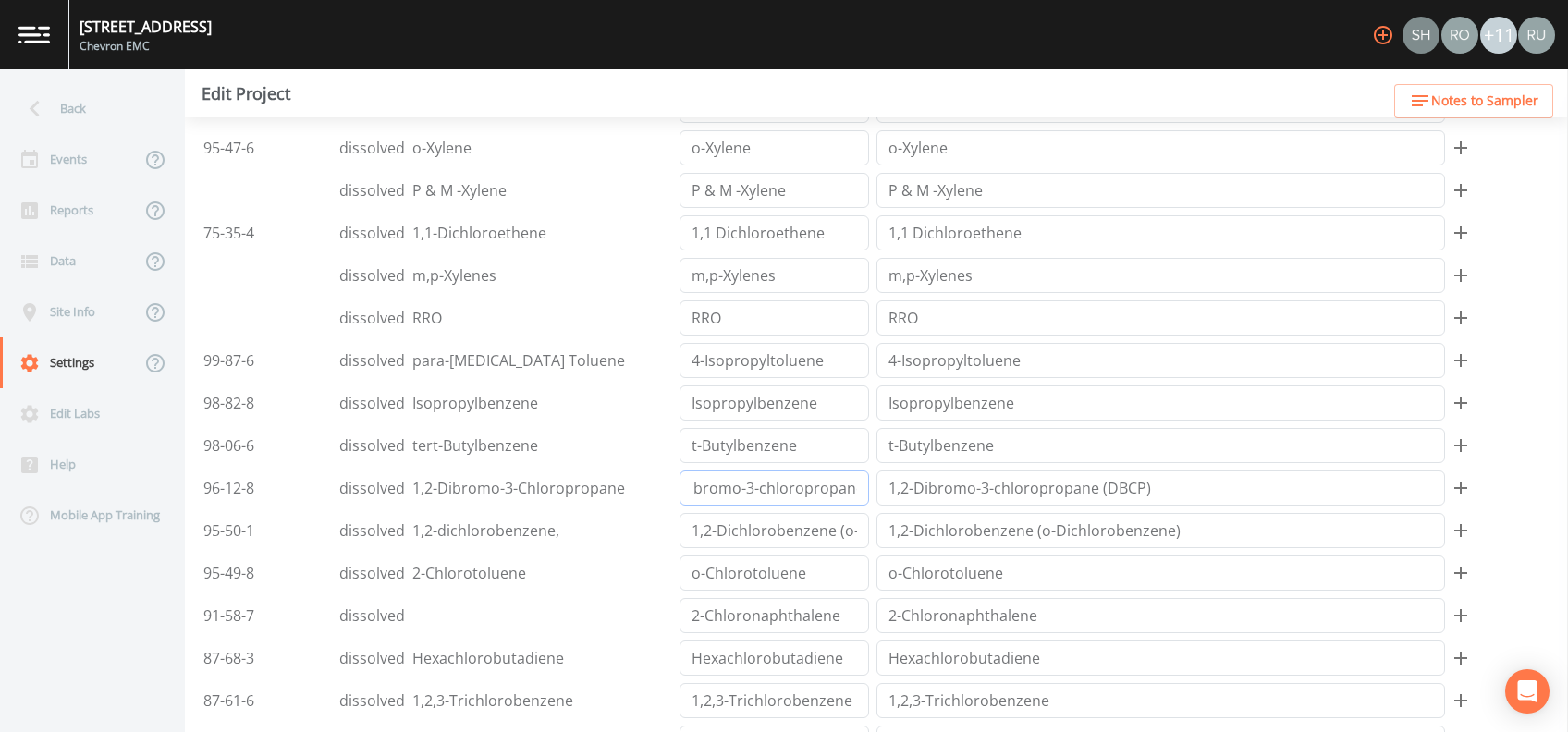 scroll, scrollTop: 0, scrollLeft: 0, axis: both 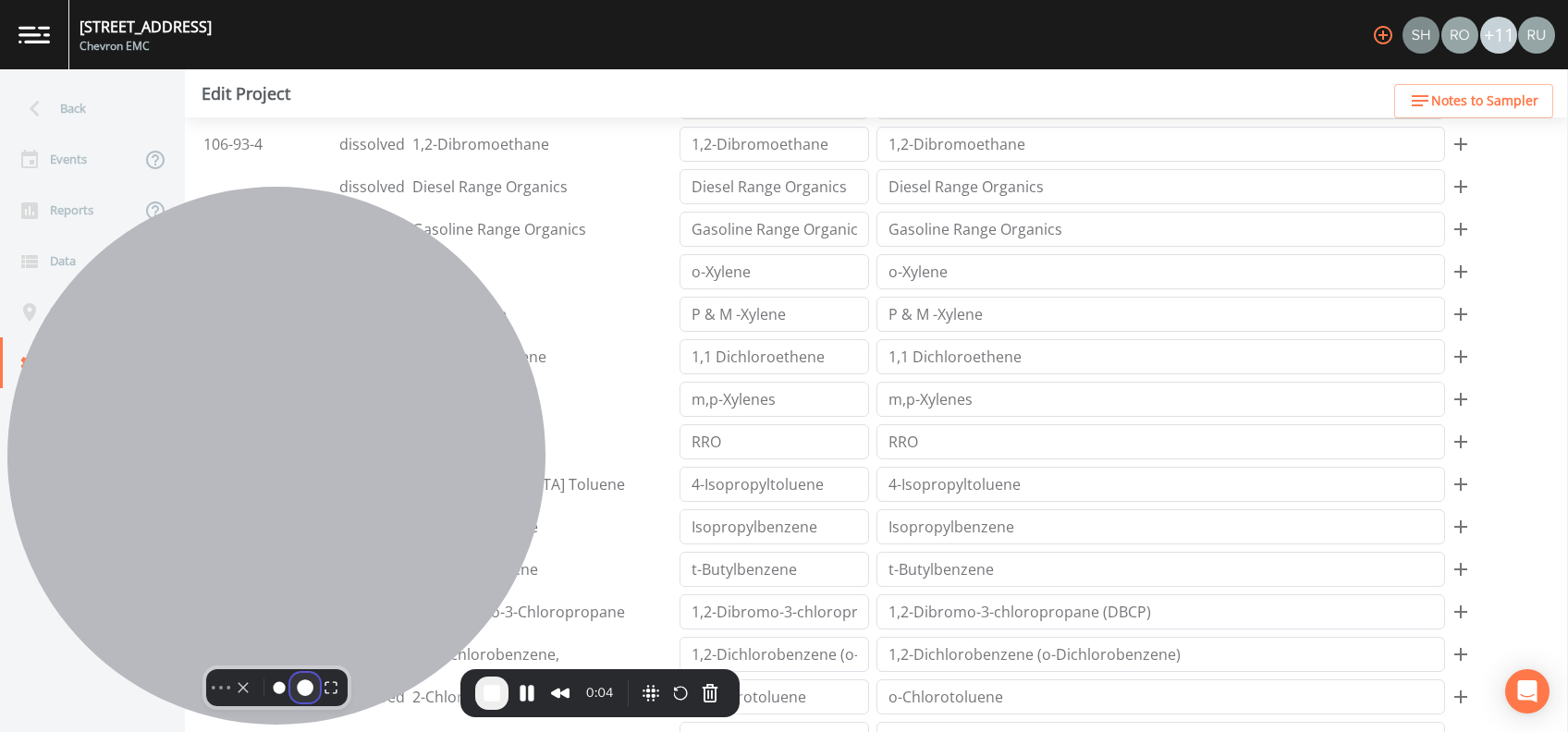 click at bounding box center (305, 688) 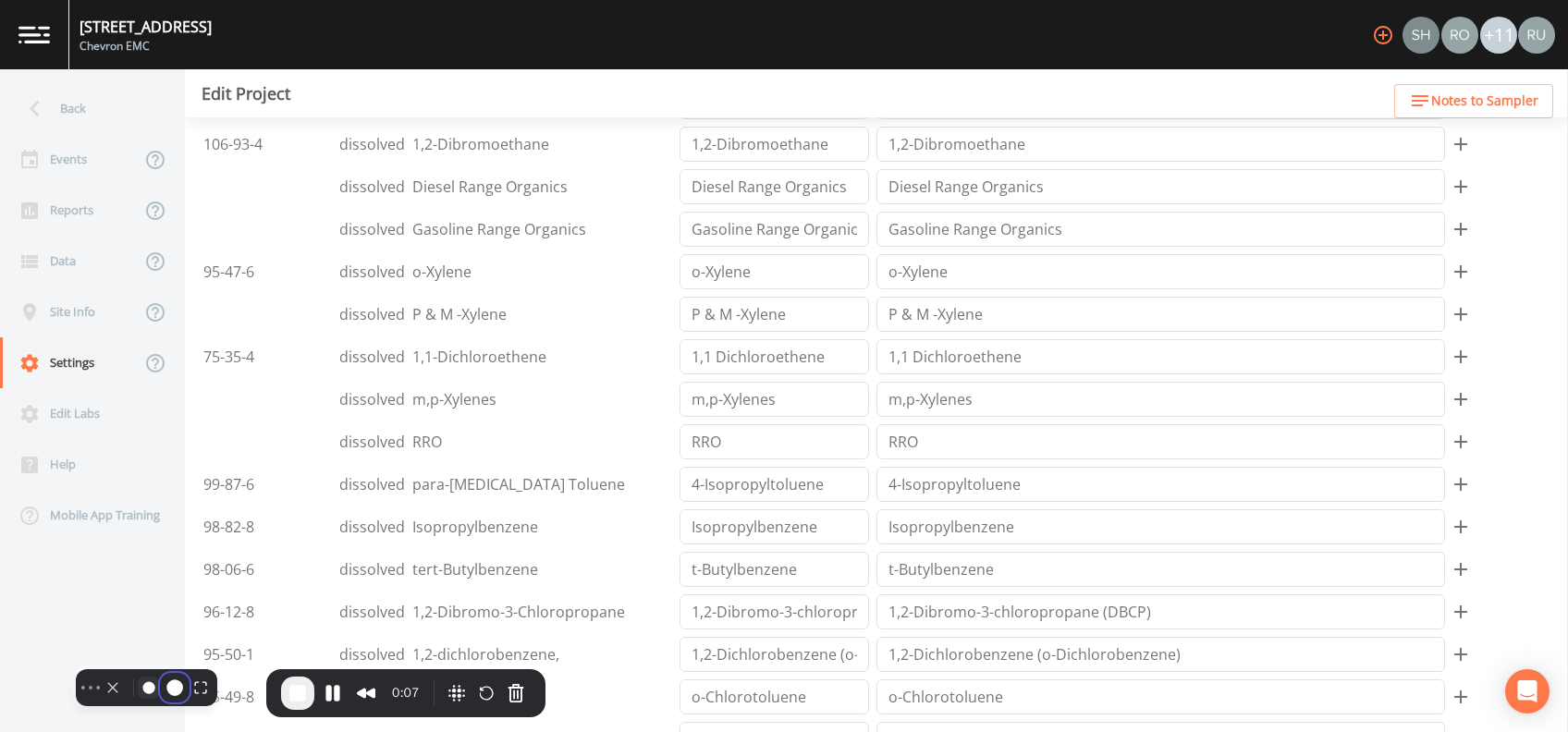 click at bounding box center [149, 688] 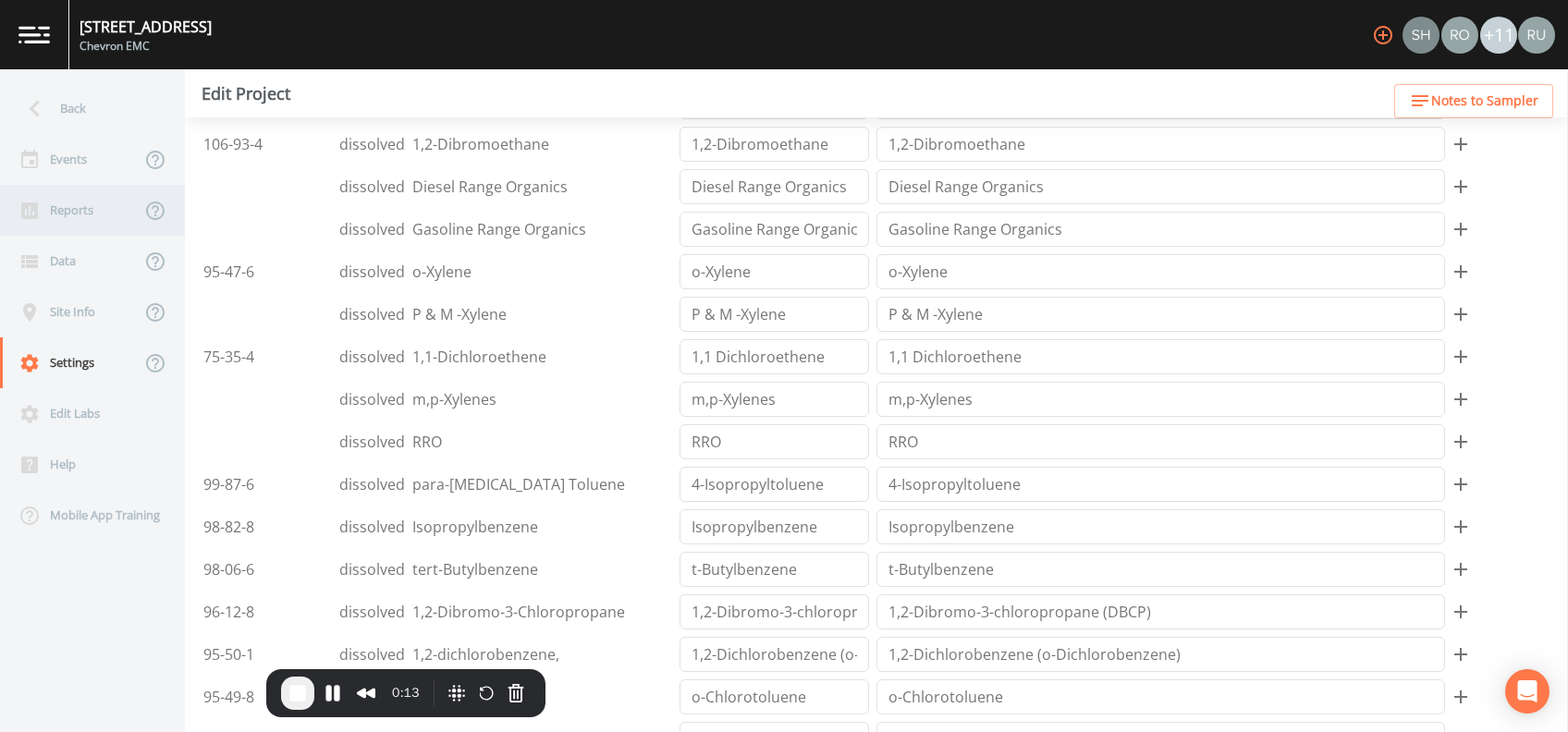 click on "Reports" at bounding box center [70, 210] 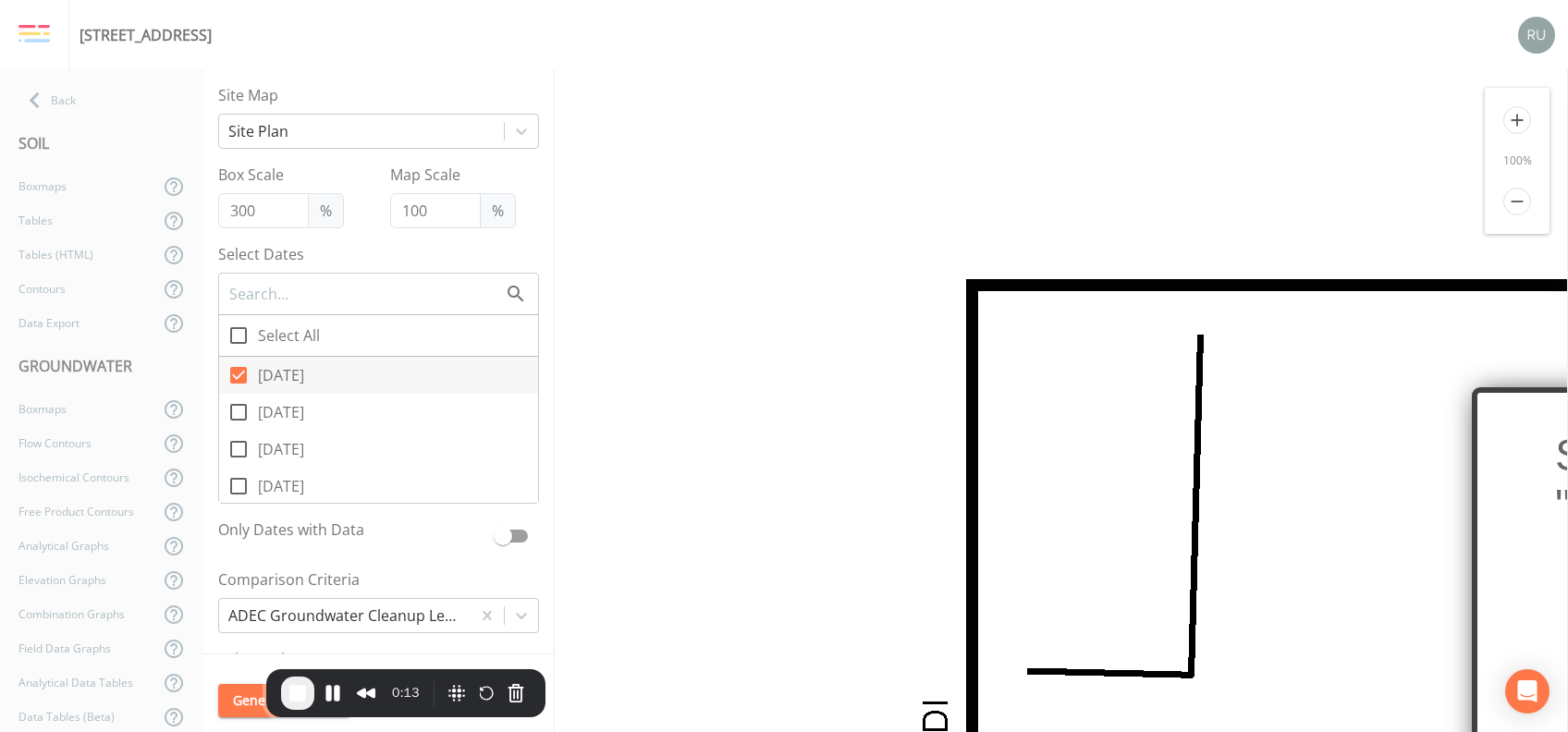scroll, scrollTop: 0, scrollLeft: 0, axis: both 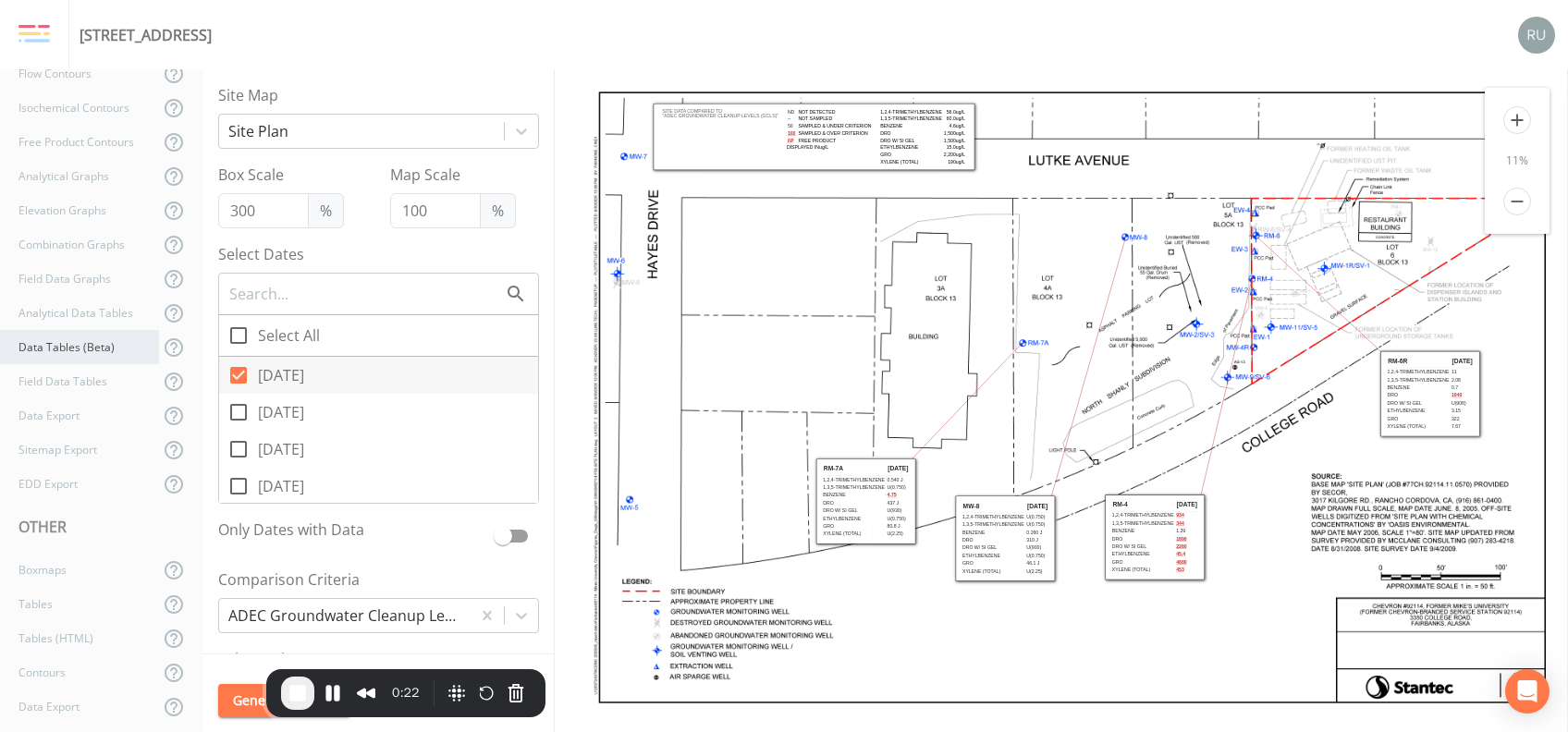 click on "Data Tables (Beta)" at bounding box center (80, 347) 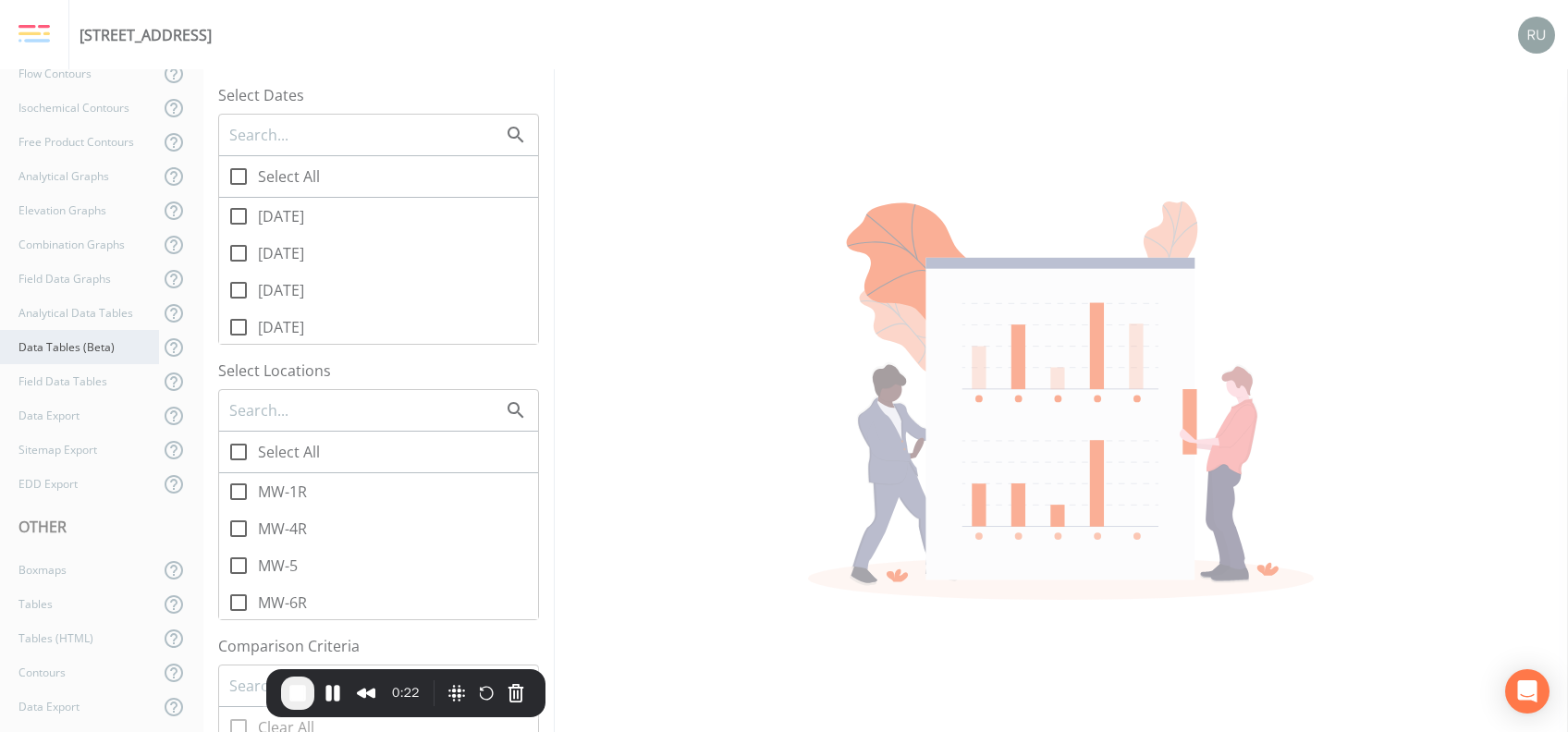 checkbox on "true" 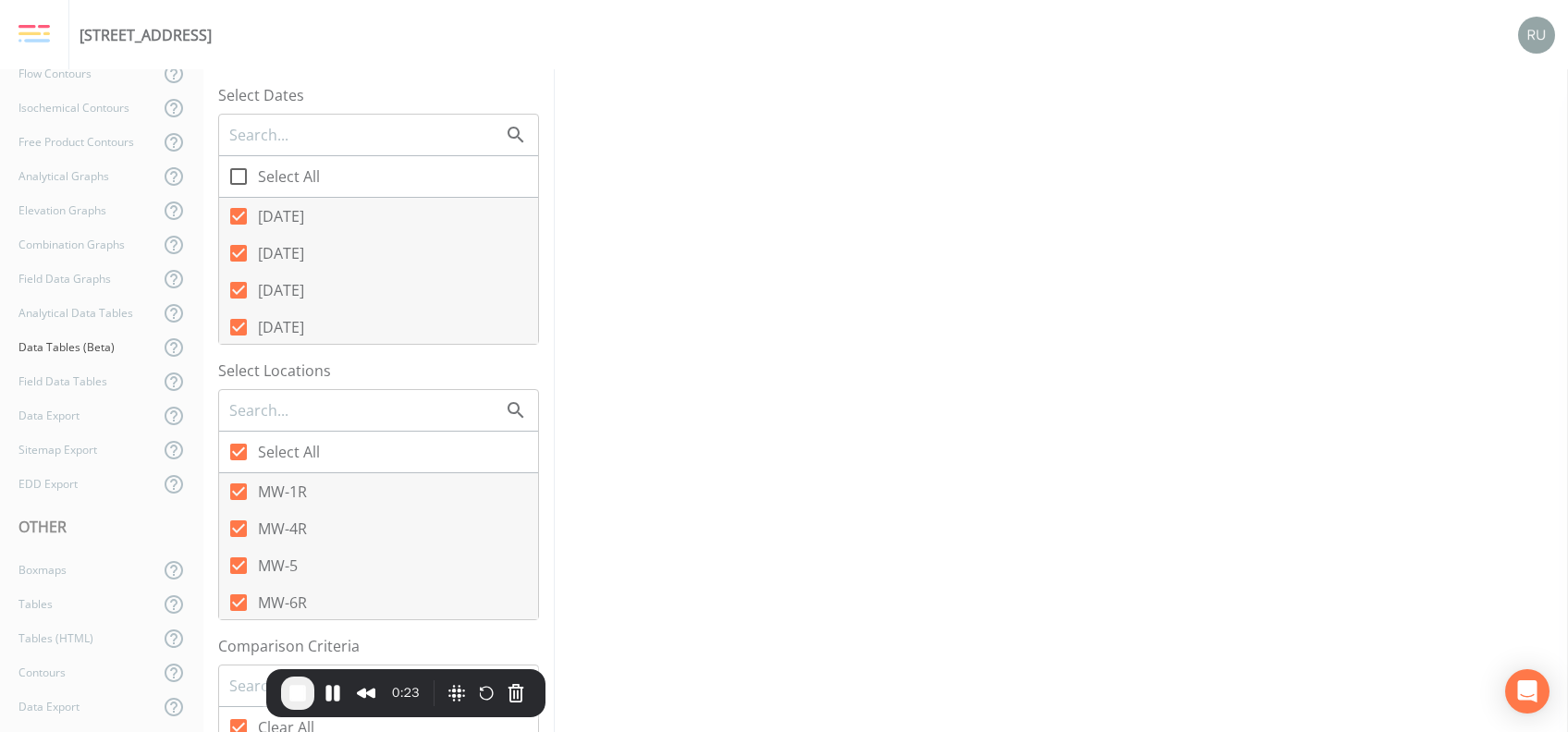 scroll, scrollTop: 0, scrollLeft: 0, axis: both 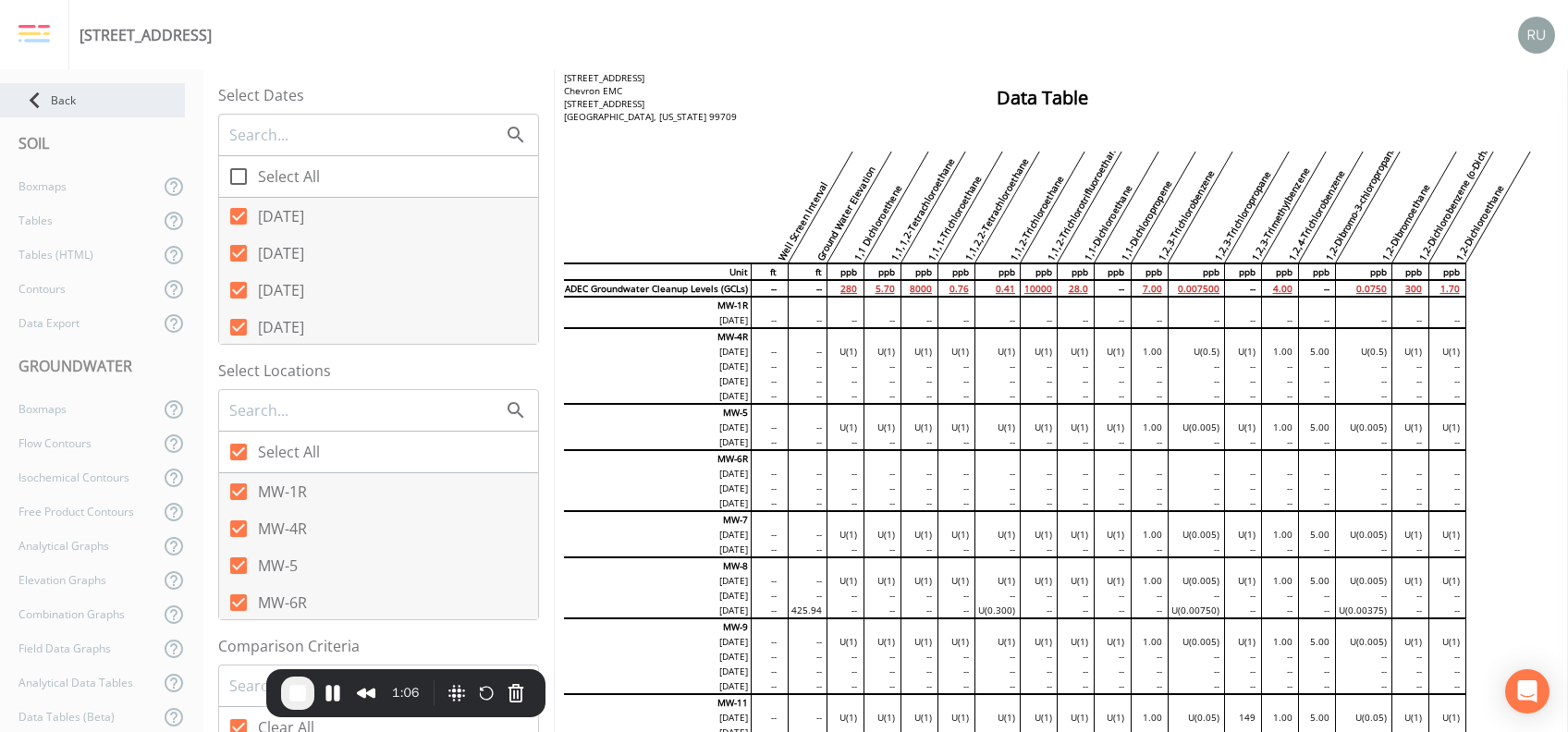 click on "Back" at bounding box center (92, 100) 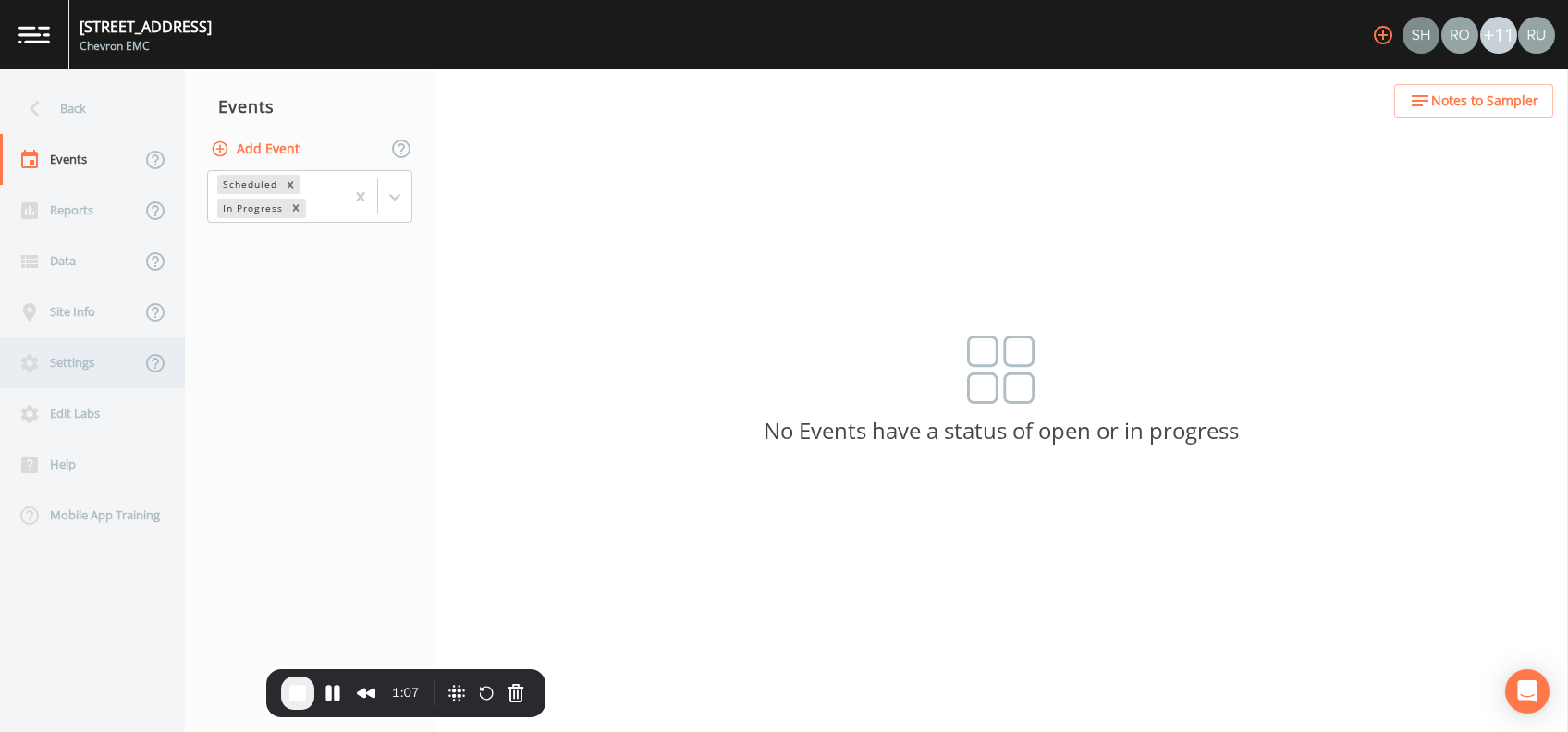 click on "Settings" at bounding box center (70, 362) 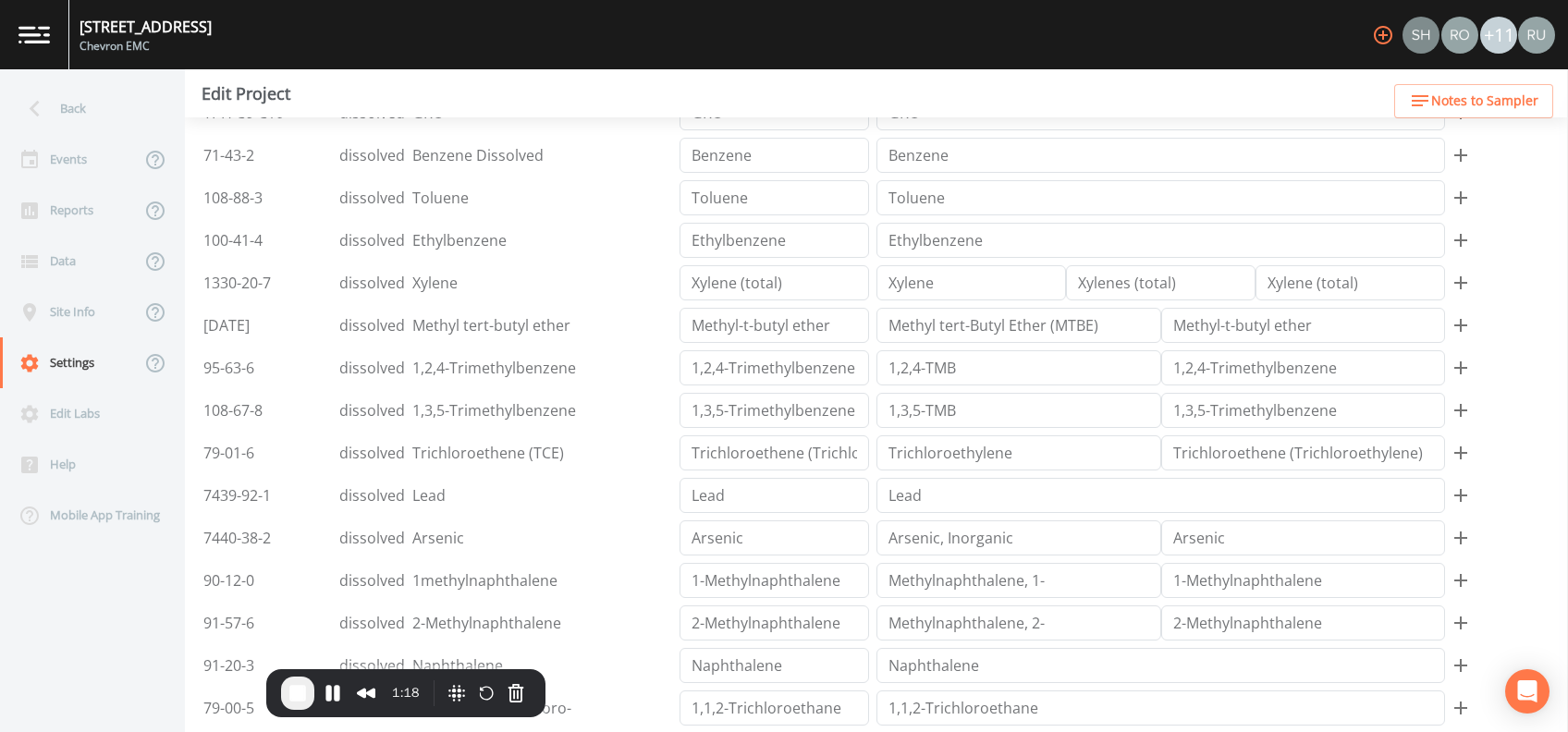 scroll, scrollTop: 1109, scrollLeft: 0, axis: vertical 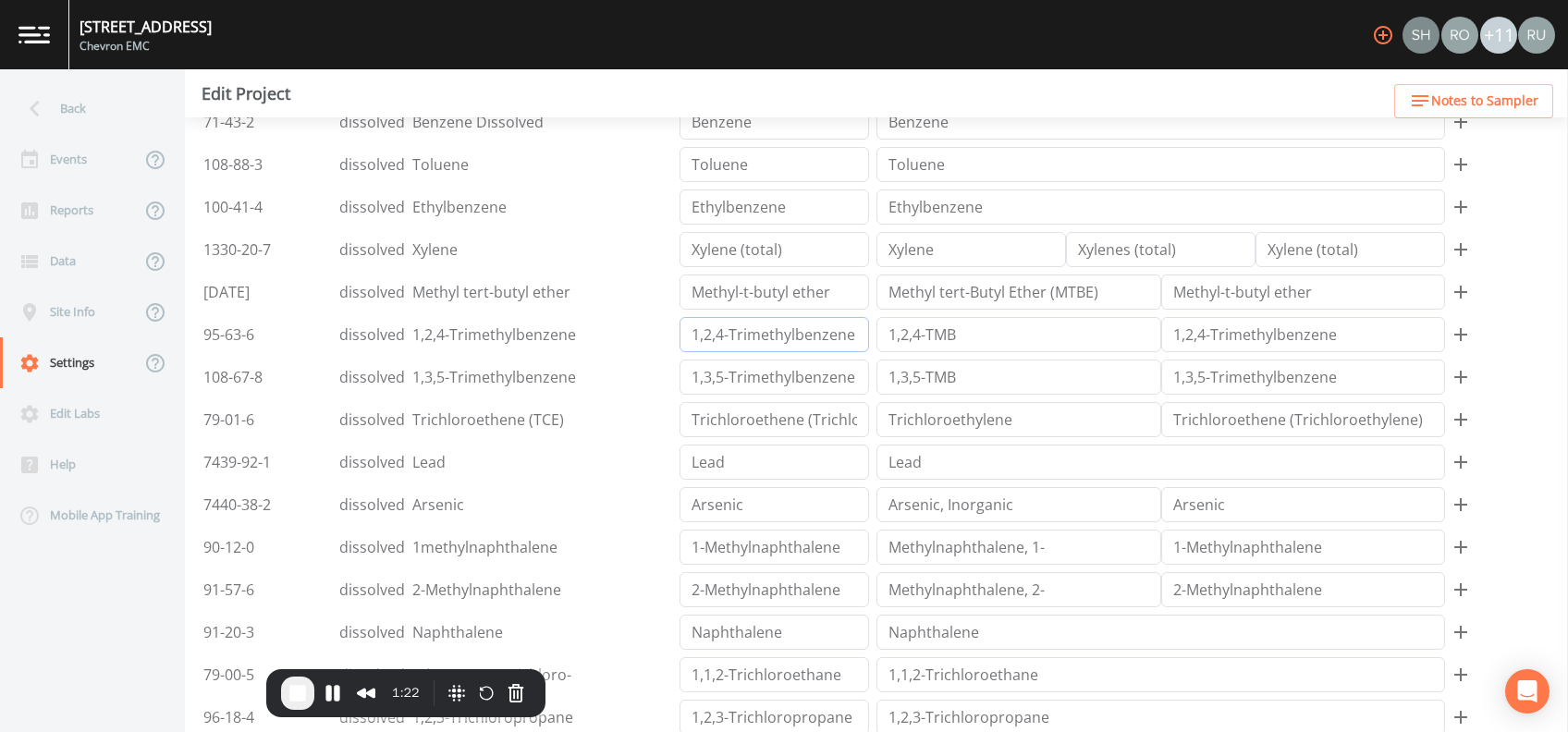 drag, startPoint x: 639, startPoint y: 333, endPoint x: 652, endPoint y: 348, distance: 19.849433 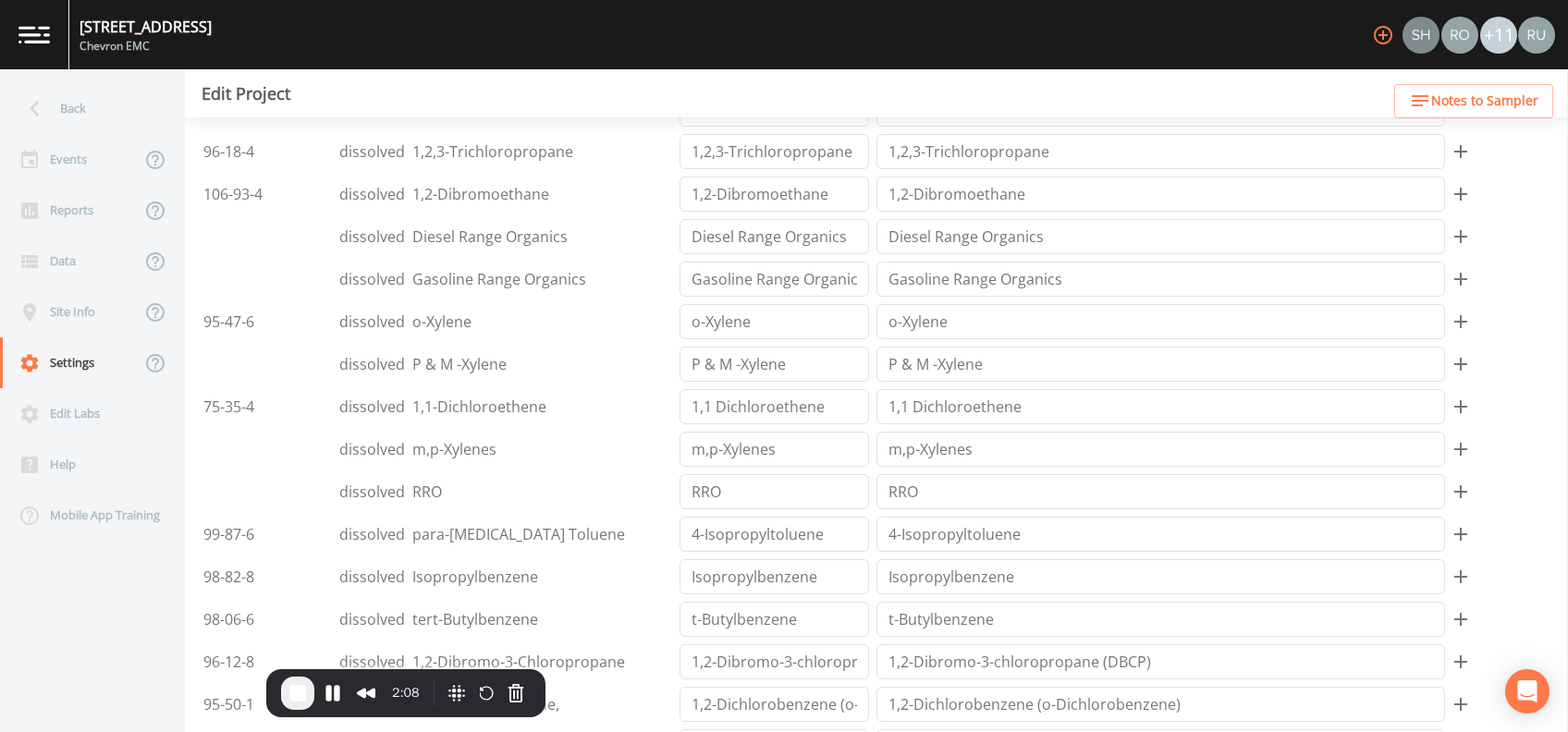 scroll, scrollTop: 935, scrollLeft: 0, axis: vertical 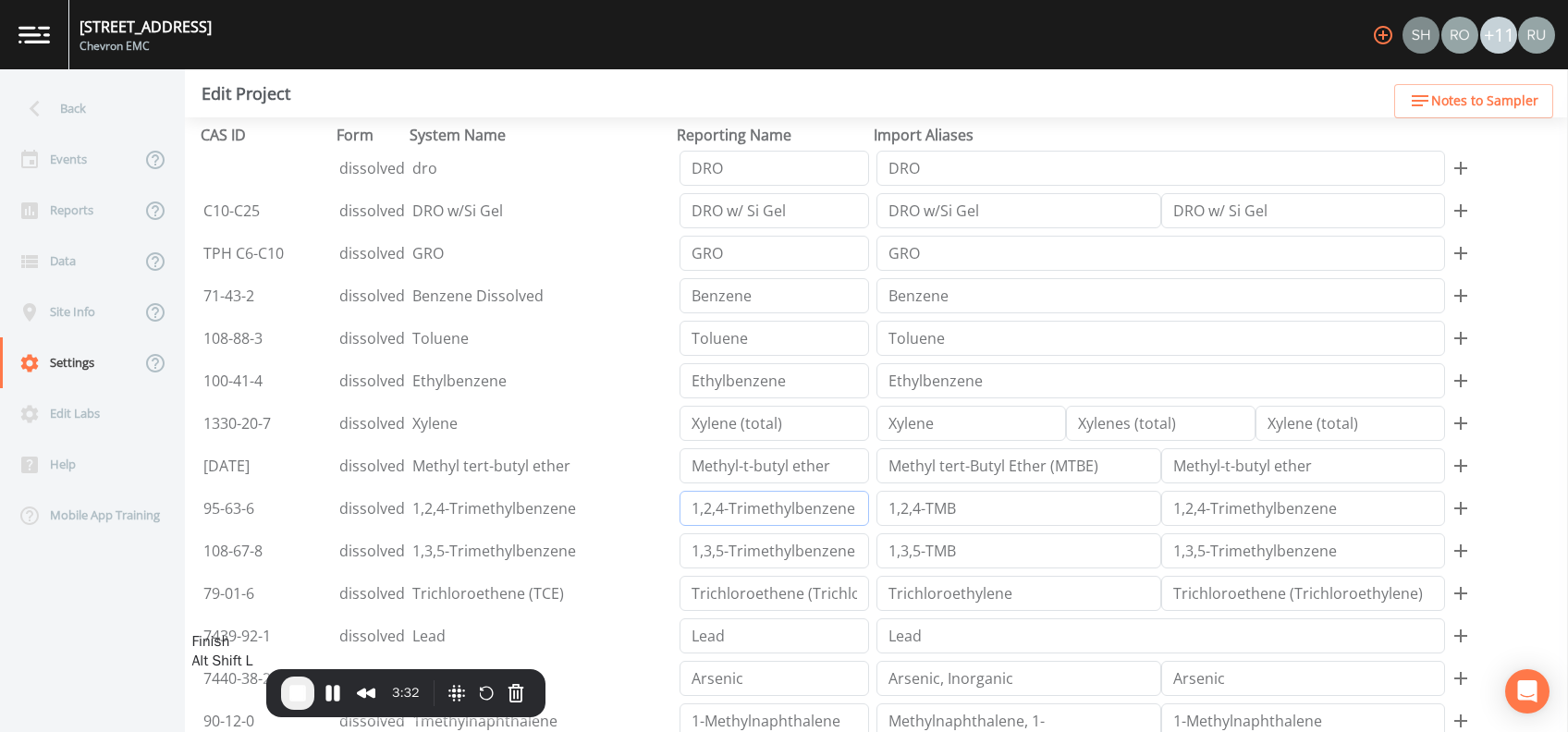 type on "1,2,4-Trimethylbenzene" 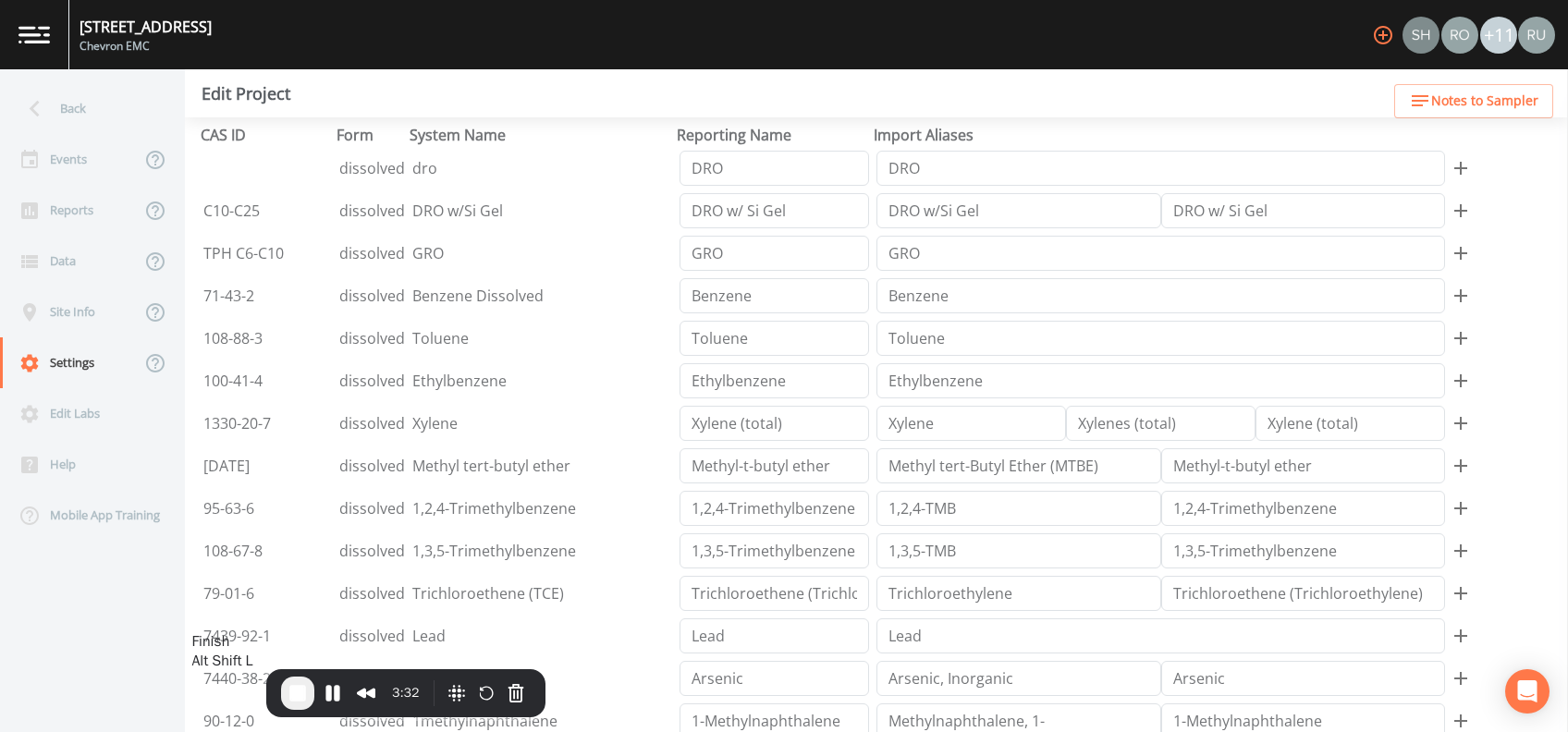 click at bounding box center [298, 693] 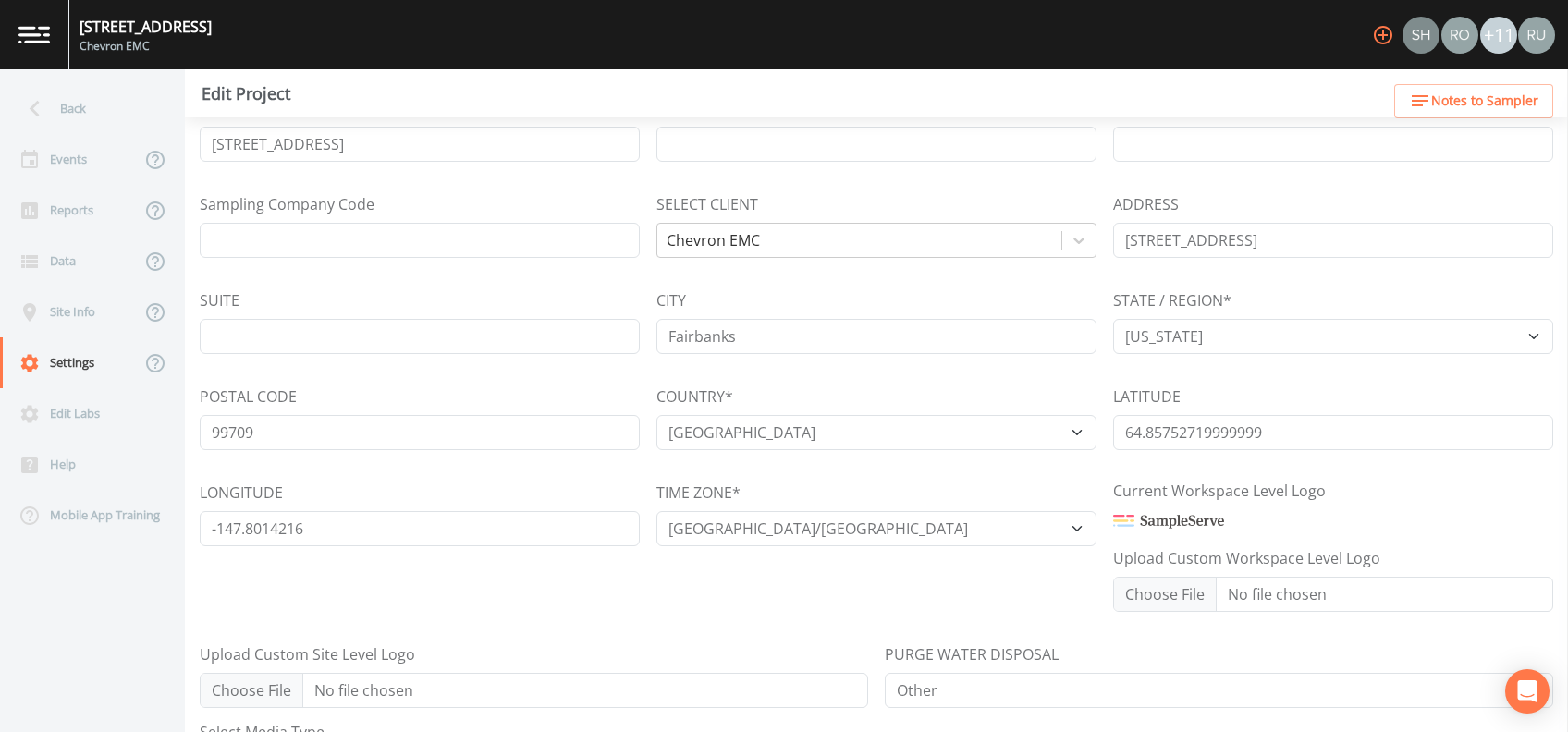 scroll, scrollTop: 0, scrollLeft: 0, axis: both 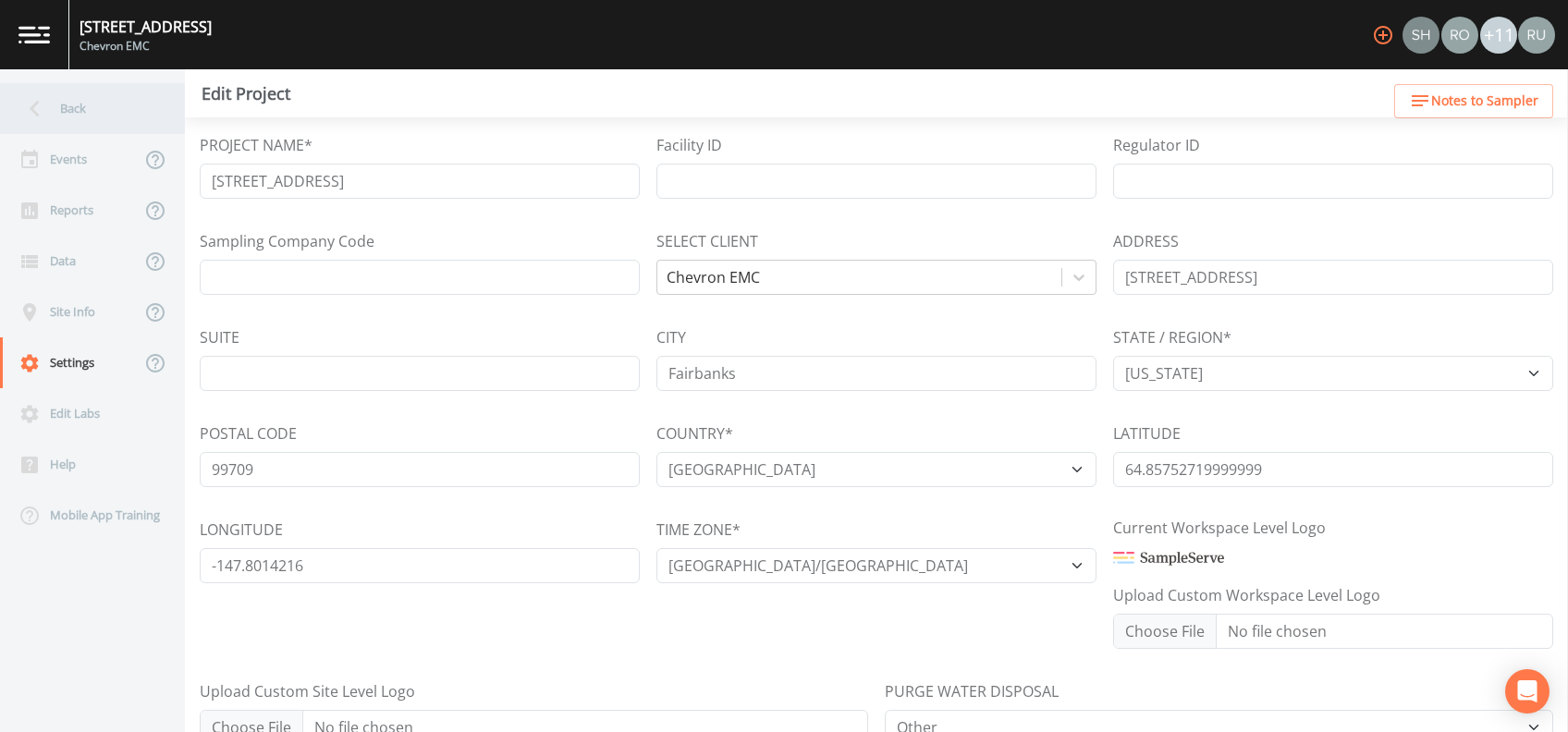 click on "Back" at bounding box center (83, 108) 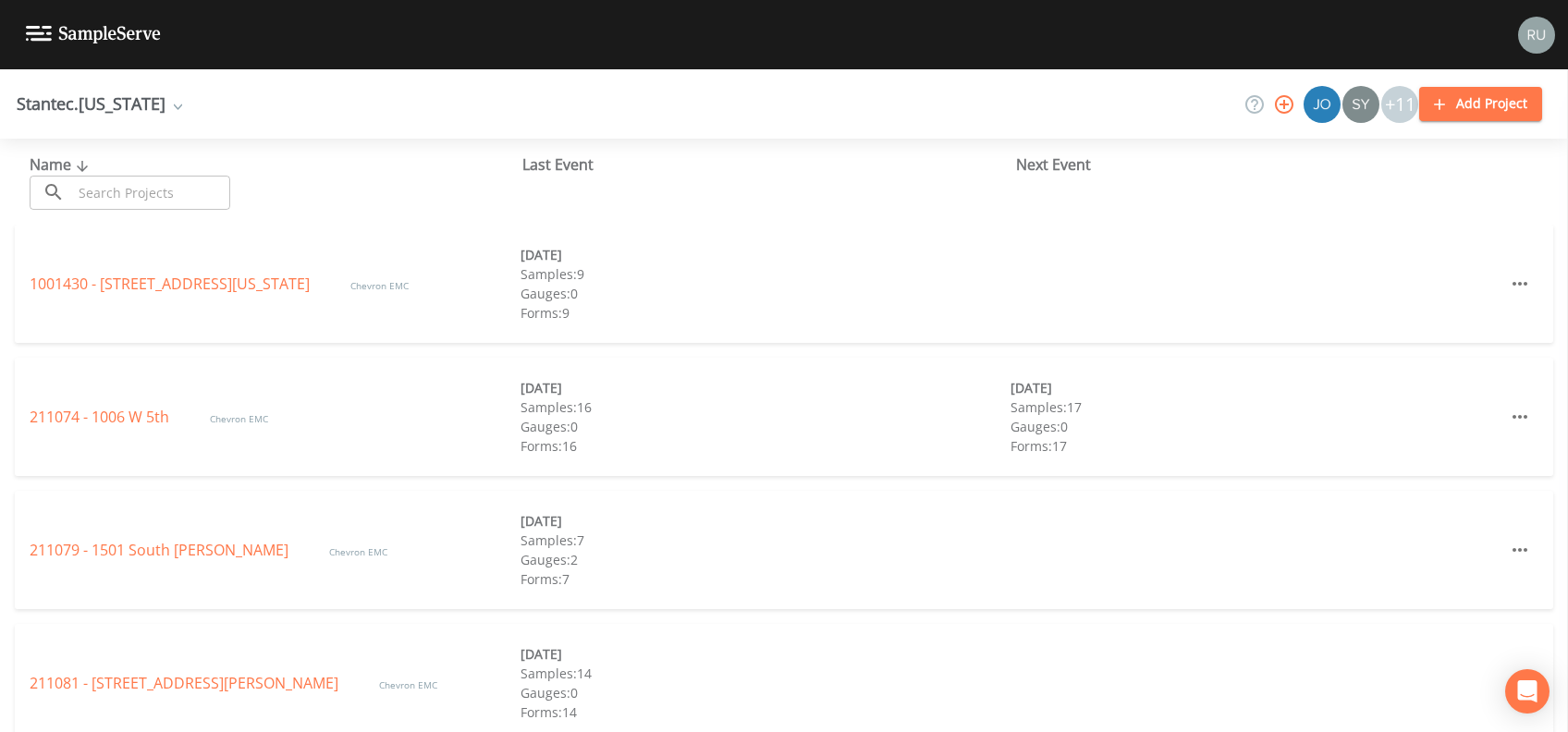 click on "Stantec.[US_STATE]" at bounding box center (99, 104) 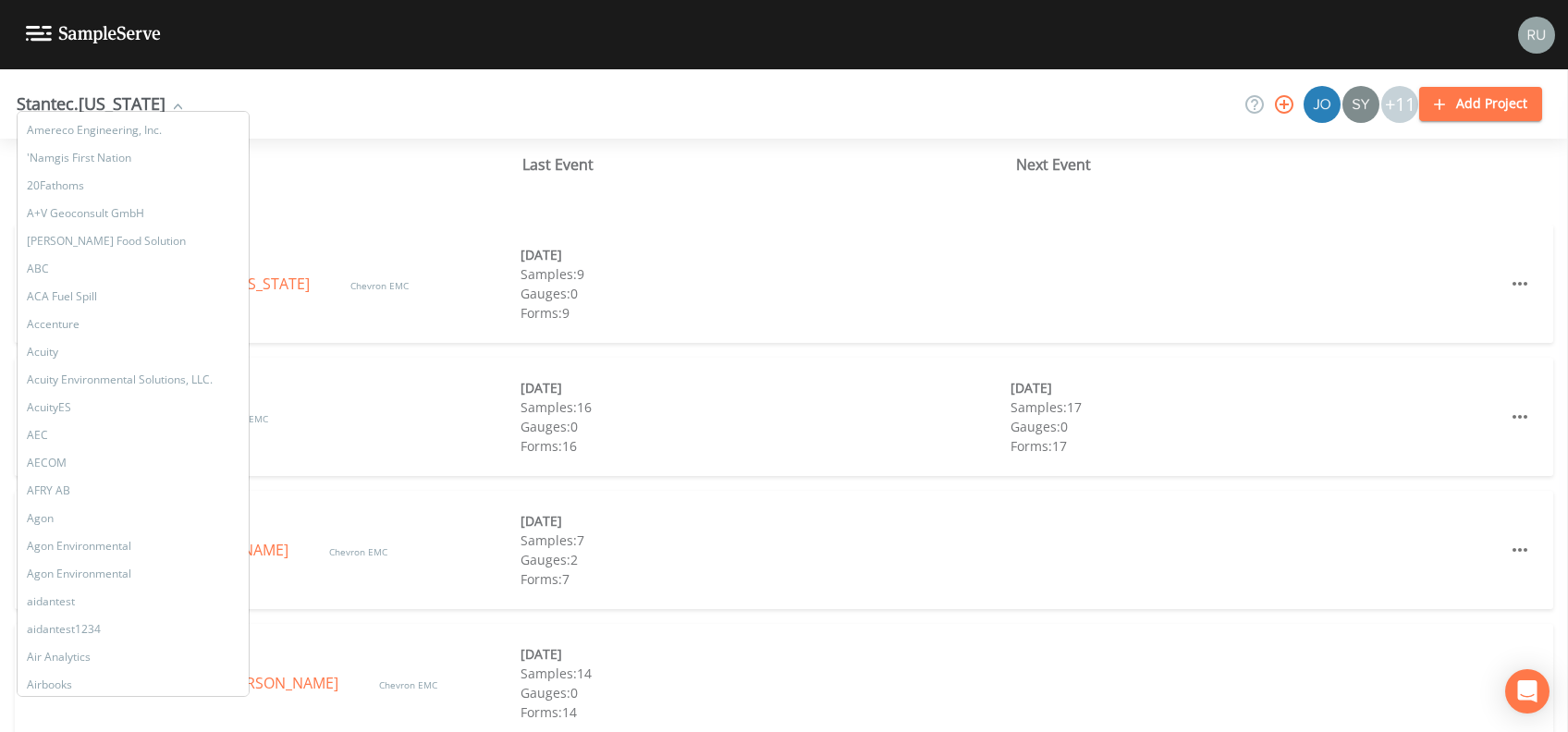 click on "Stantec.[US_STATE]  Amereco Engineering, Inc. 'Namgis First Nation 20Fathoms A+V Geoconsult GmbH [PERSON_NAME] Food Solution ABC ACA Fuel Spill  Accenture Acuity Acuity Environmental Solutions, LLC. AcuityES AEC AECOM AFRY AB Agon Agon Environmental Agon Environmental  aidantest aidantest1234 Air Analytics  Airbooks AKT Peerless [PERSON_NAME] [PERSON_NAME] Sec7 alicesec alicesec77 alpha Alpha Analytical - [GEOGRAPHIC_DATA] ALS-ValpoField ALS-ValpoLab Amereco Inc AMS Ltd Anglesea Landfill ankitbinaryinformatics Antea - Oakmont Antea Group Antea Group Antea Group - [GEOGRAPHIC_DATA] Antea Group - Greater Philadelphia Antea Group - Greater Southeast Antea Group - Loveland Antea Group - Novi Antea TCEQ Antea TCEQ Austin Antea TCEQ [GEOGRAPHIC_DATA] Antea TCEQ [GEOGRAPHIC_DATA] [GEOGRAPHIC_DATA] Antea TCEQ North Antea TCEQ Panhandle Antea TCEQ SiteX anteagroup-StPaul Aqua Terra Geoscientists Aquarion Water Company Aquarium Water Company AquaWatch Solutions Aquawatch Test Arcadis Arcadis - Indy Arcadis - [GEOGRAPHIC_DATA]  asdas asdfasdf Asmar Illustrations ATC - [GEOGRAPHIC_DATA]" at bounding box center (784, 104) 